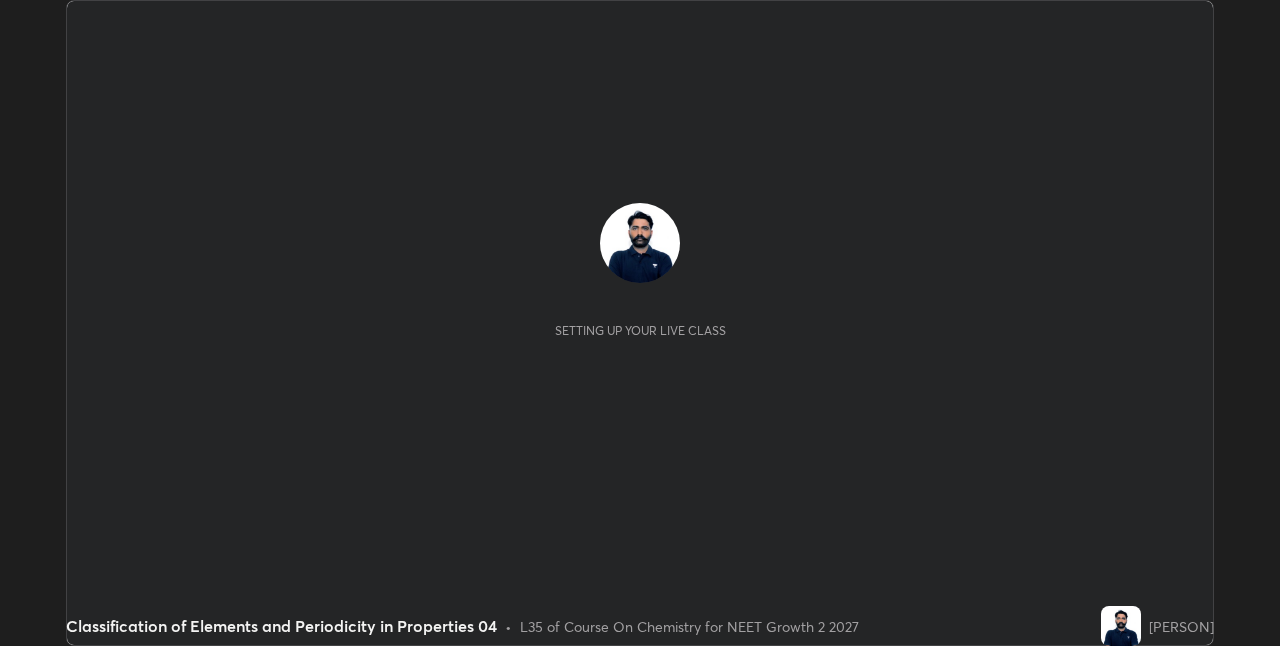 scroll, scrollTop: 0, scrollLeft: 0, axis: both 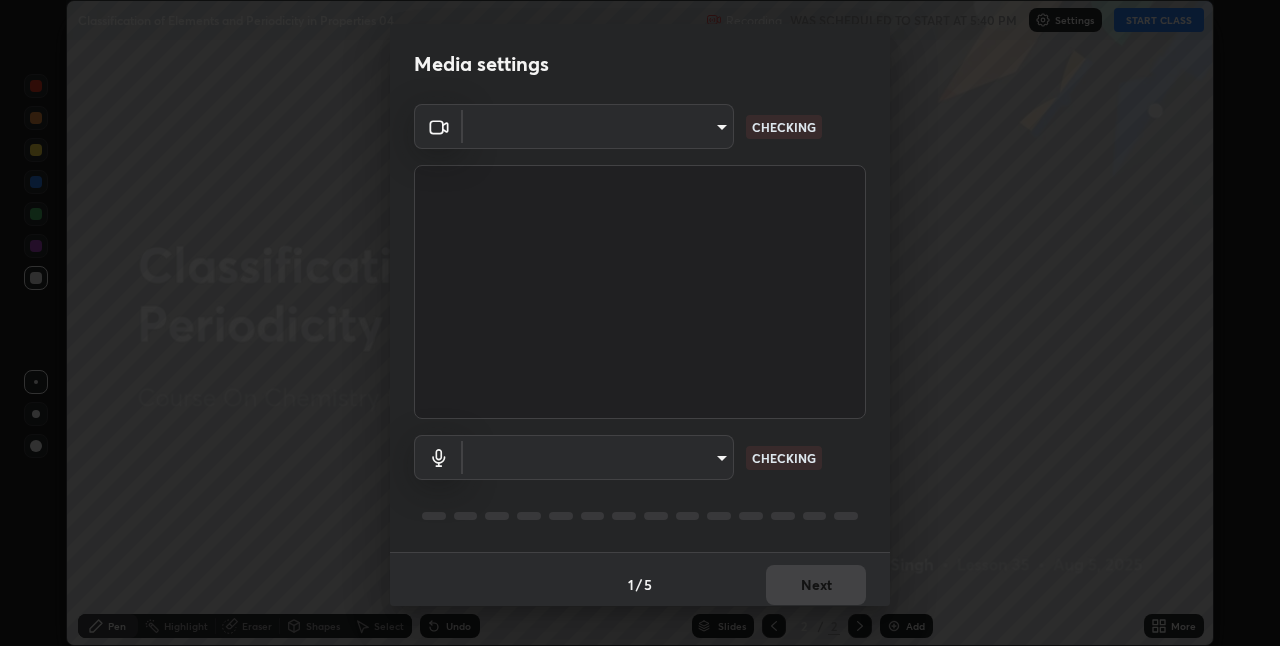 type on "867a7066ee9414f8800d9839686e8abb743b0a1d7bafaa0ad74e86a357021f15" 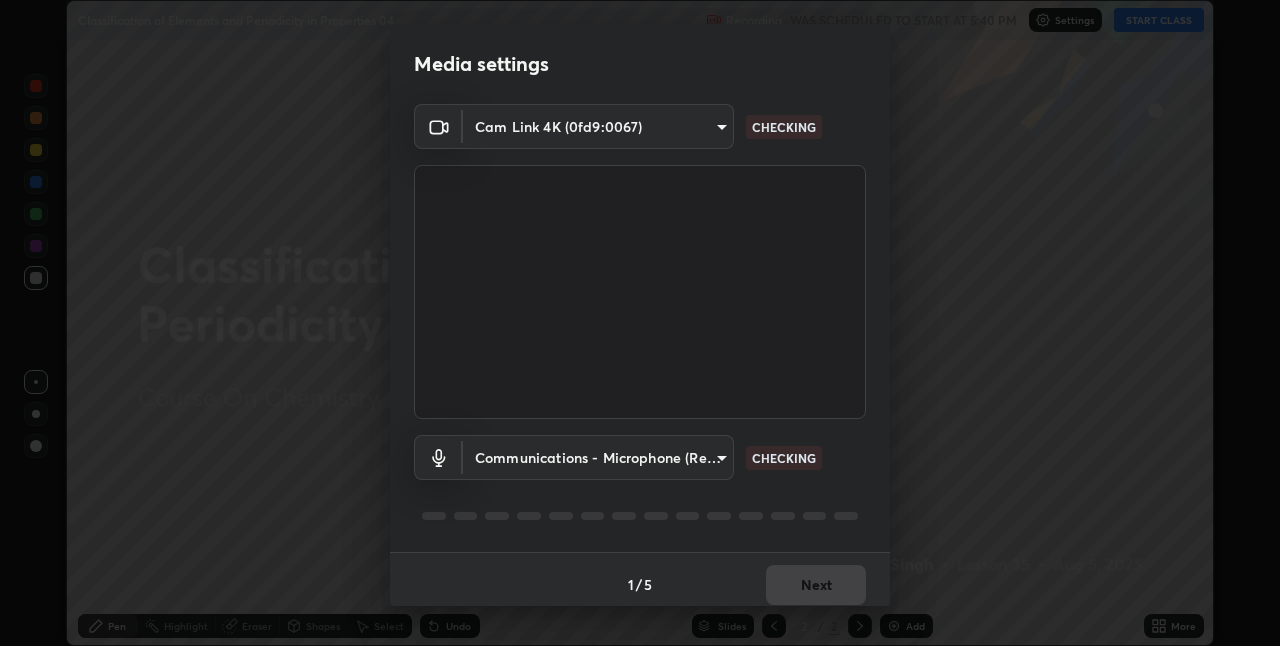 scroll, scrollTop: 10, scrollLeft: 0, axis: vertical 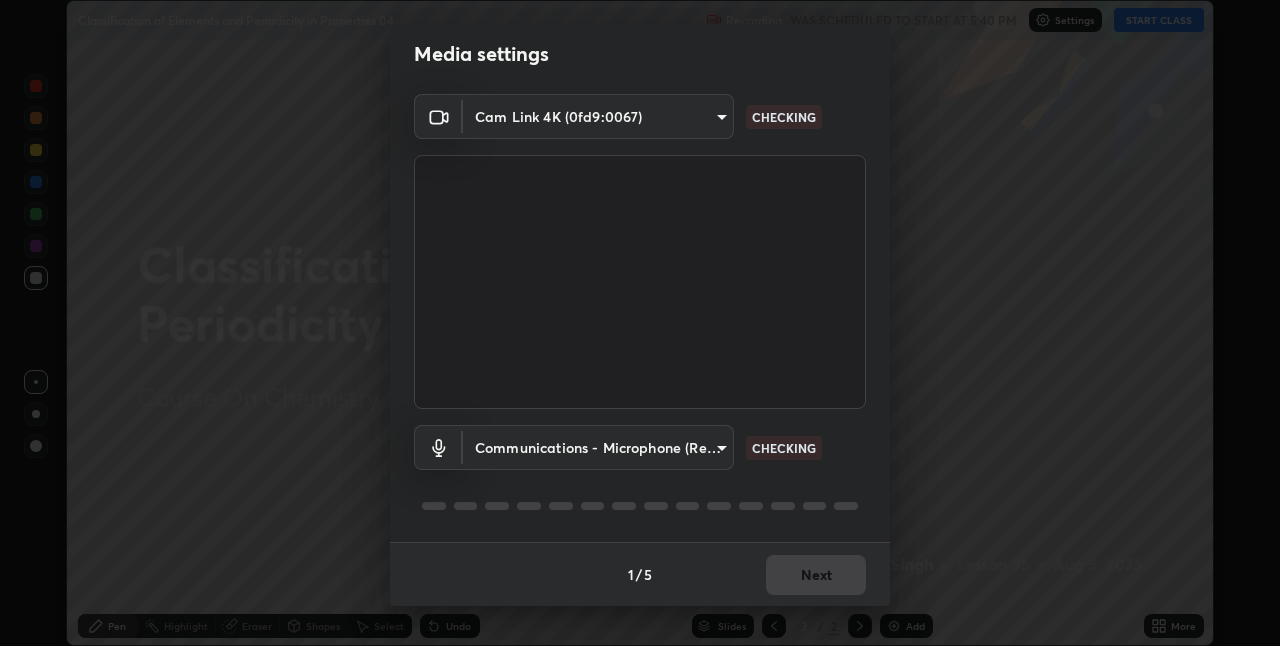 click on "Erase all Classification of Elements and Periodicity in Properties 04 Recording WAS SCHEDULED TO START AT 5:40 PM Settings START CLASS Setting up your live class Classification of Elements and Periodicity in Properties 04 • L35 of Course On Chemistry for NEET Growth 2 2027 [PERSON] Pen Highlight Eraser Shapes Select Undo Slides 2 / 2 Add More No doubts shared Encourage your learners to ask a doubt for better clarity Report an issue Reason for reporting Buffering Chat not working Audio - Video sync issue Educator video quality low ​ Attach an image Report Media settings Cam Link 4K (0fd9:0067) 867a7066ee9414f8800d9839686e8abb743b0a1d7bafaa0ad74e86a357021f15 CHECKING Communications - Microphone (Realtek High Definition Audio) communications CHECKING 1 / 5 Next" at bounding box center (640, 323) 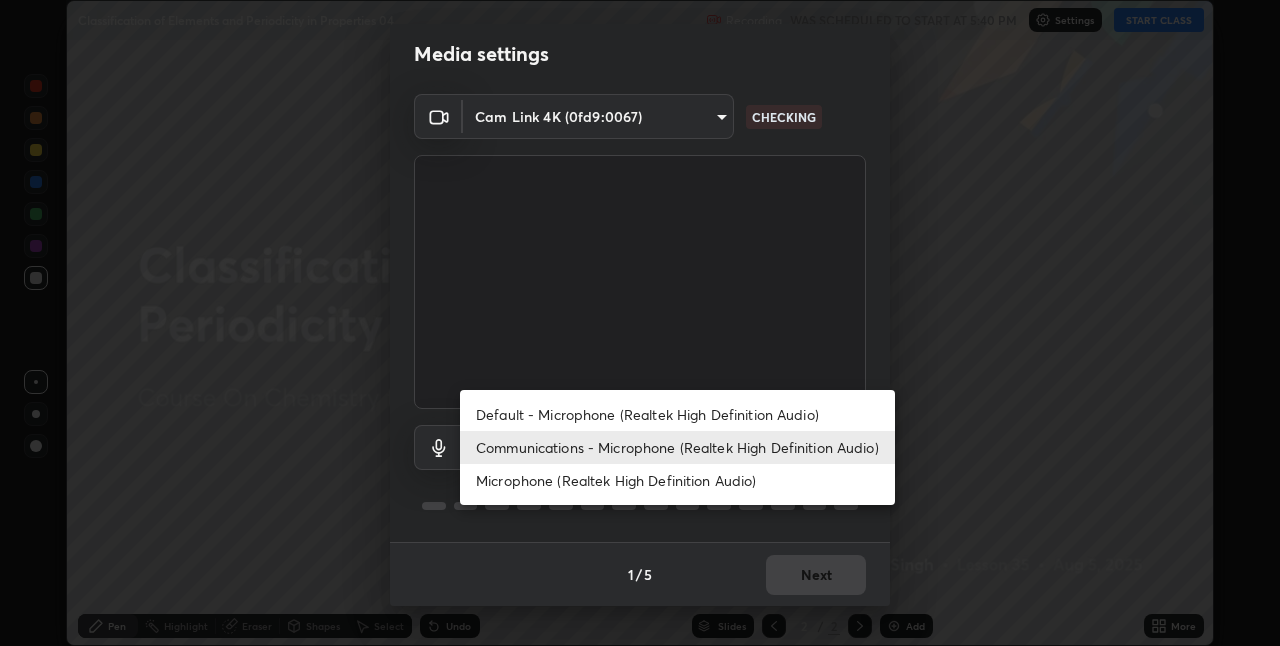 click on "Default - Microphone (Realtek High Definition Audio)" at bounding box center [677, 414] 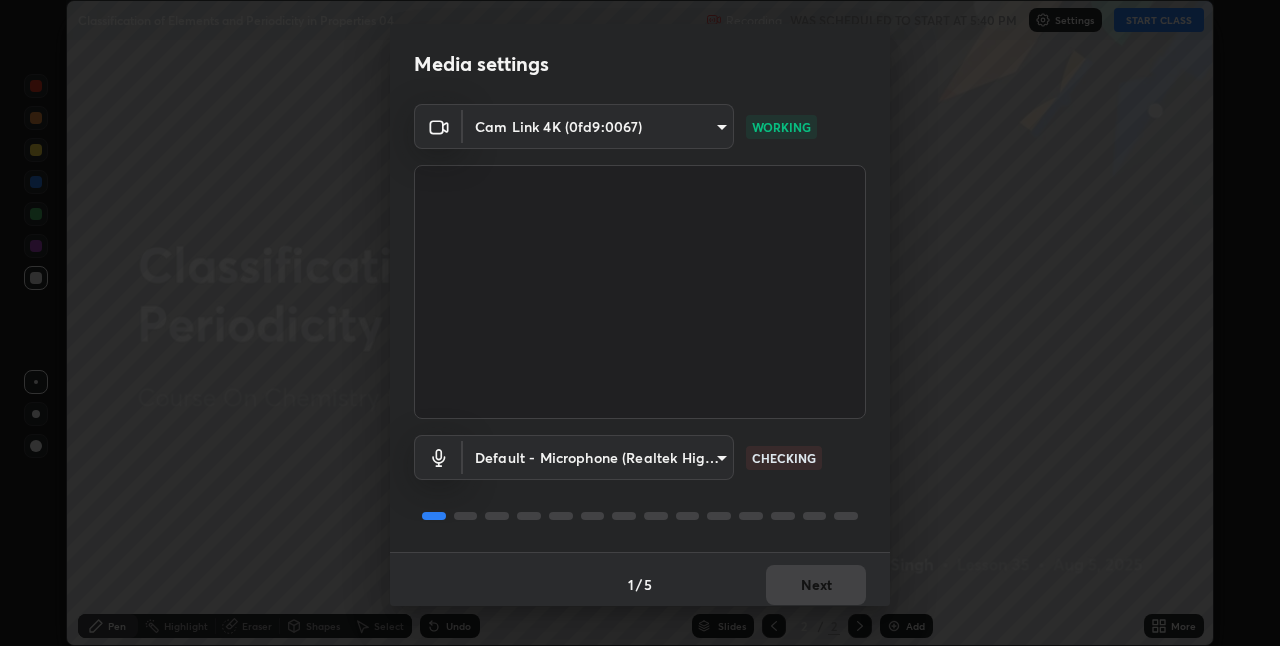 scroll, scrollTop: 10, scrollLeft: 0, axis: vertical 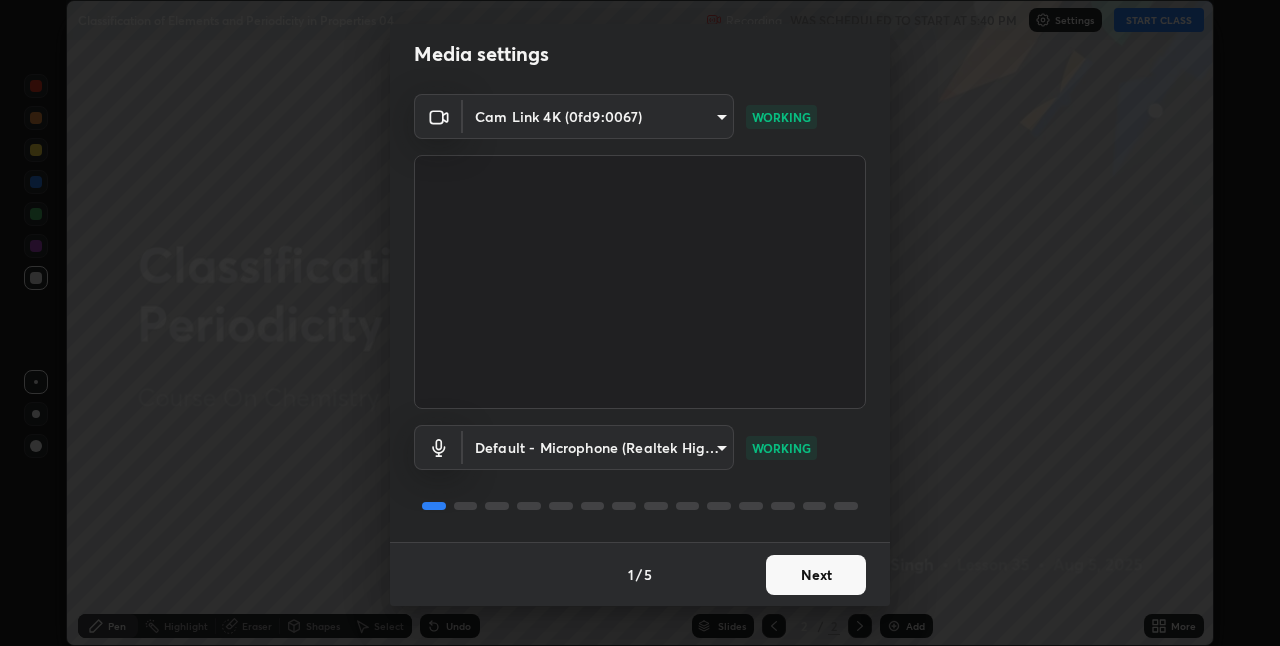 click on "Next" at bounding box center (816, 575) 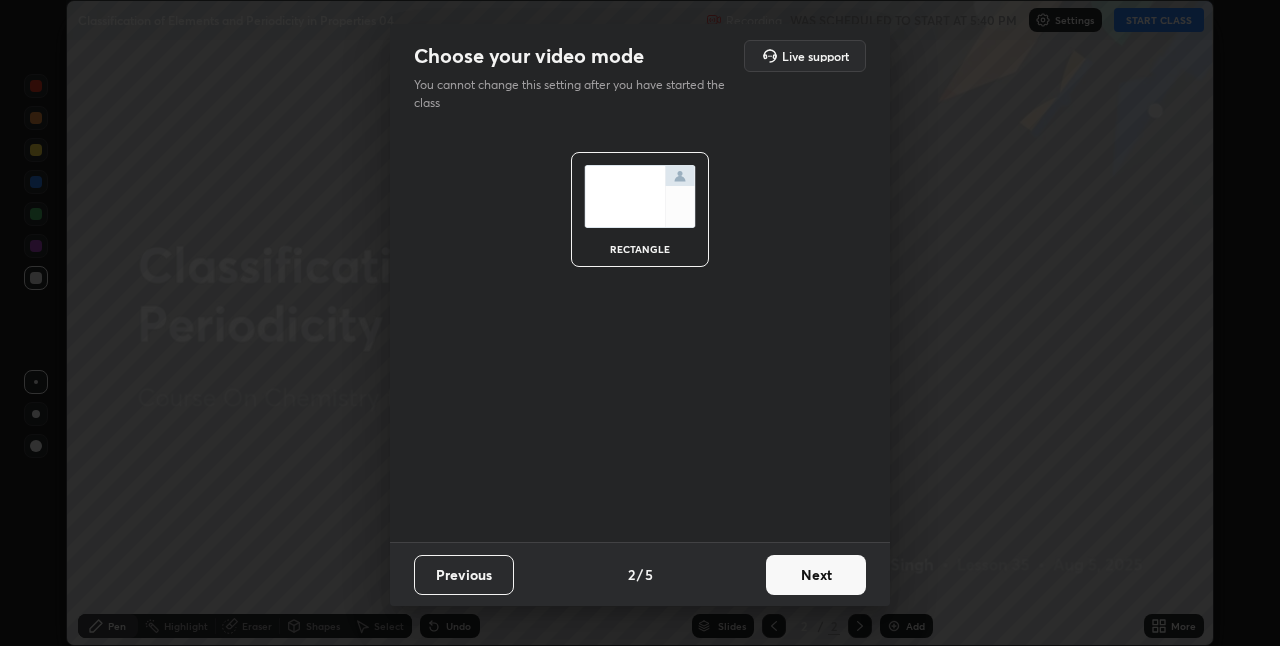 scroll, scrollTop: 0, scrollLeft: 0, axis: both 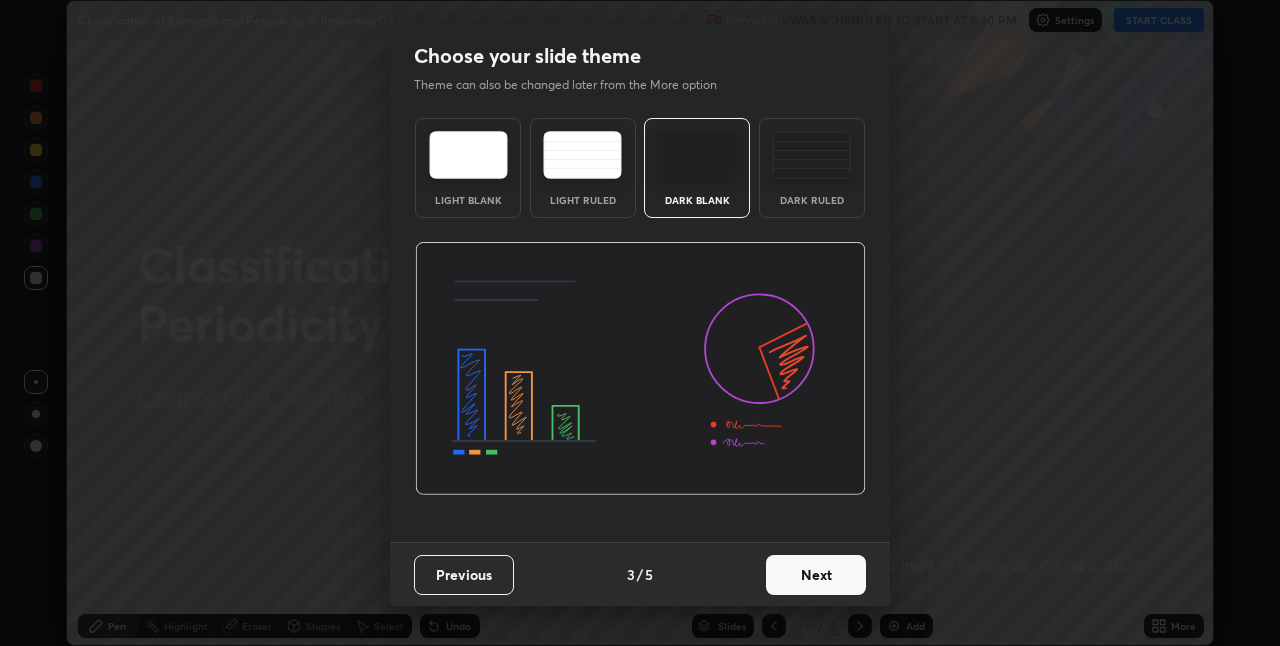 click on "Next" at bounding box center (816, 575) 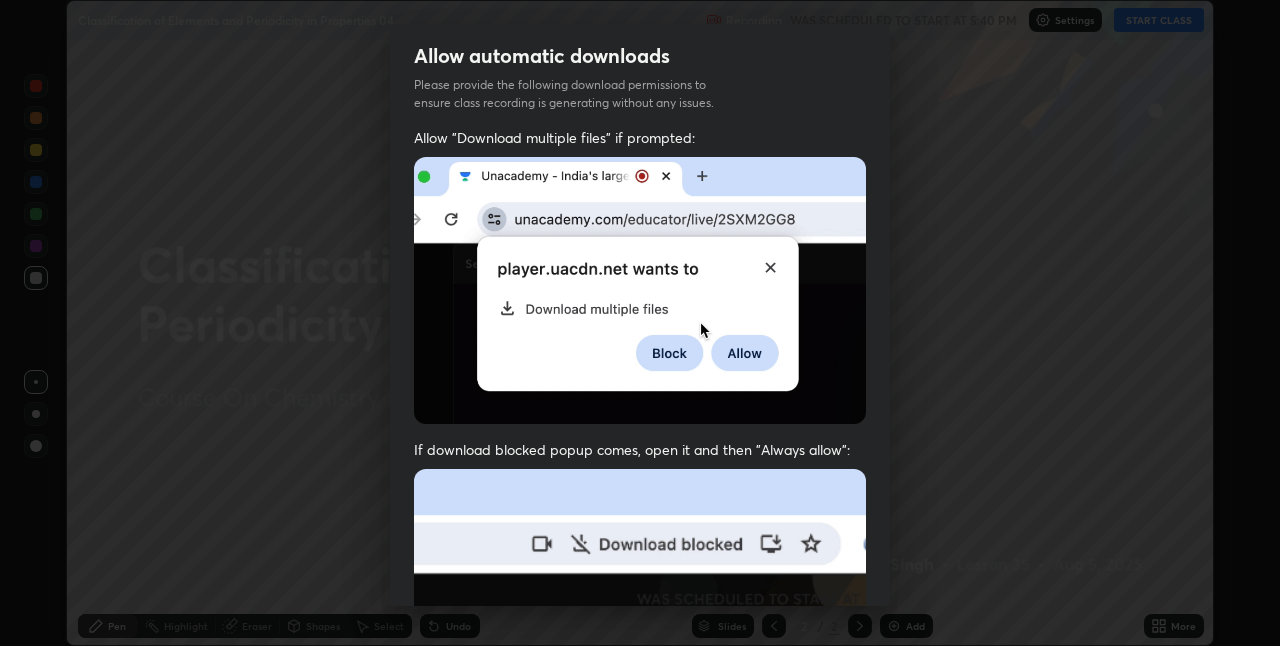 click on "Allow "Download multiple files" if prompted: If download blocked popup comes, open it and then "Always allow": I agree that if I don't provide required permissions, class recording will not be generated" at bounding box center (640, 549) 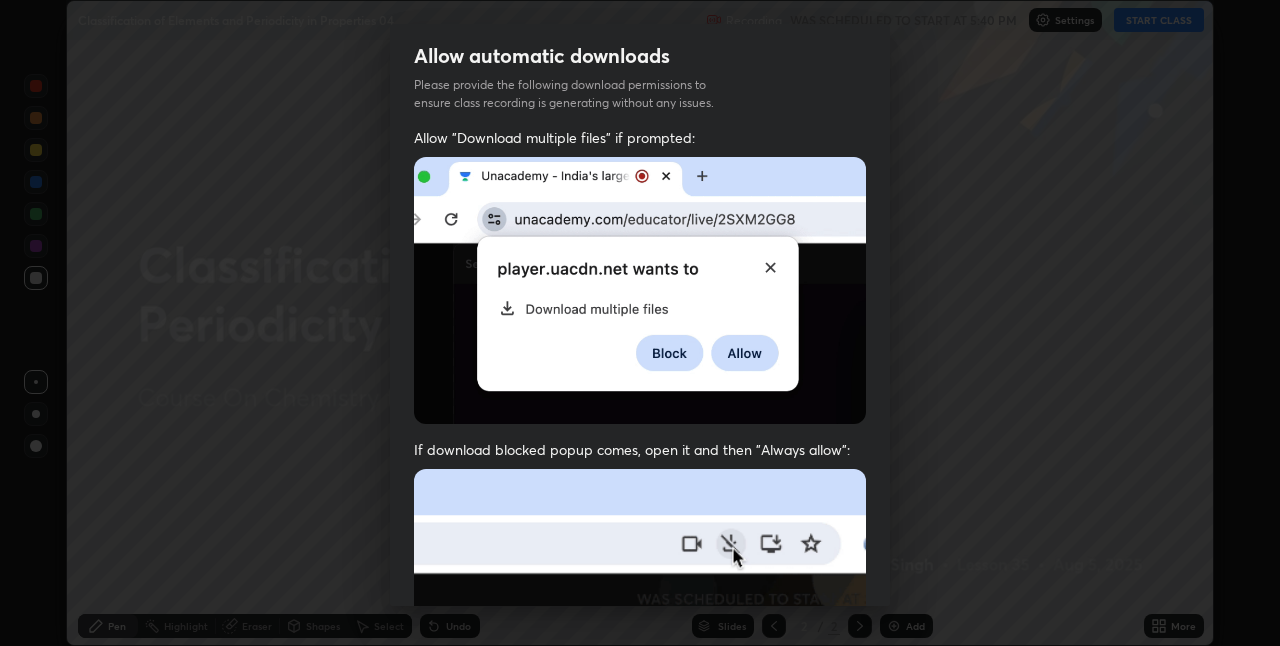 click on "Allow "Download multiple files" if prompted: If download blocked popup comes, open it and then "Always allow": I agree that if I don't provide required permissions, class recording will not be generated" at bounding box center (640, 549) 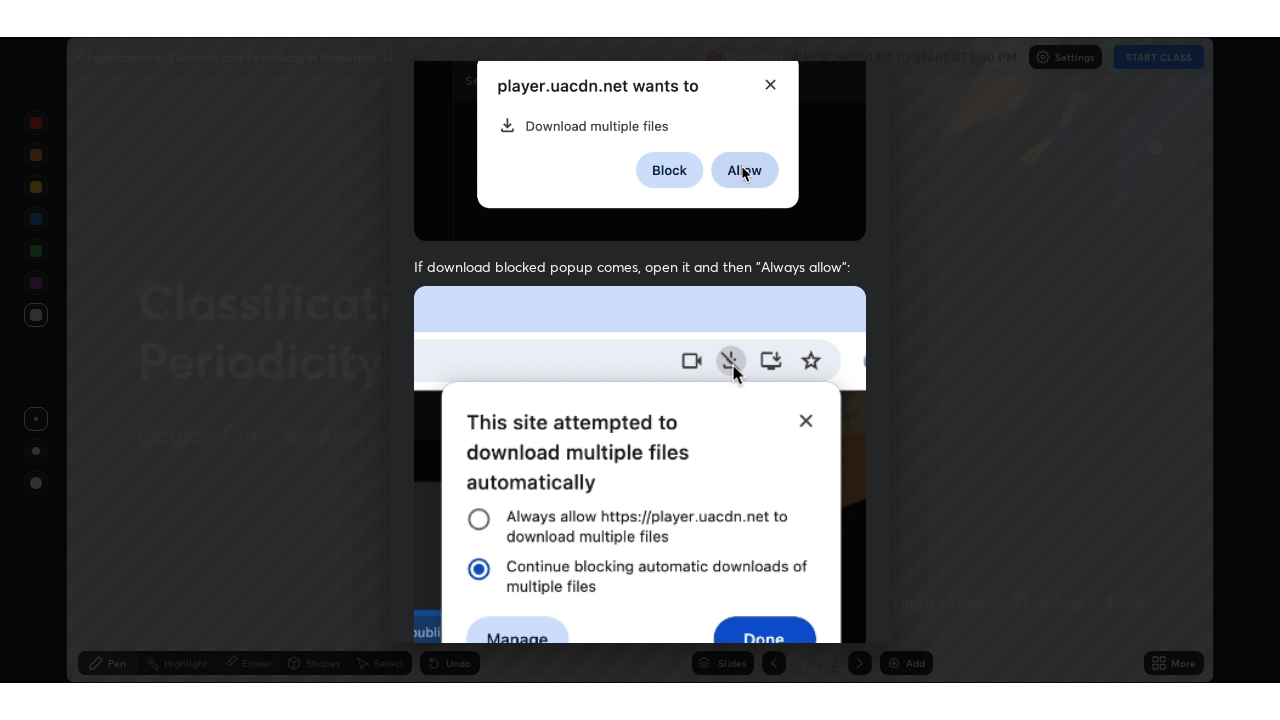scroll, scrollTop: 418, scrollLeft: 0, axis: vertical 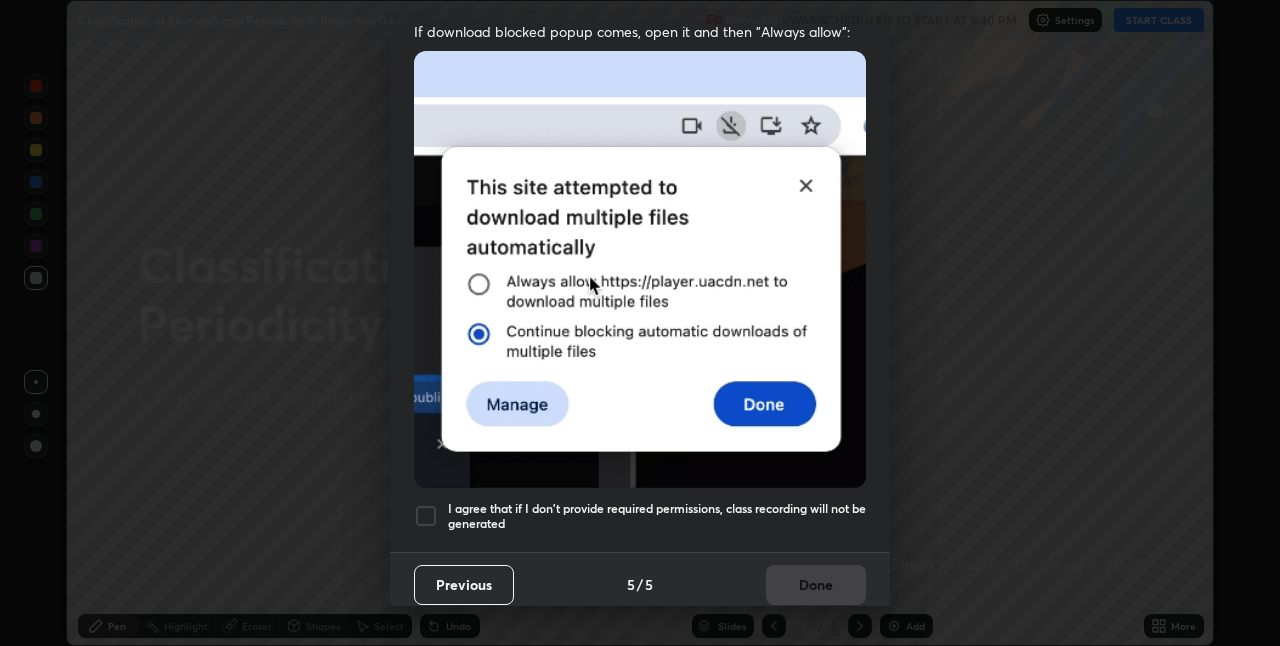 click at bounding box center [426, 516] 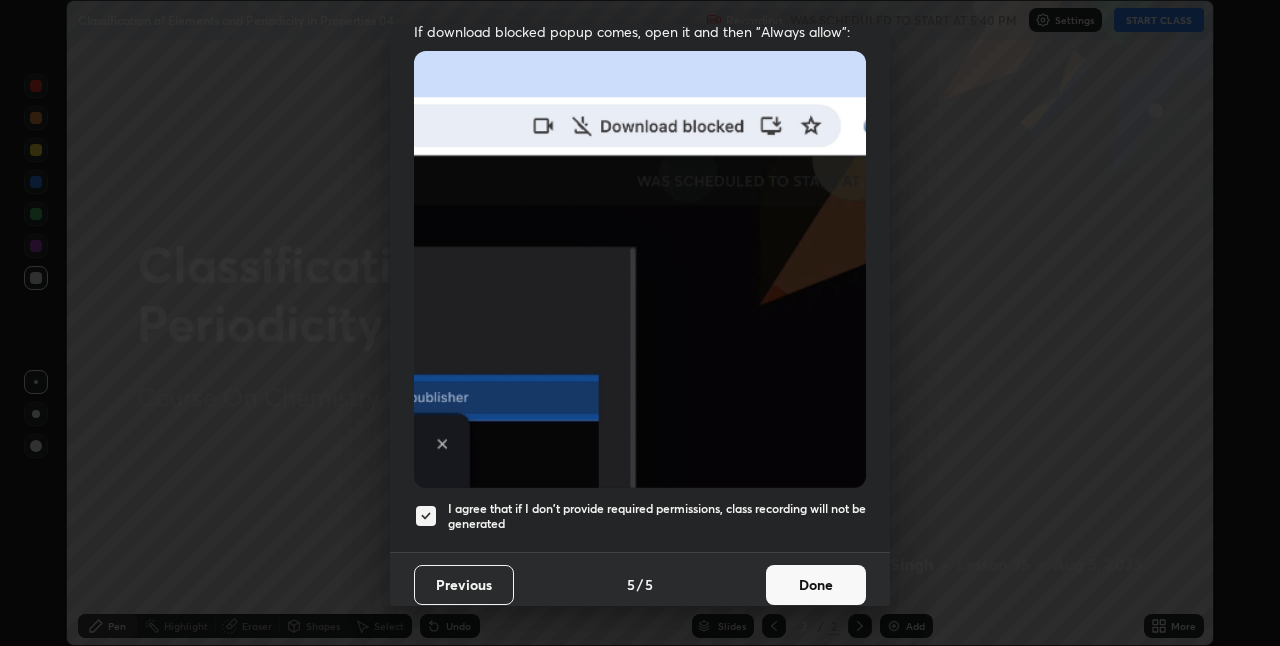 click on "Done" at bounding box center [816, 585] 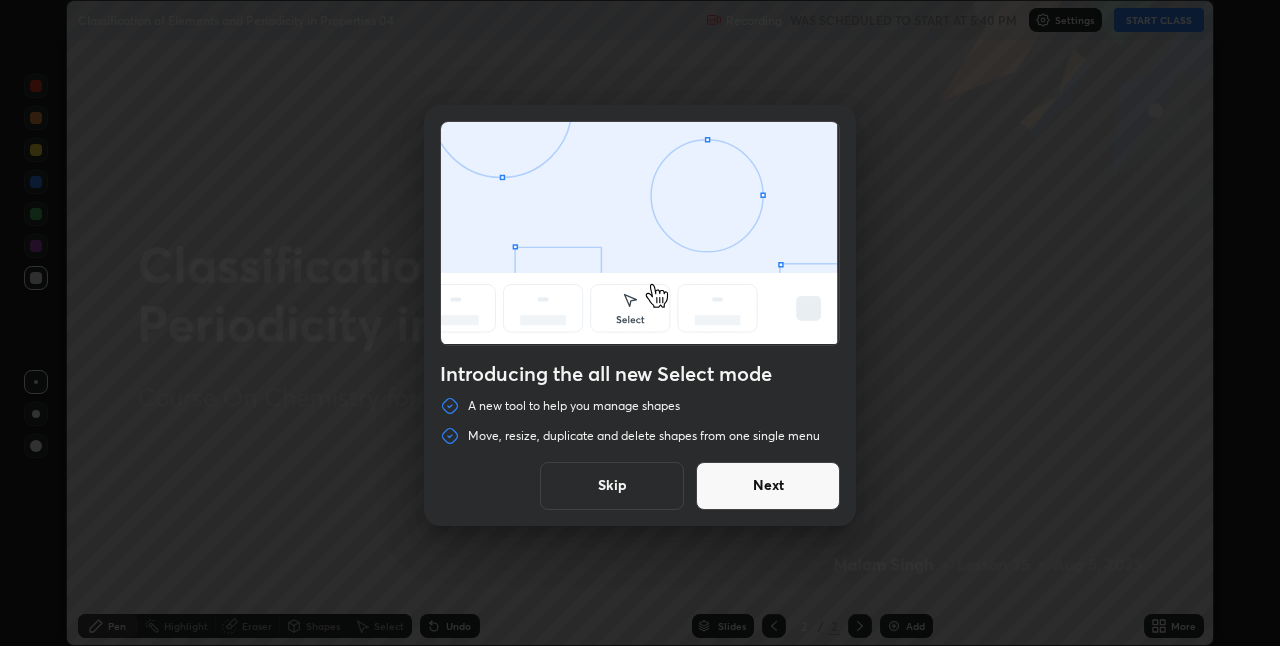 click on "Skip" at bounding box center (612, 486) 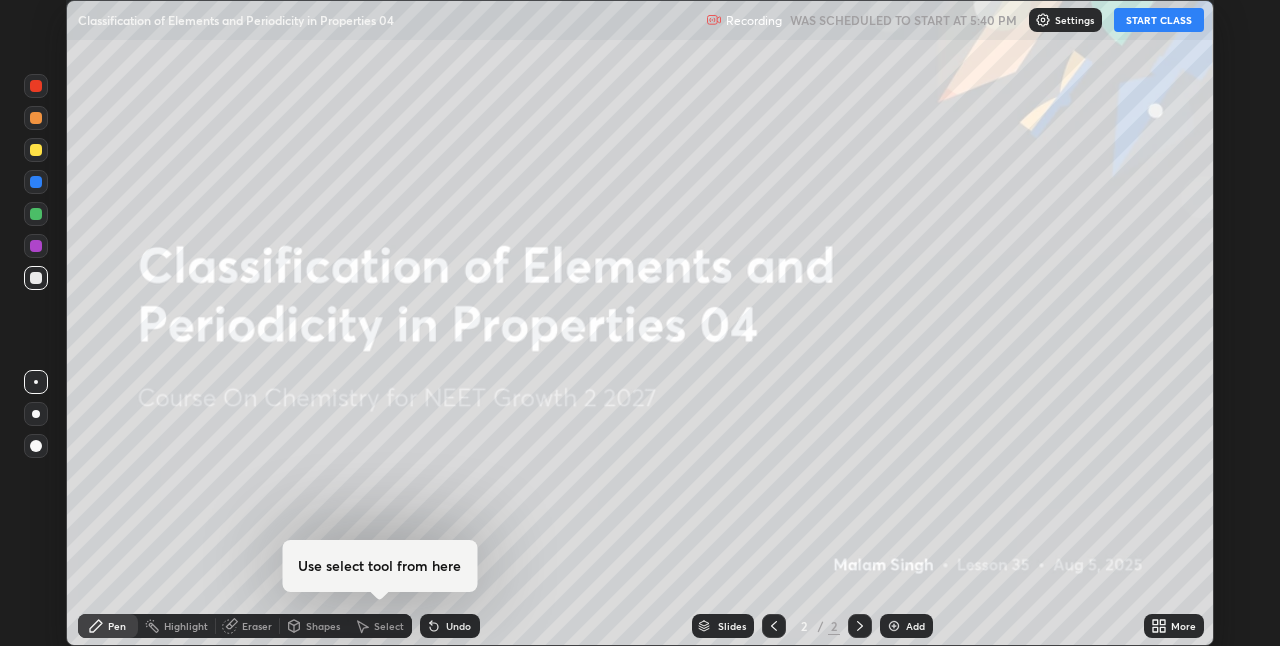 click on "START CLASS" at bounding box center [1159, 20] 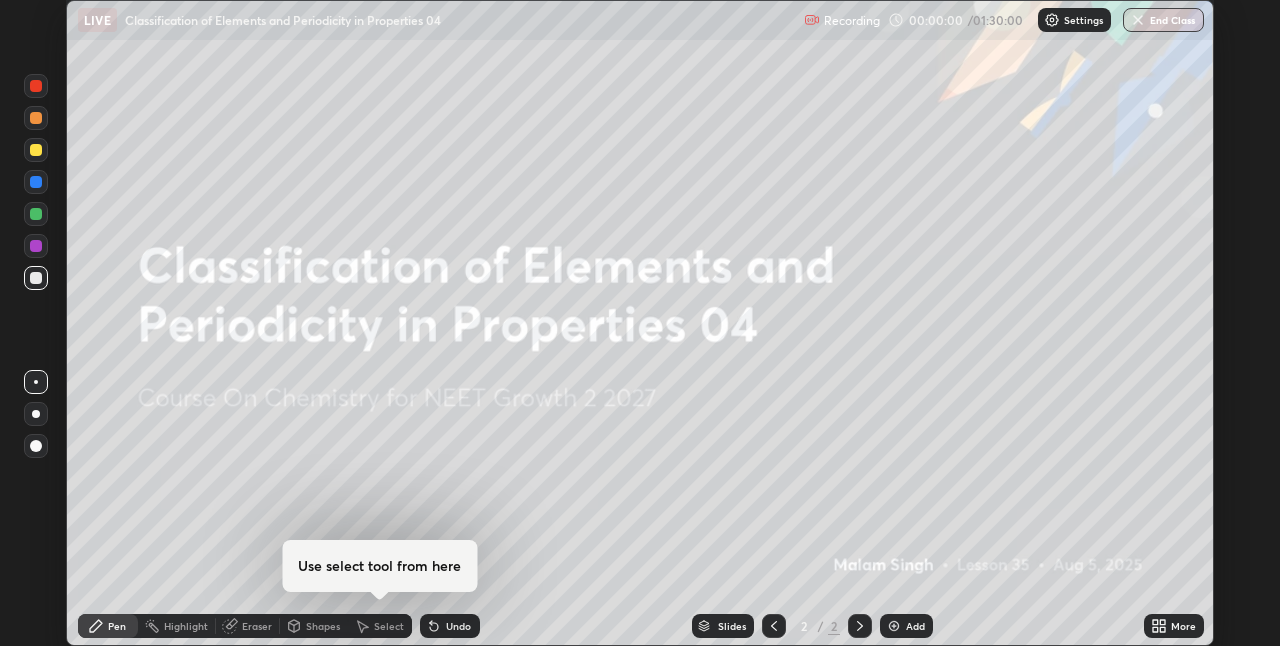 click on "More" at bounding box center [1174, 626] 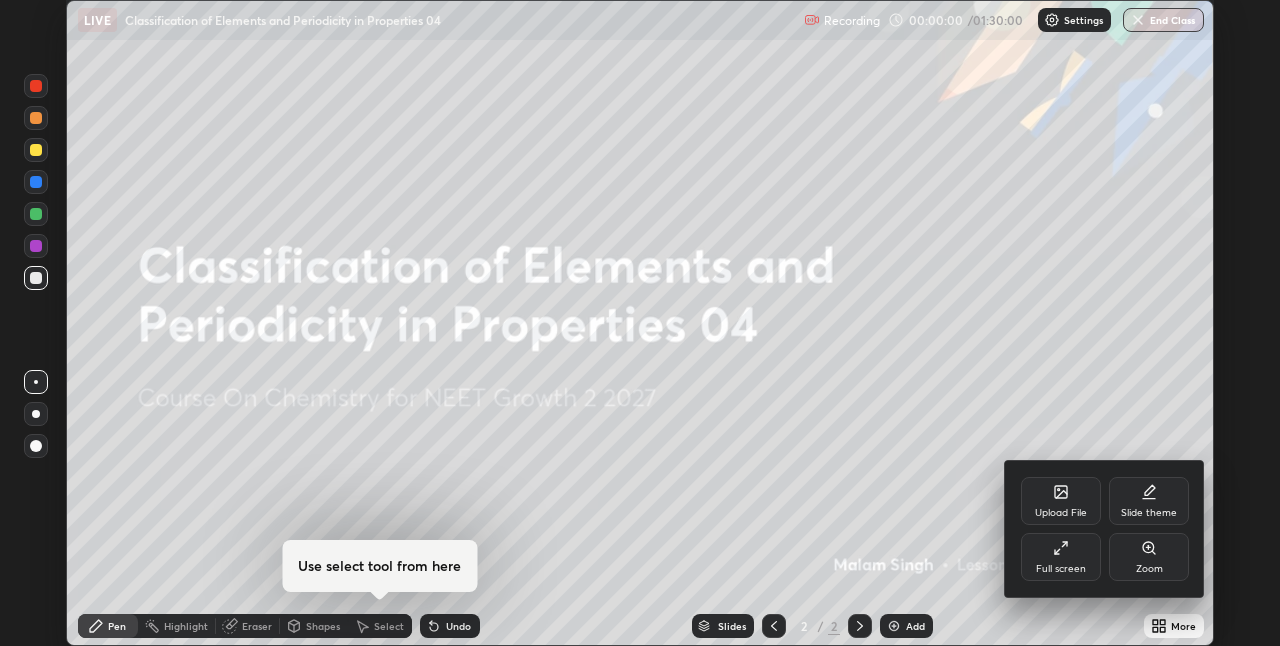 click on "Full screen" at bounding box center [1061, 557] 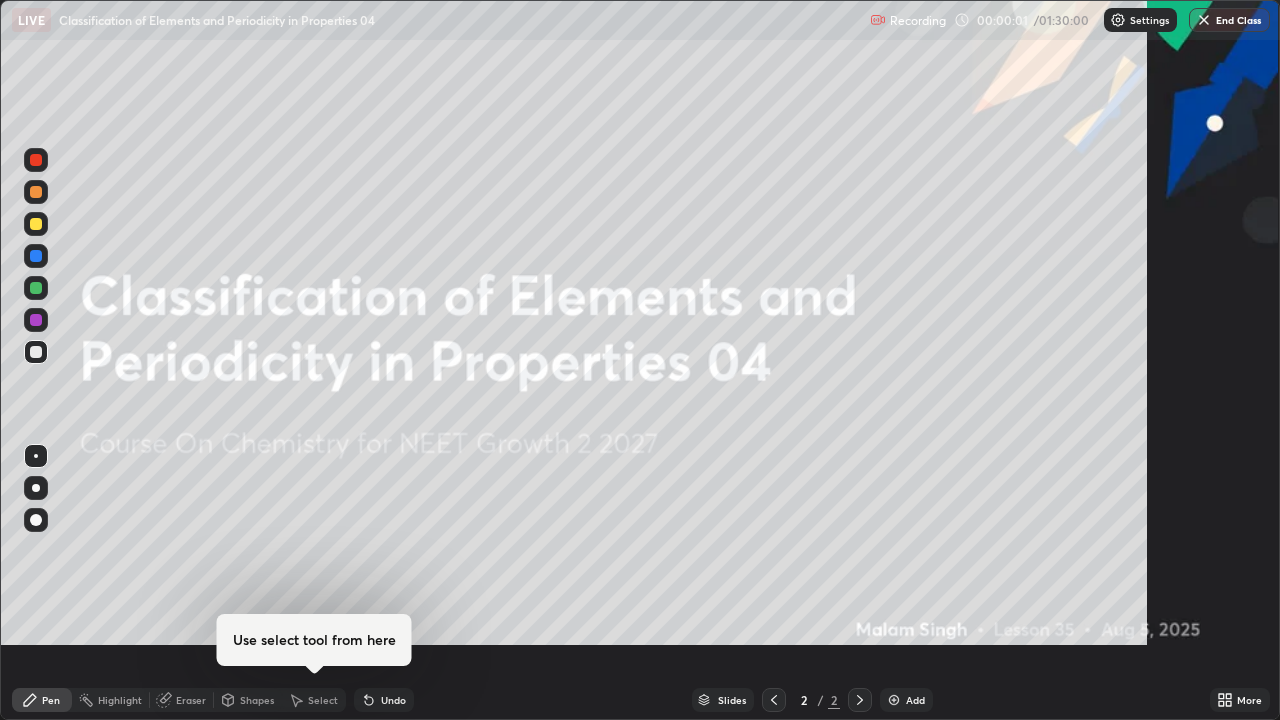 scroll, scrollTop: 99280, scrollLeft: 98720, axis: both 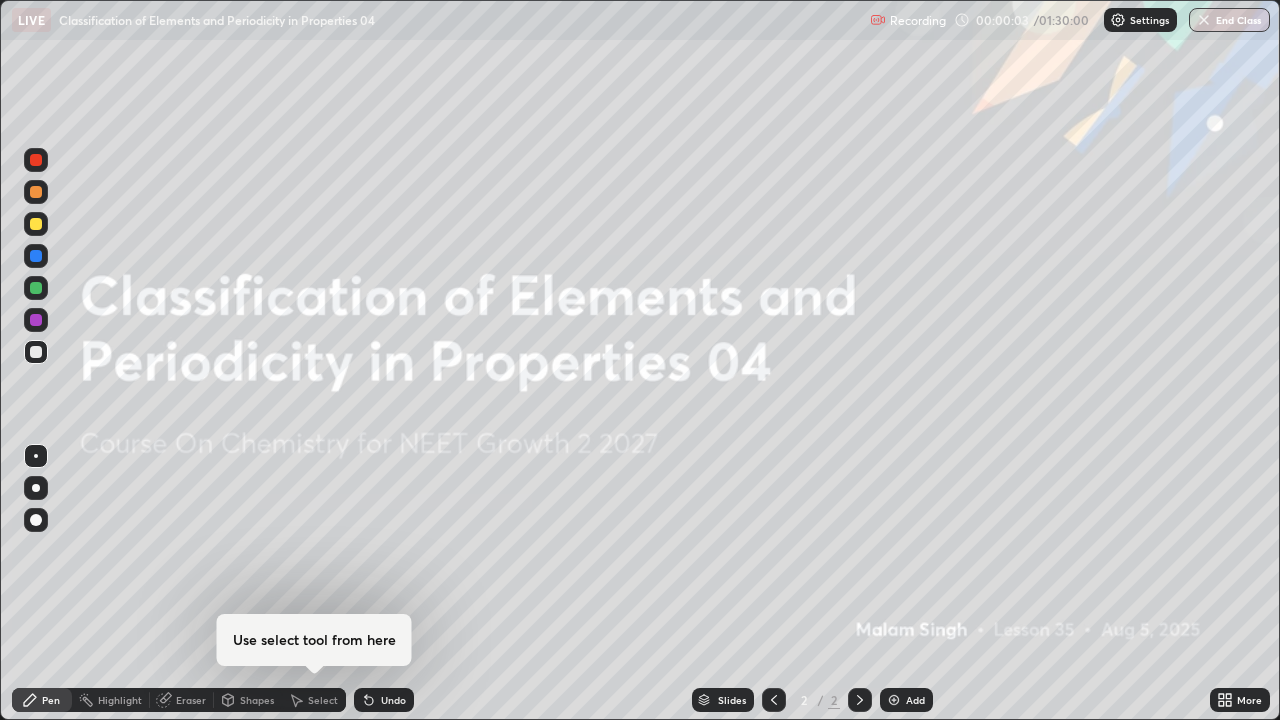 click at bounding box center (894, 700) 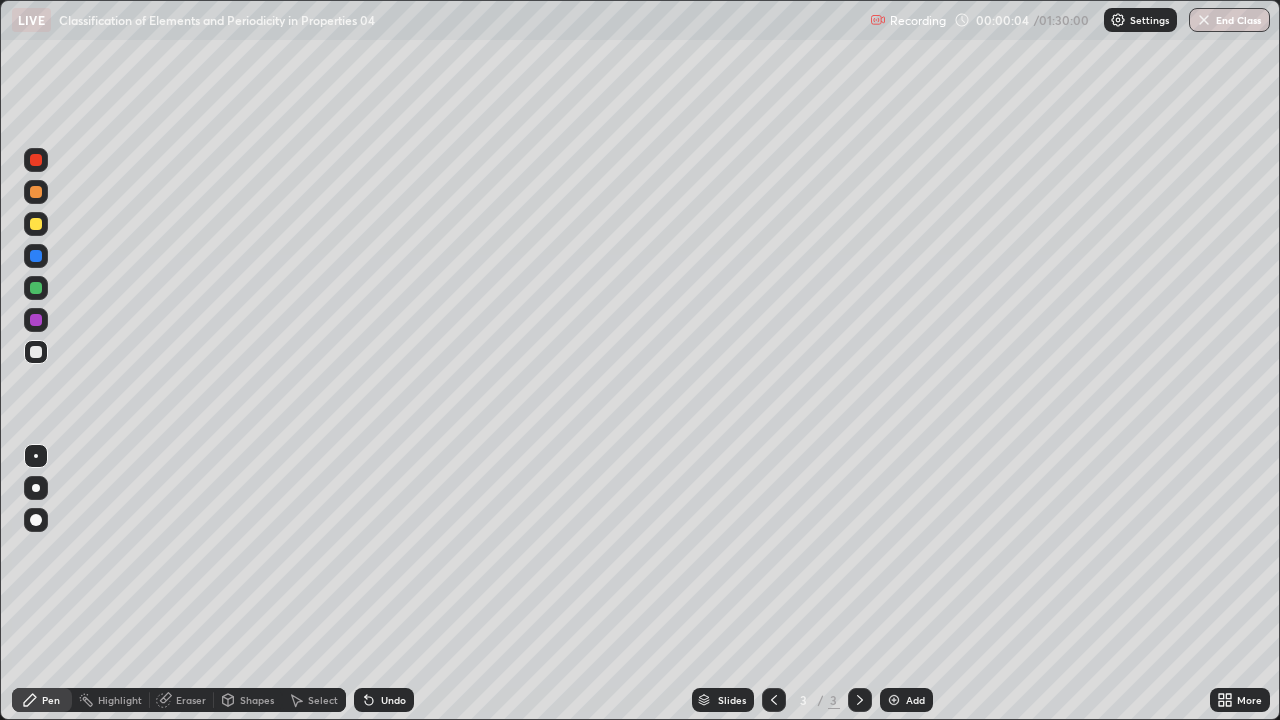 click at bounding box center (36, 488) 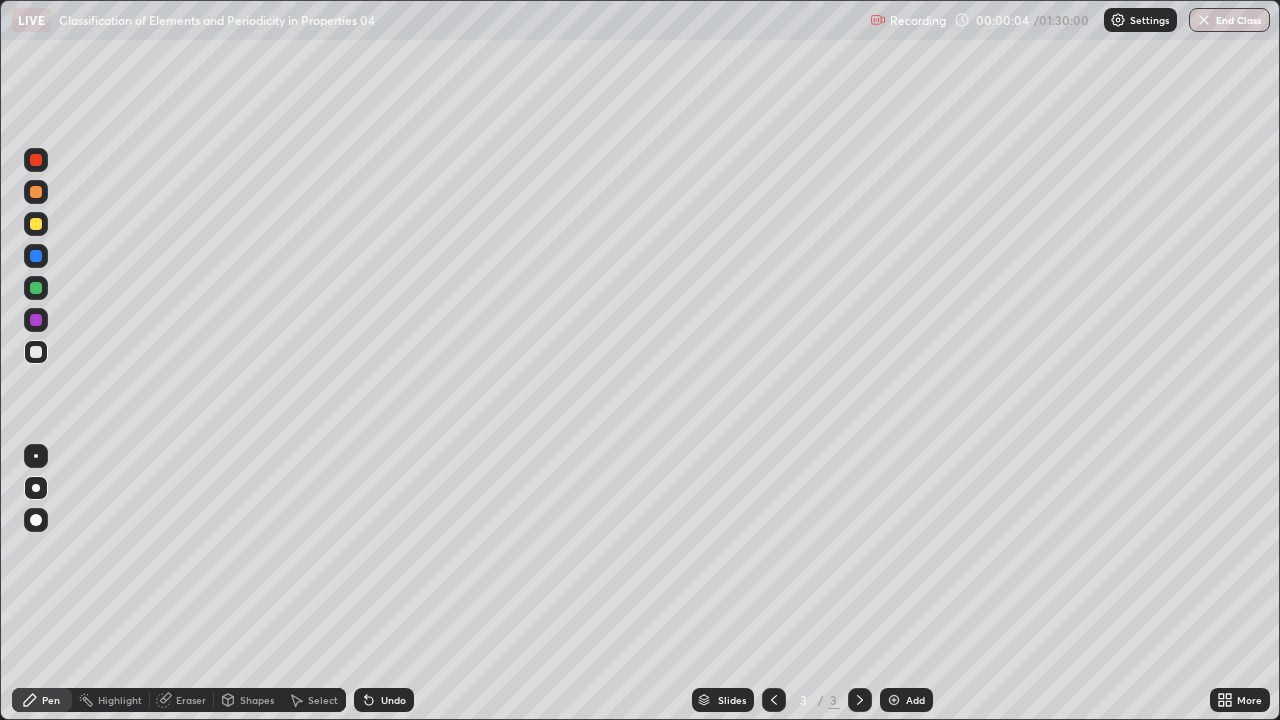 click at bounding box center (36, 192) 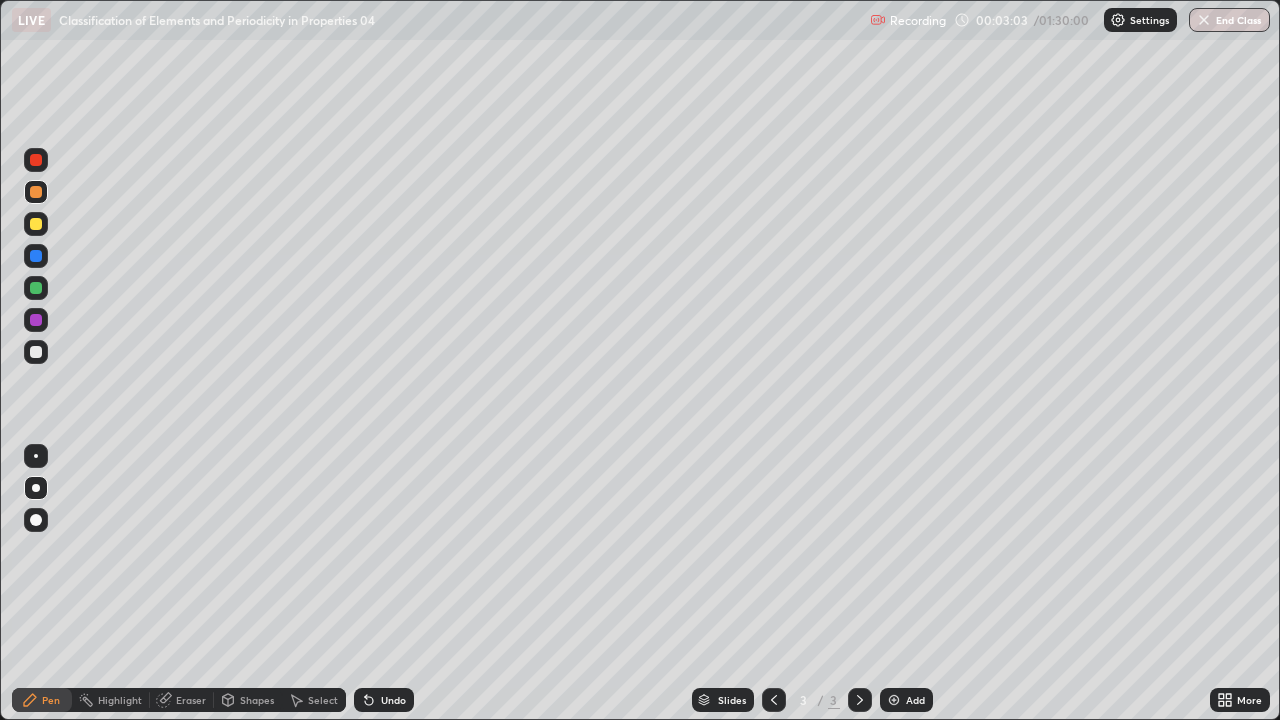 click at bounding box center (36, 224) 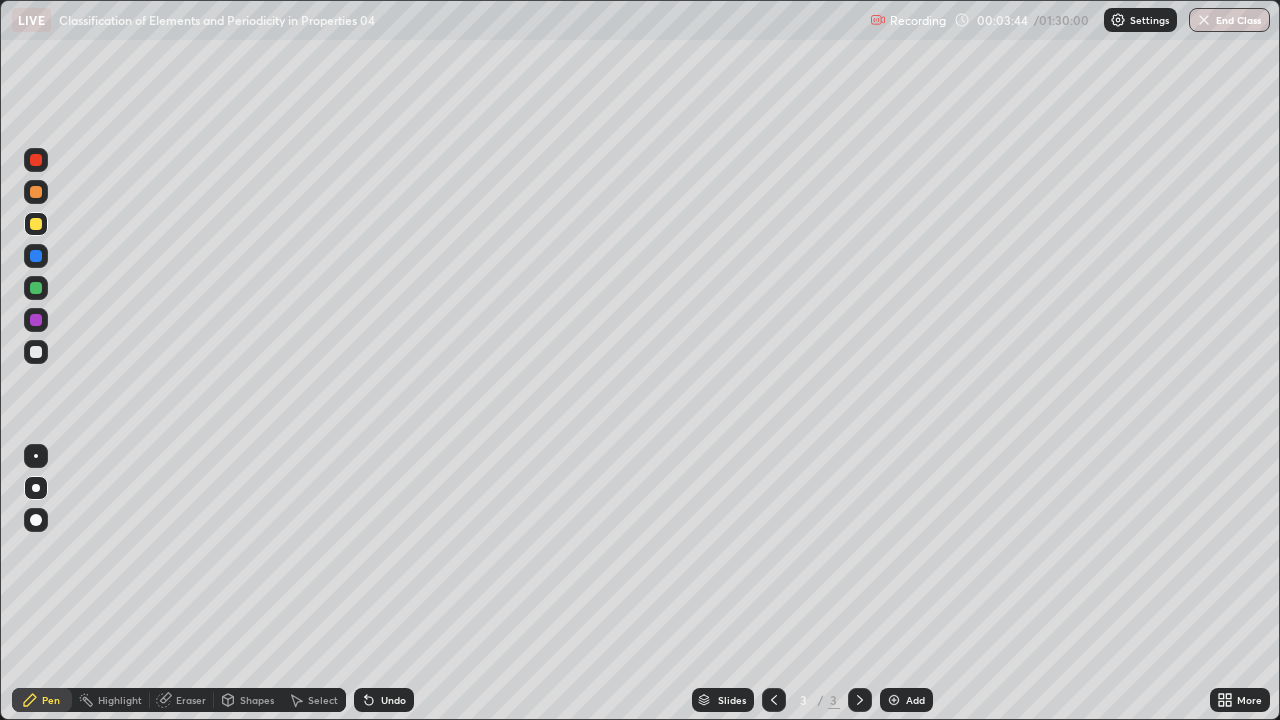 click at bounding box center [36, 352] 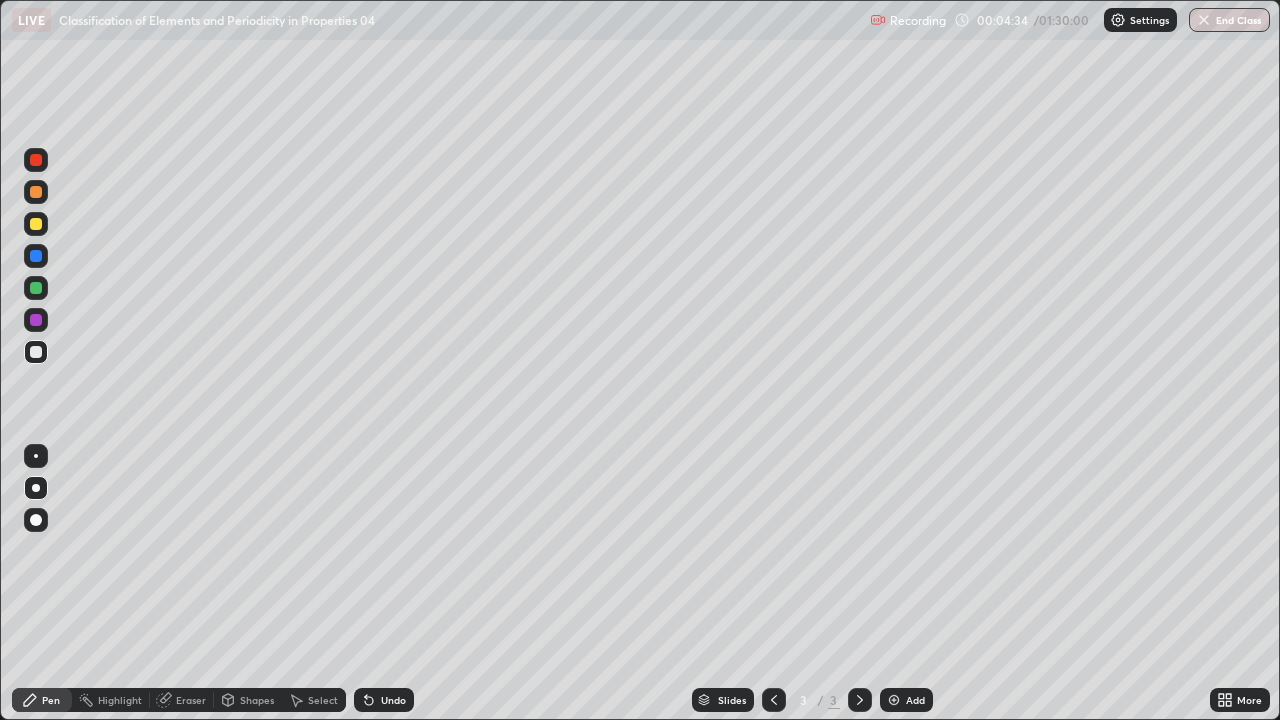 click at bounding box center (36, 352) 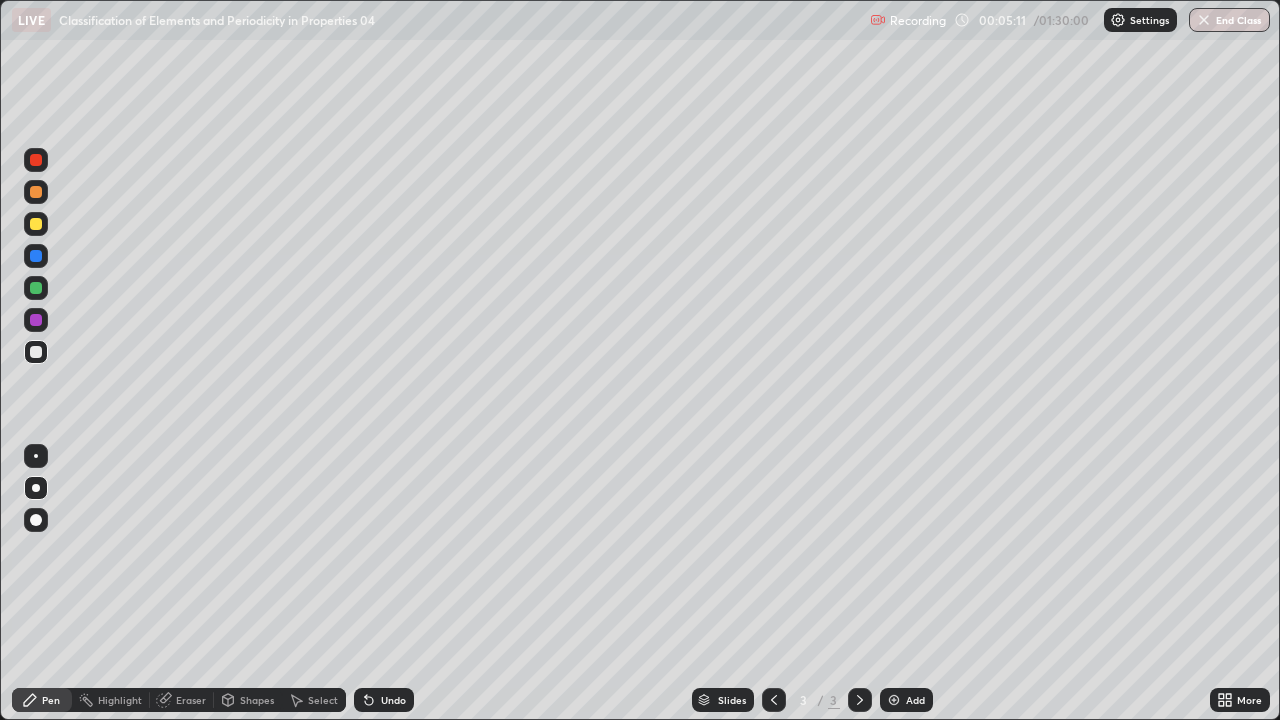 click at bounding box center (36, 192) 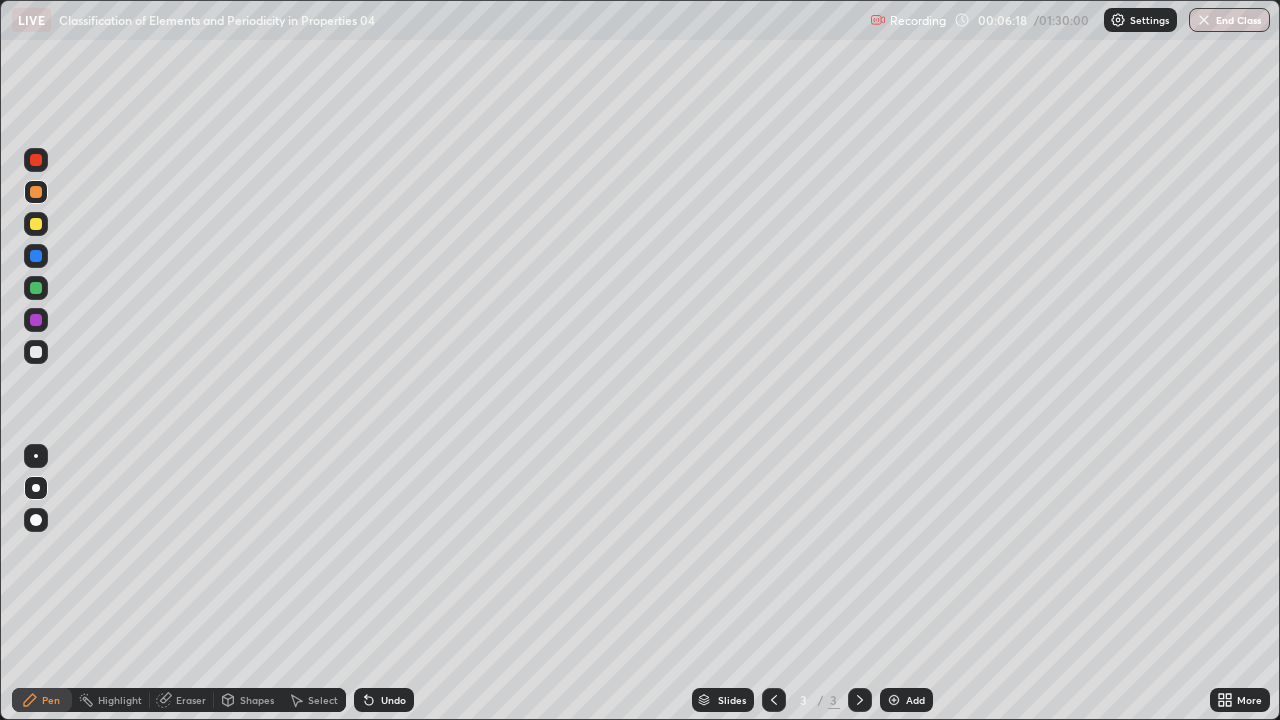 click at bounding box center (36, 352) 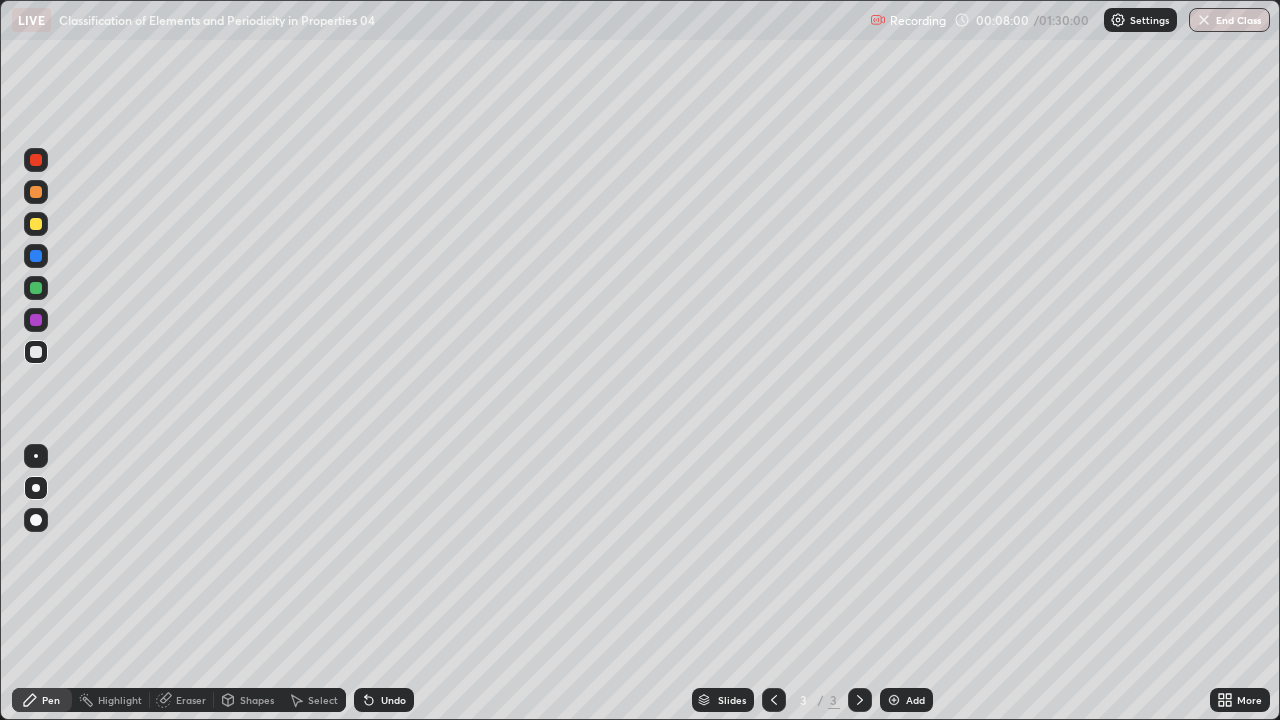 click at bounding box center [36, 288] 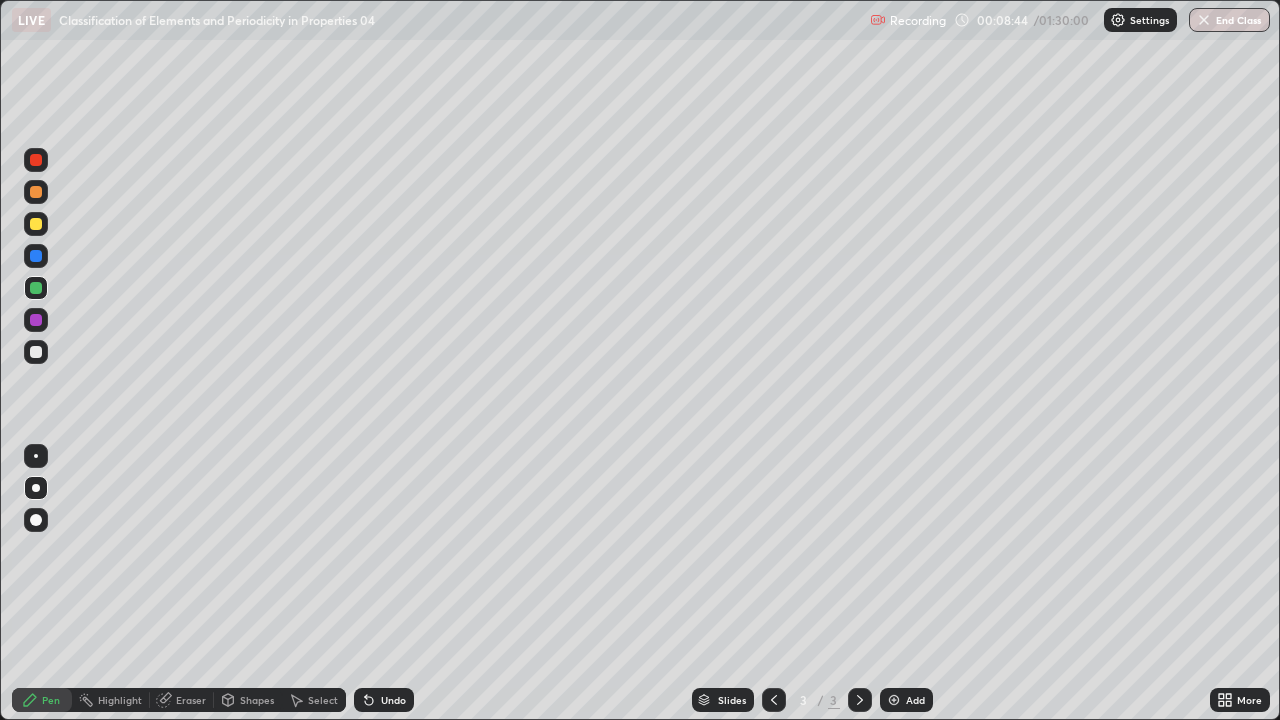 click at bounding box center [894, 700] 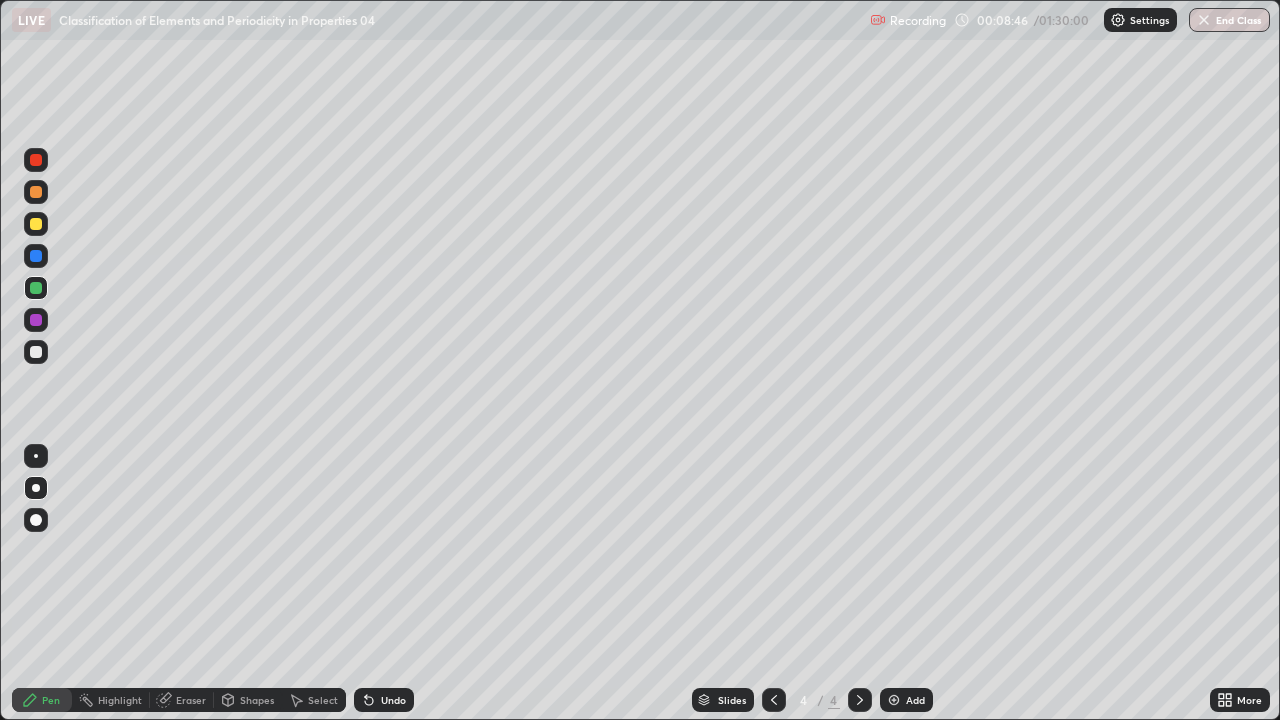 click at bounding box center (36, 192) 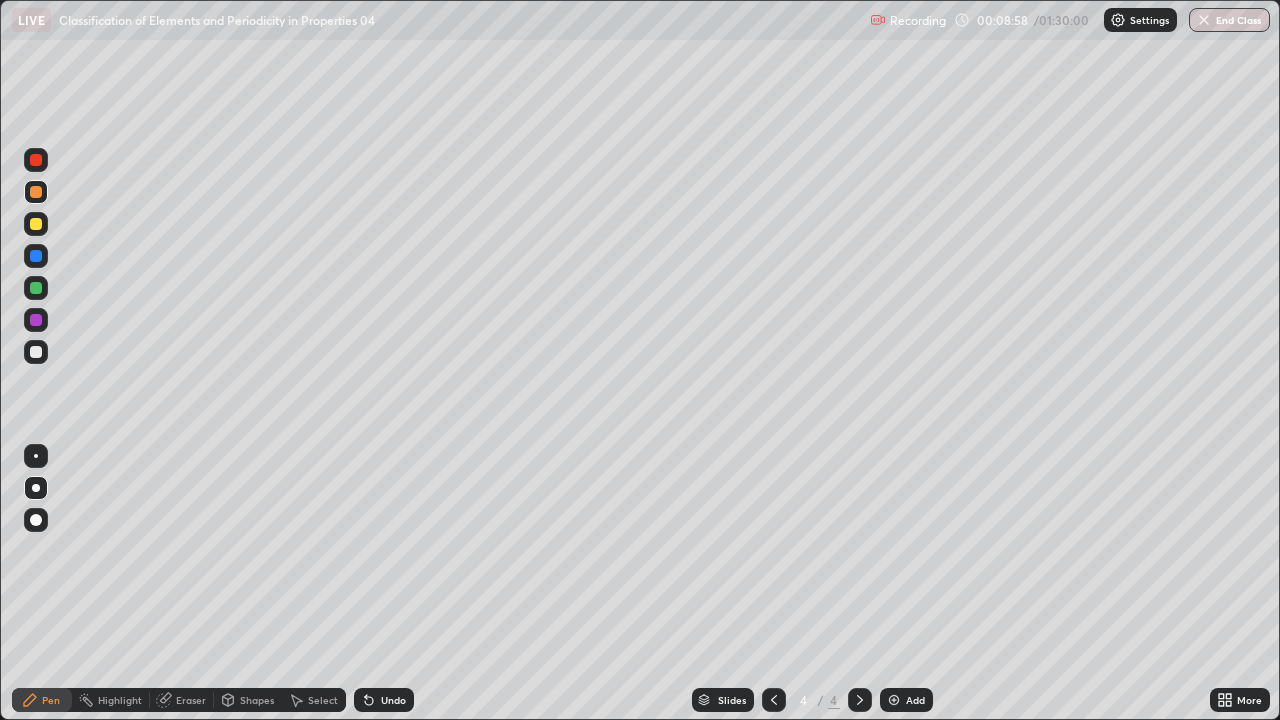 click at bounding box center (36, 224) 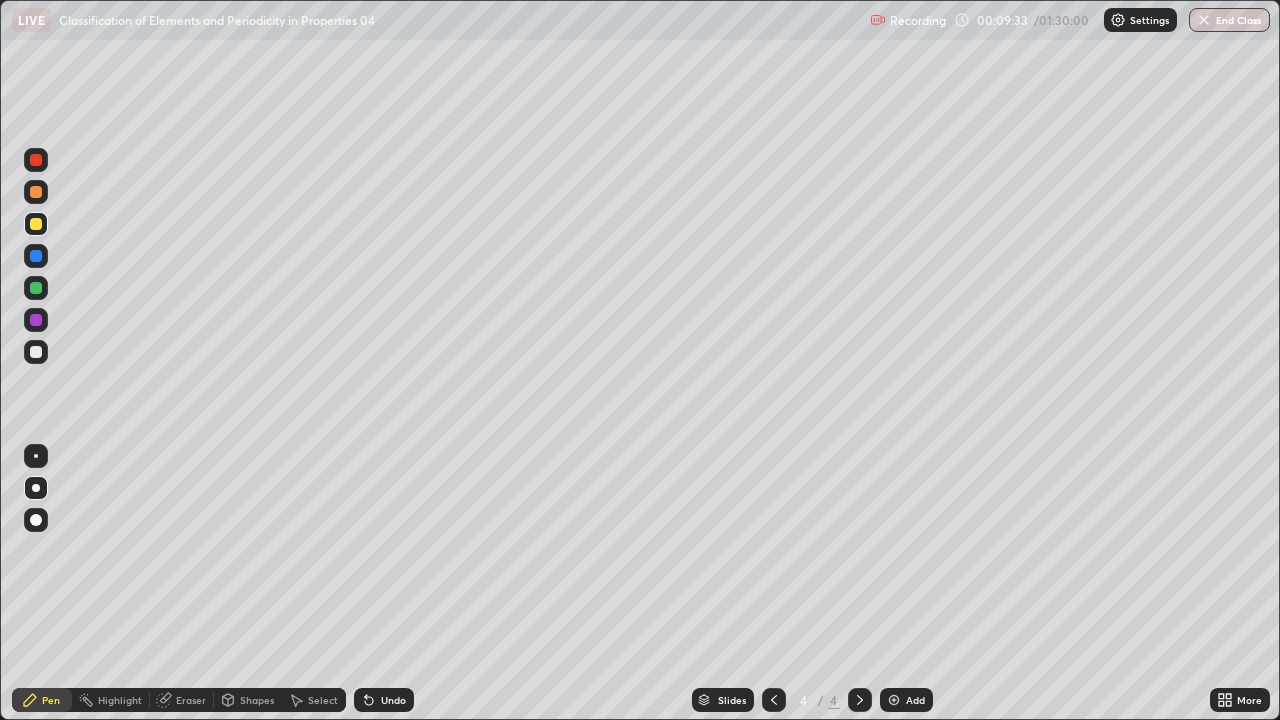 click at bounding box center [36, 352] 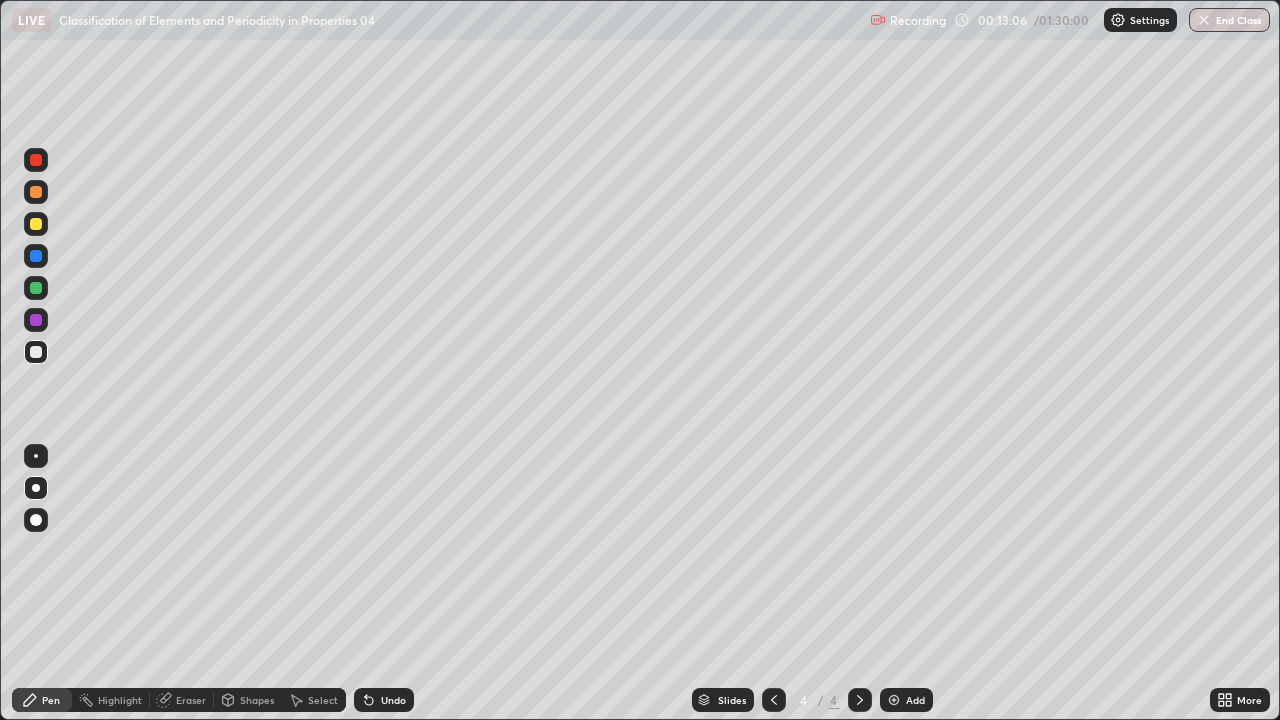 click on "Shapes" at bounding box center [257, 700] 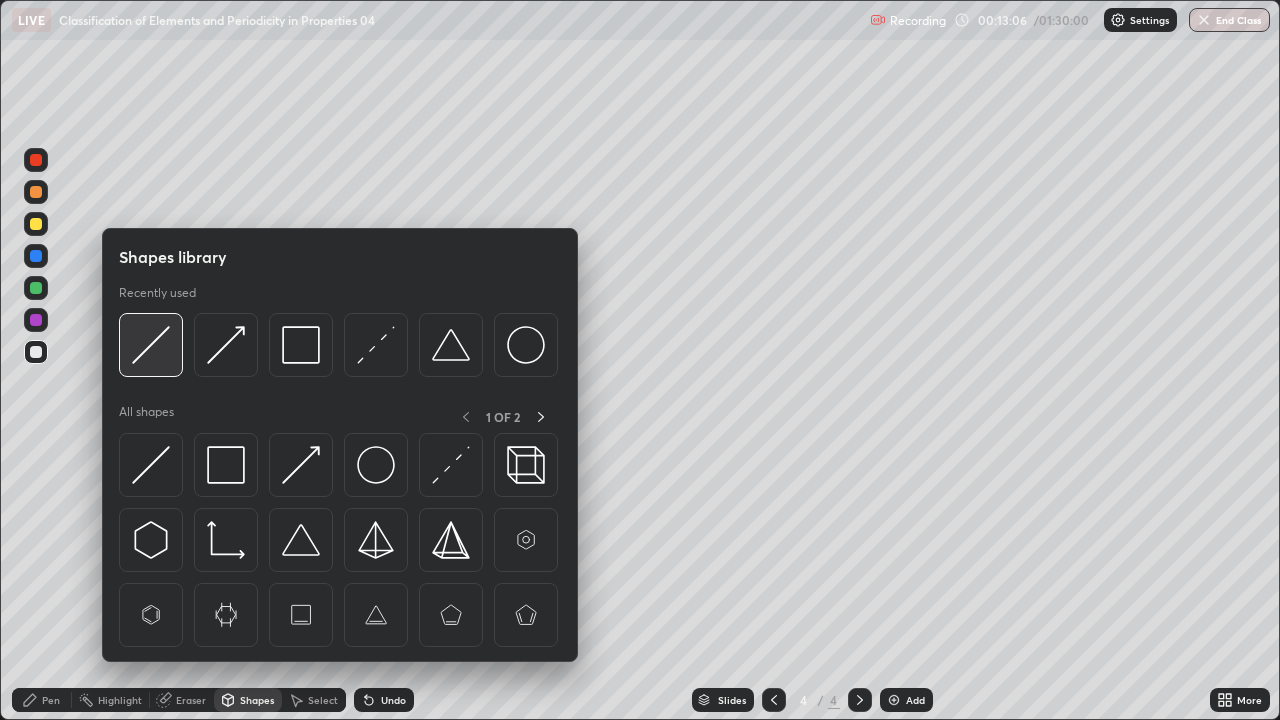 click at bounding box center [151, 345] 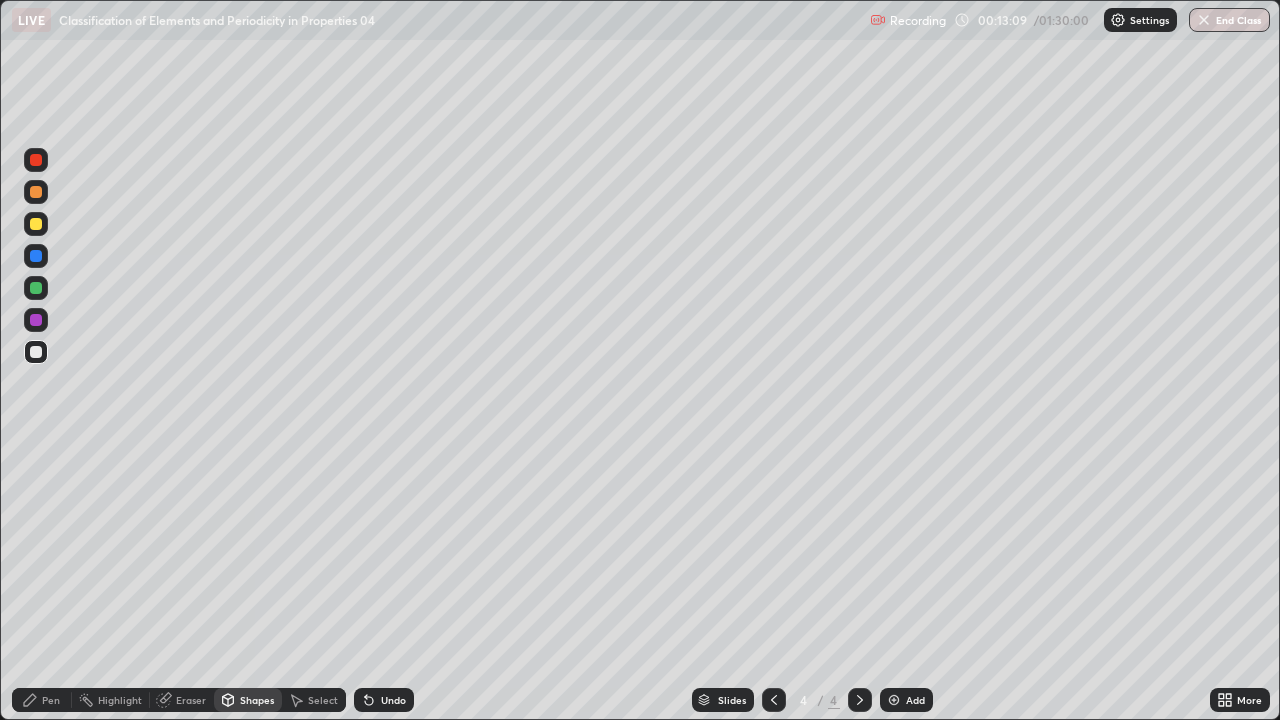 click on "Pen" at bounding box center [51, 700] 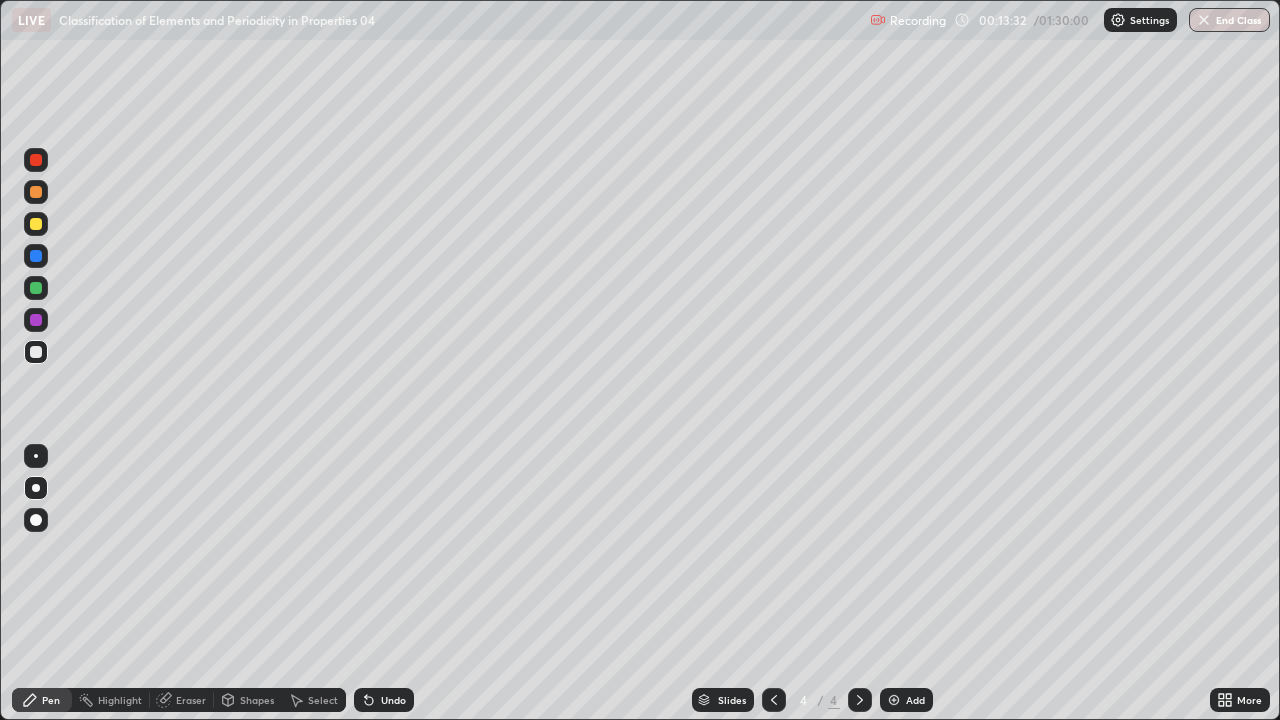 click at bounding box center [36, 224] 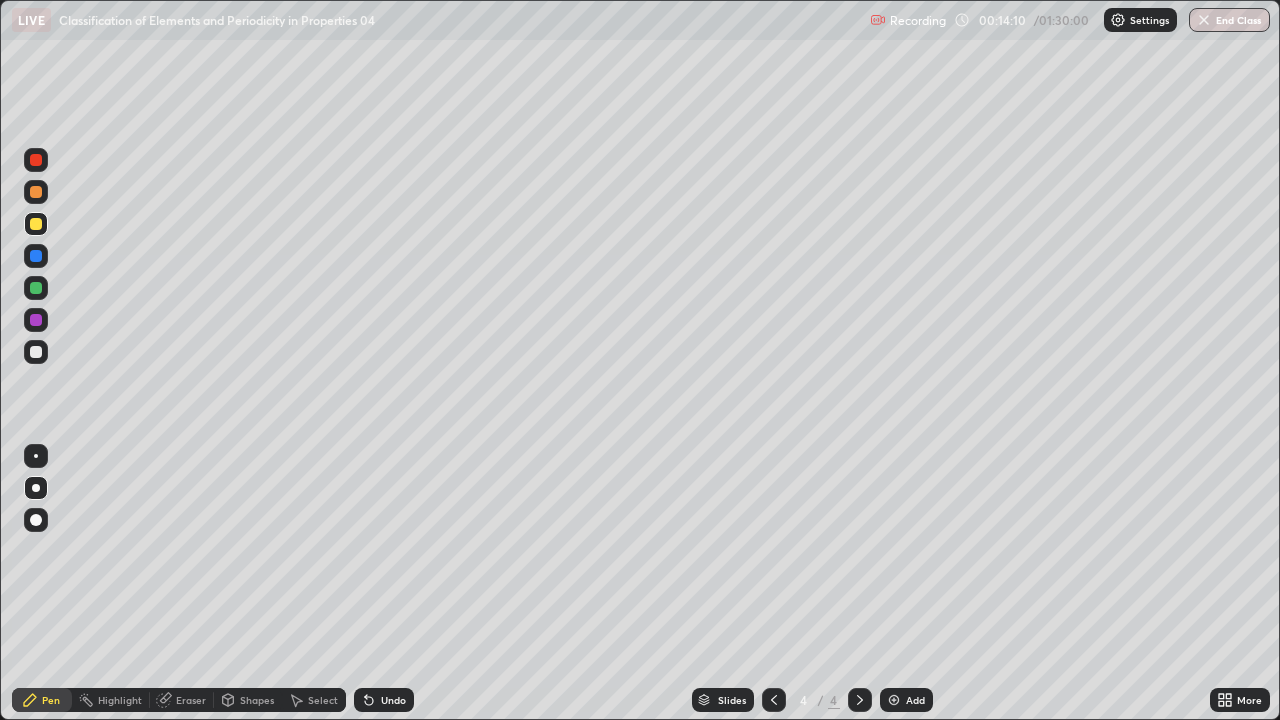 click at bounding box center (36, 352) 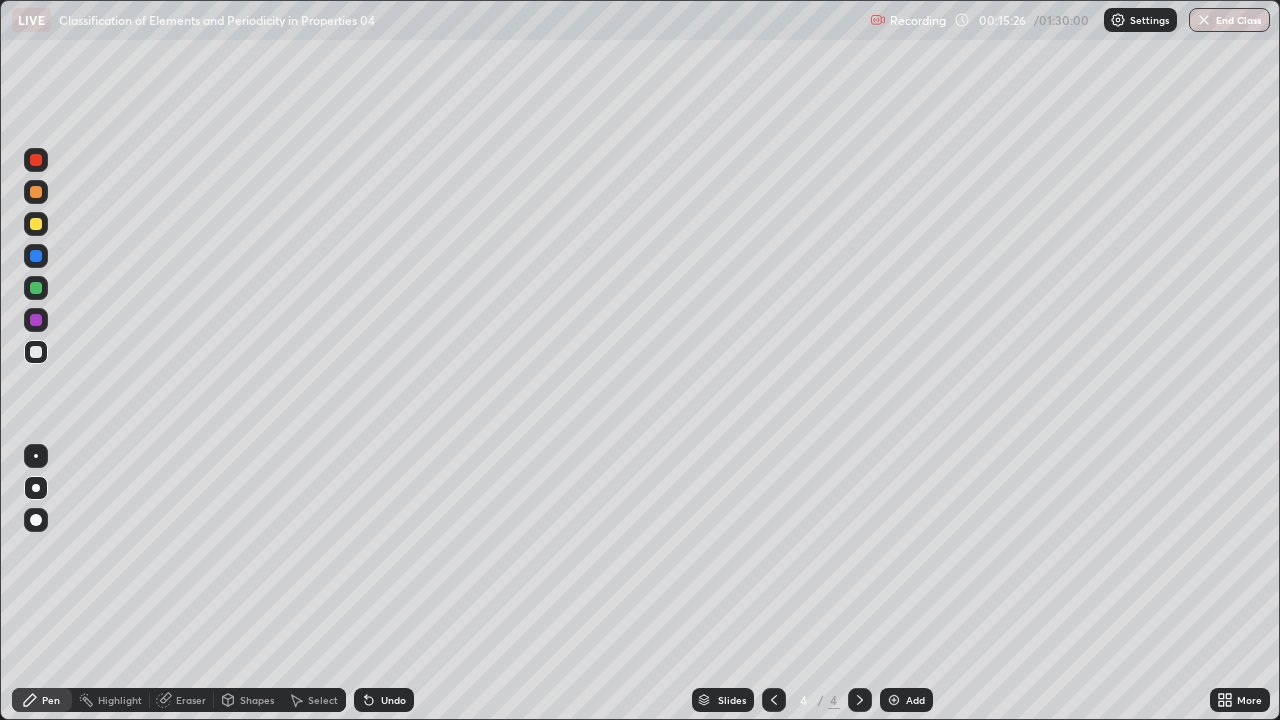 click at bounding box center (894, 700) 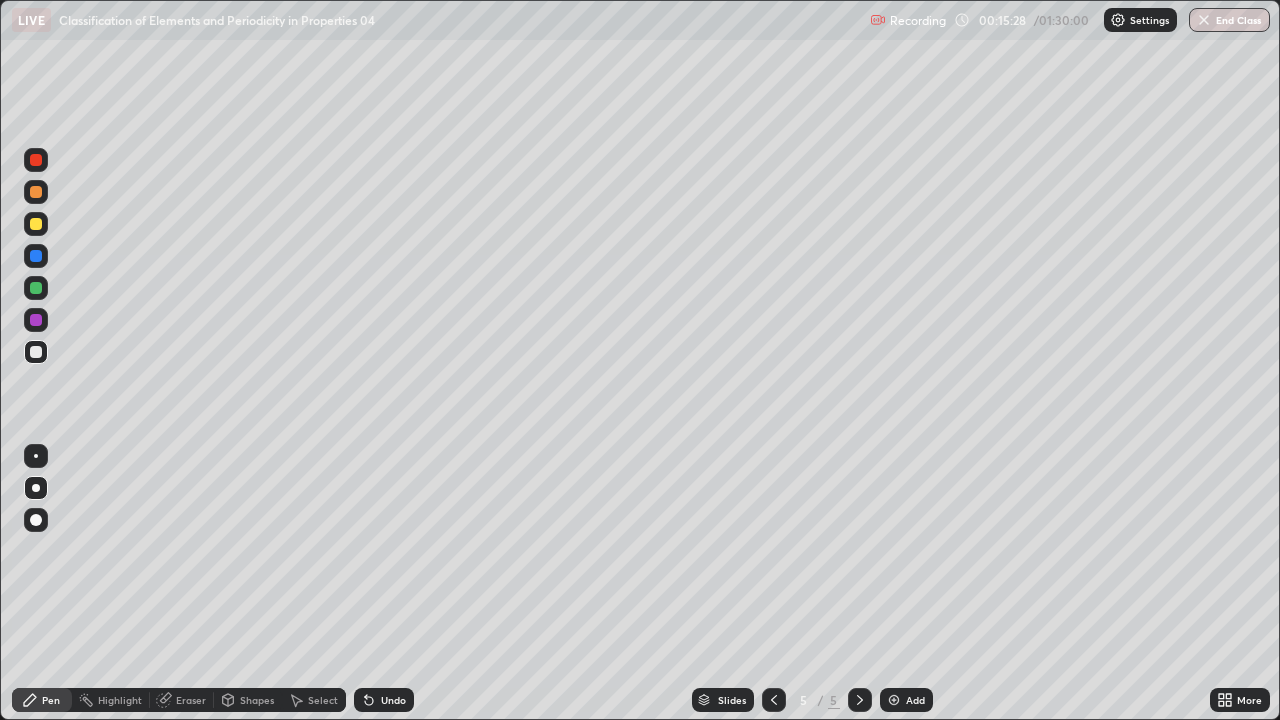 click at bounding box center (36, 192) 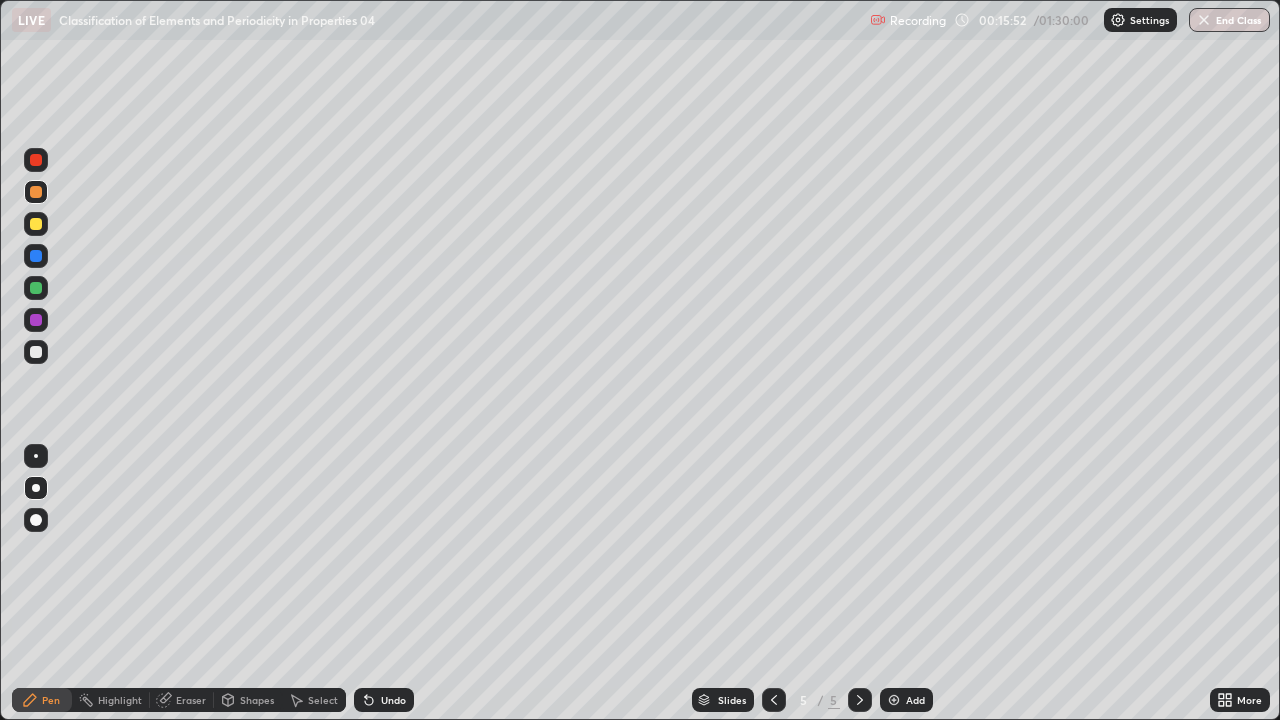 click at bounding box center (36, 352) 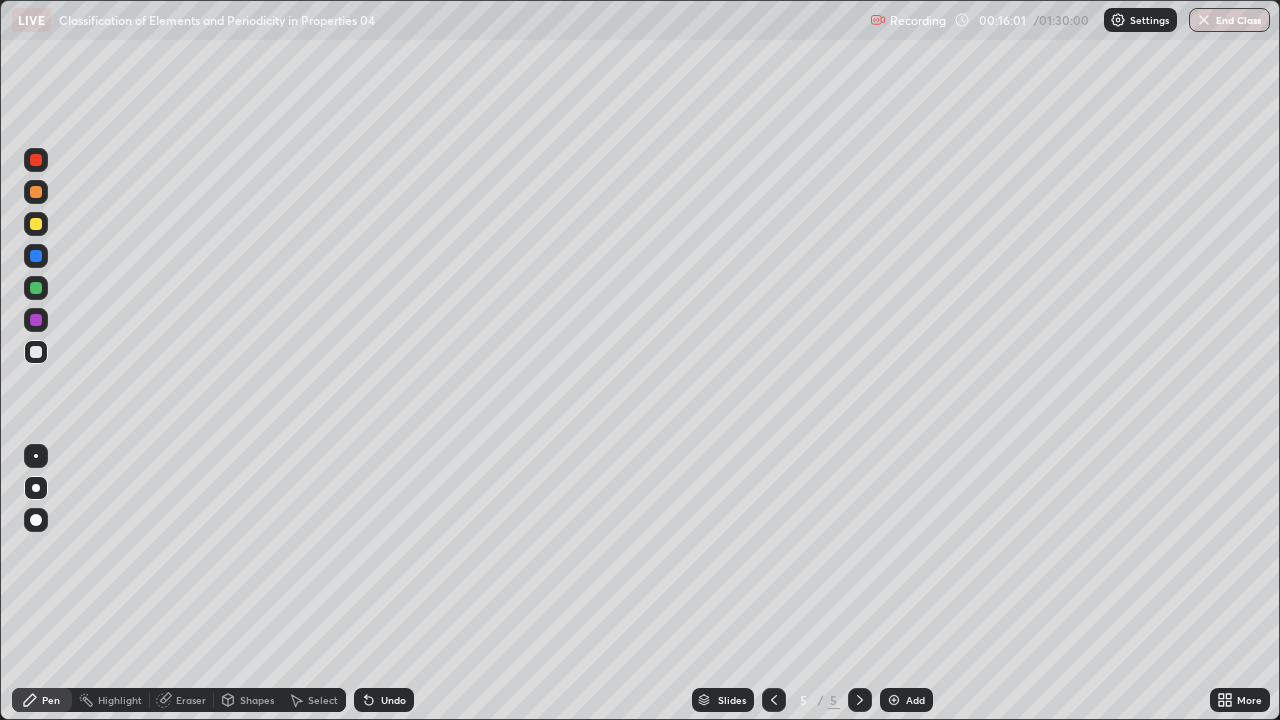click at bounding box center [36, 224] 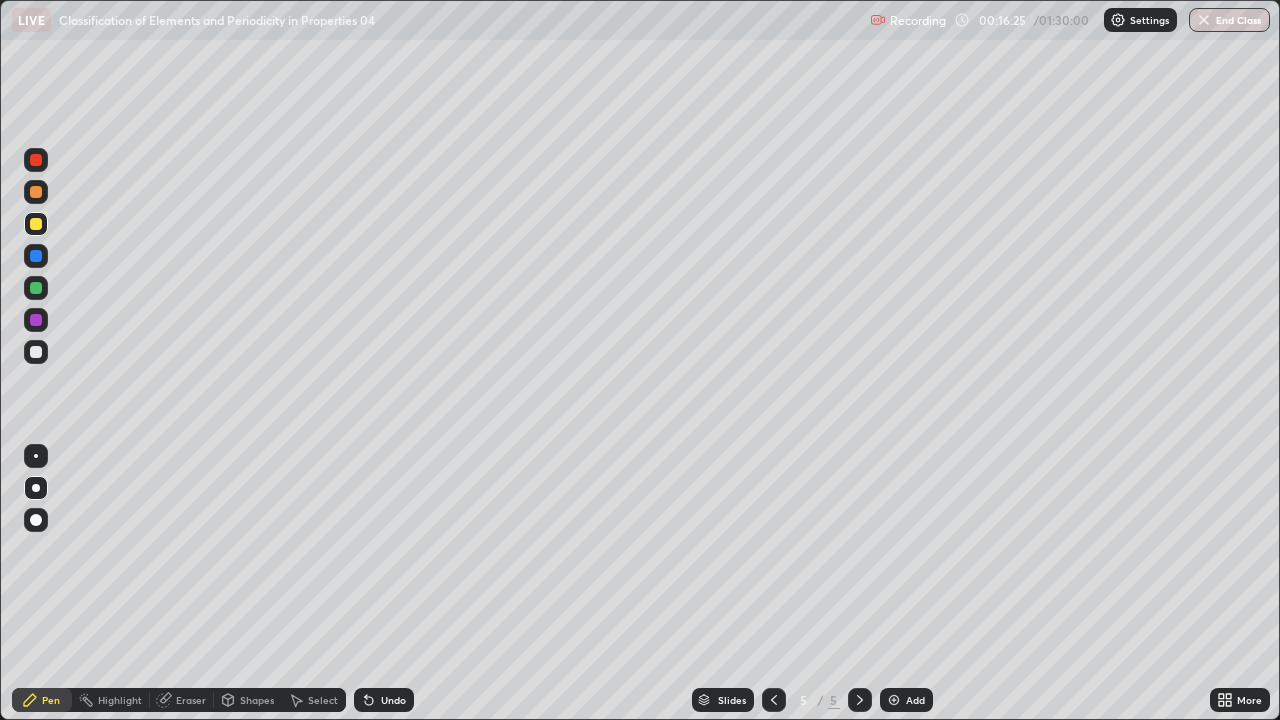 click at bounding box center (36, 288) 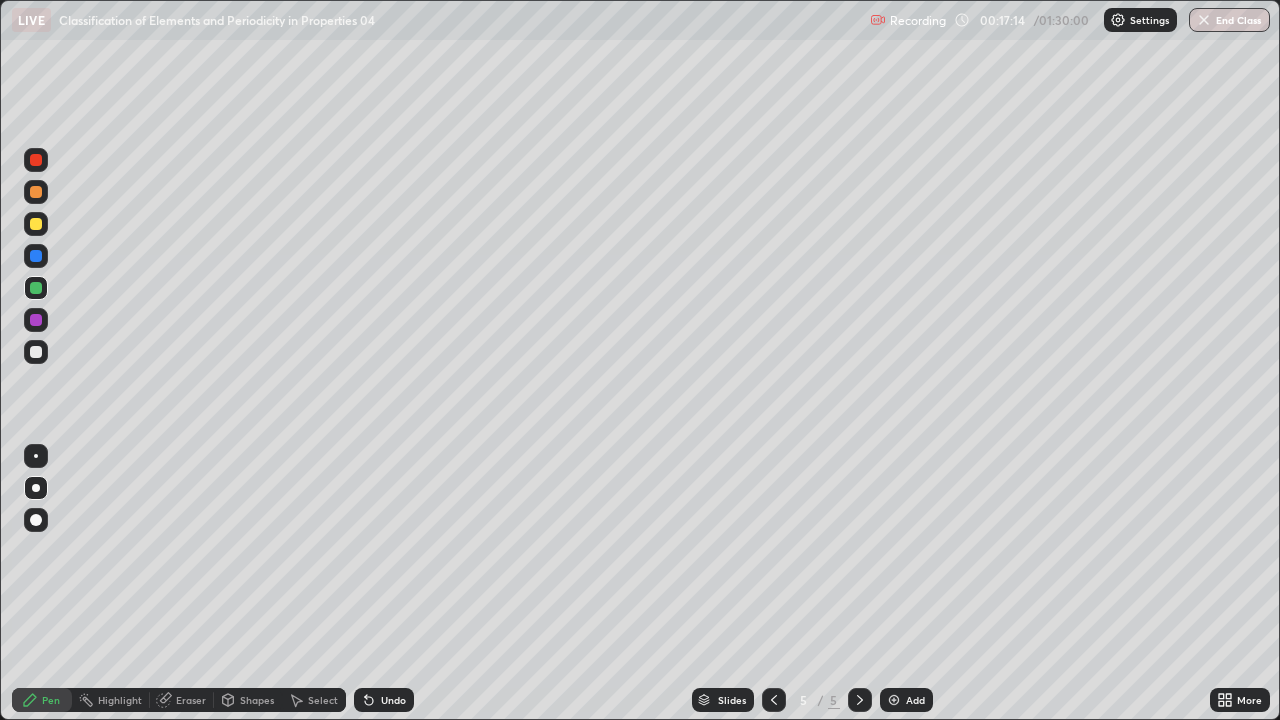 click at bounding box center [36, 352] 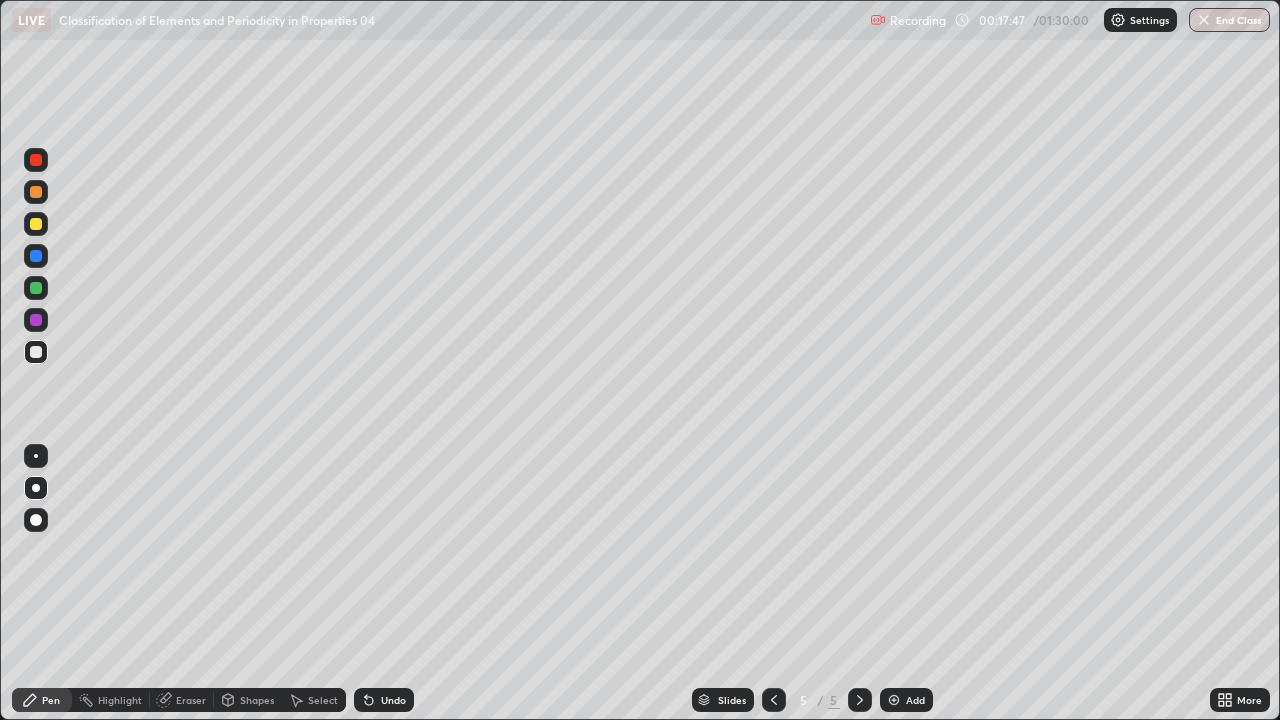 click at bounding box center [36, 488] 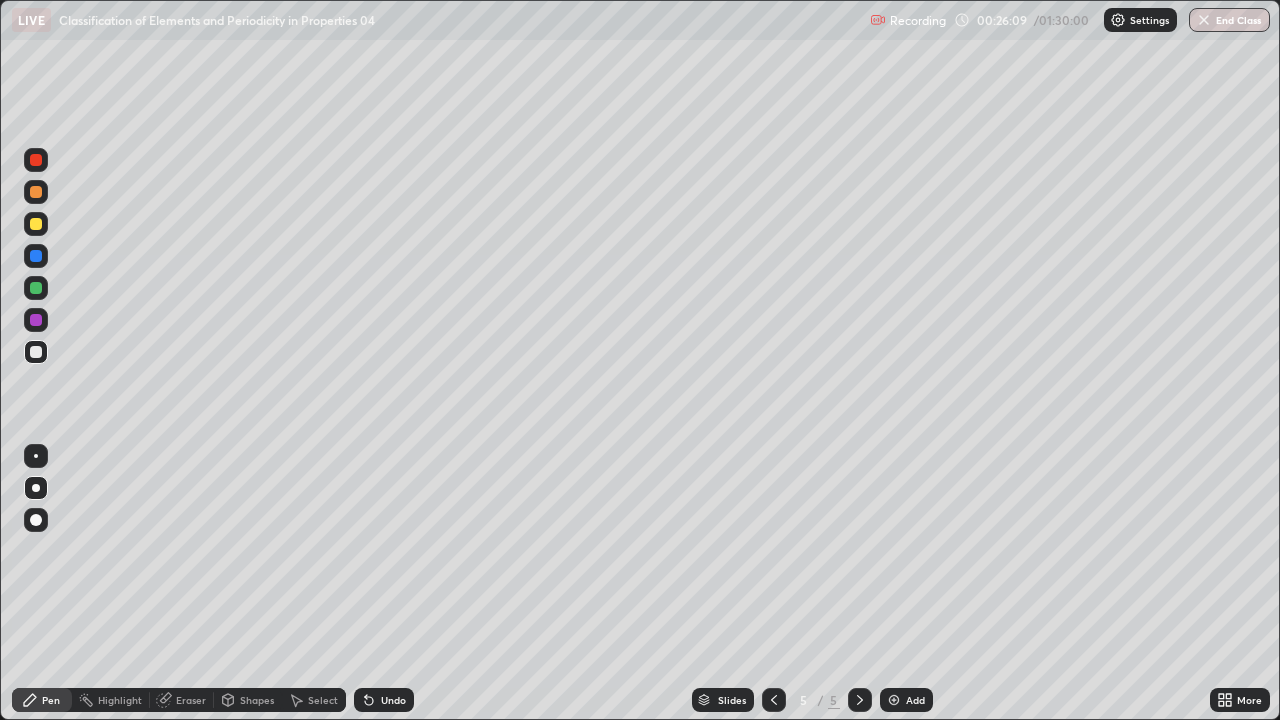 click at bounding box center [894, 700] 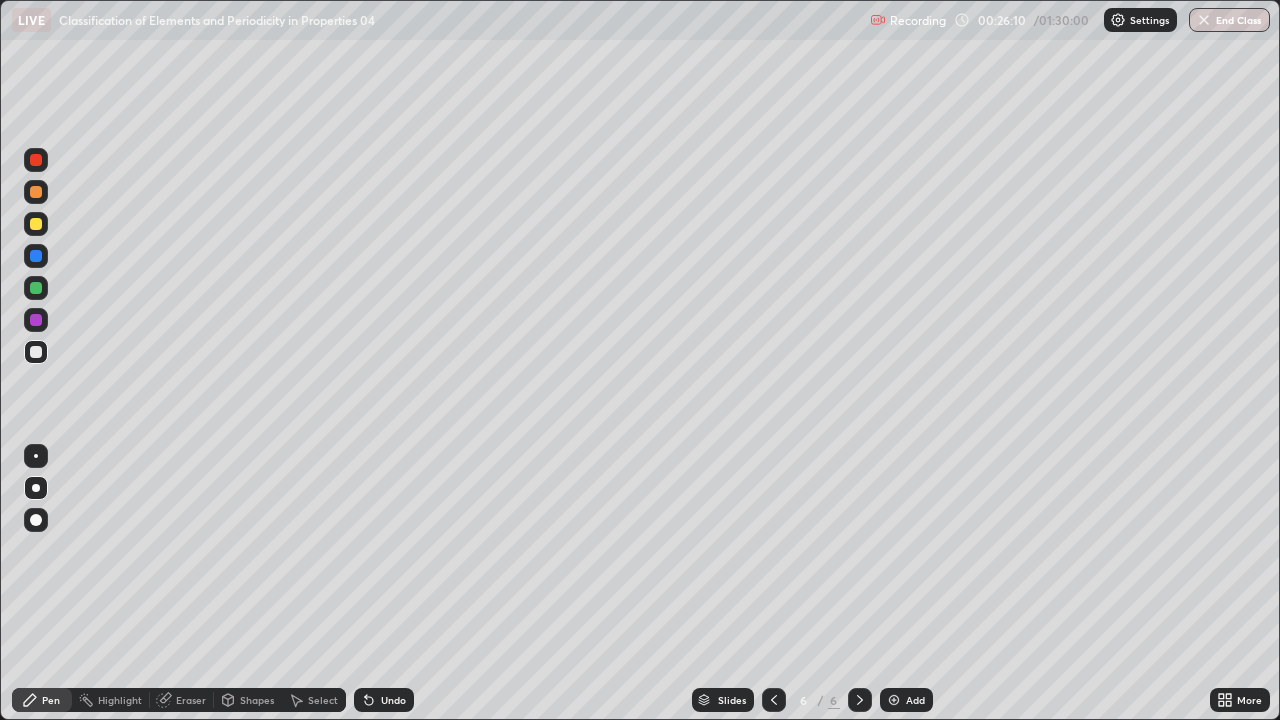click at bounding box center [36, 192] 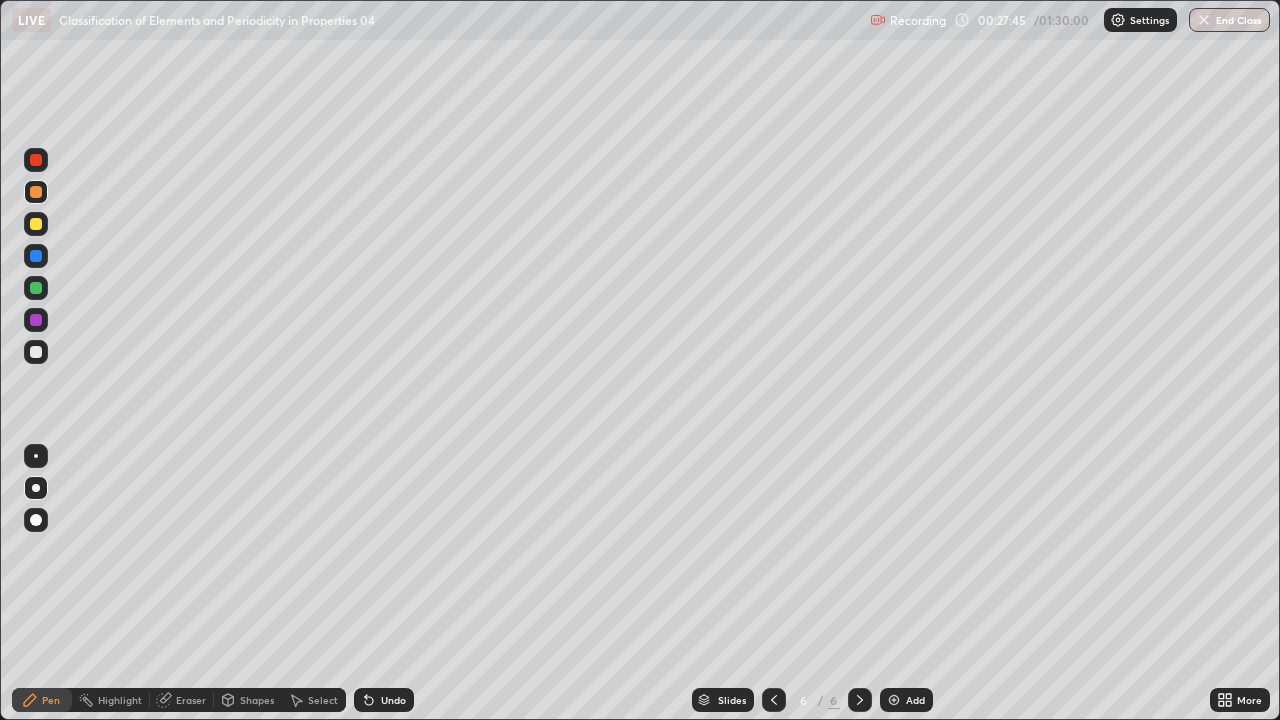 click at bounding box center [36, 224] 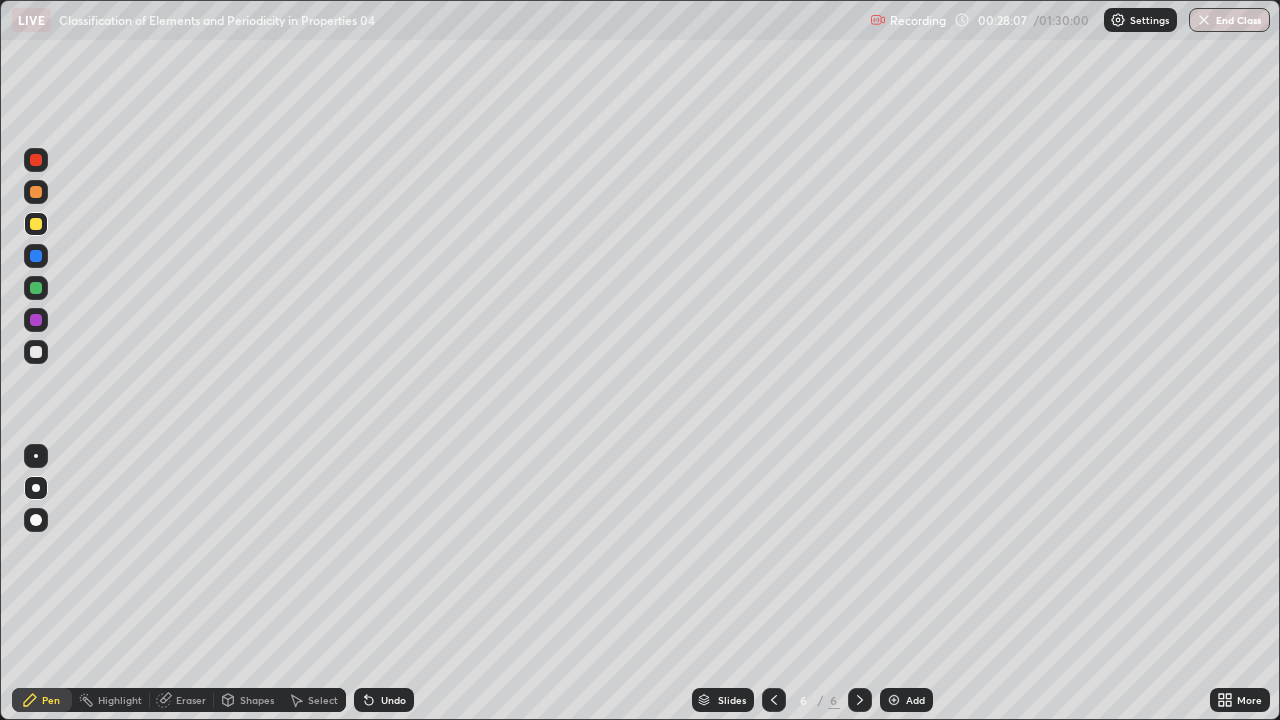 click at bounding box center (36, 288) 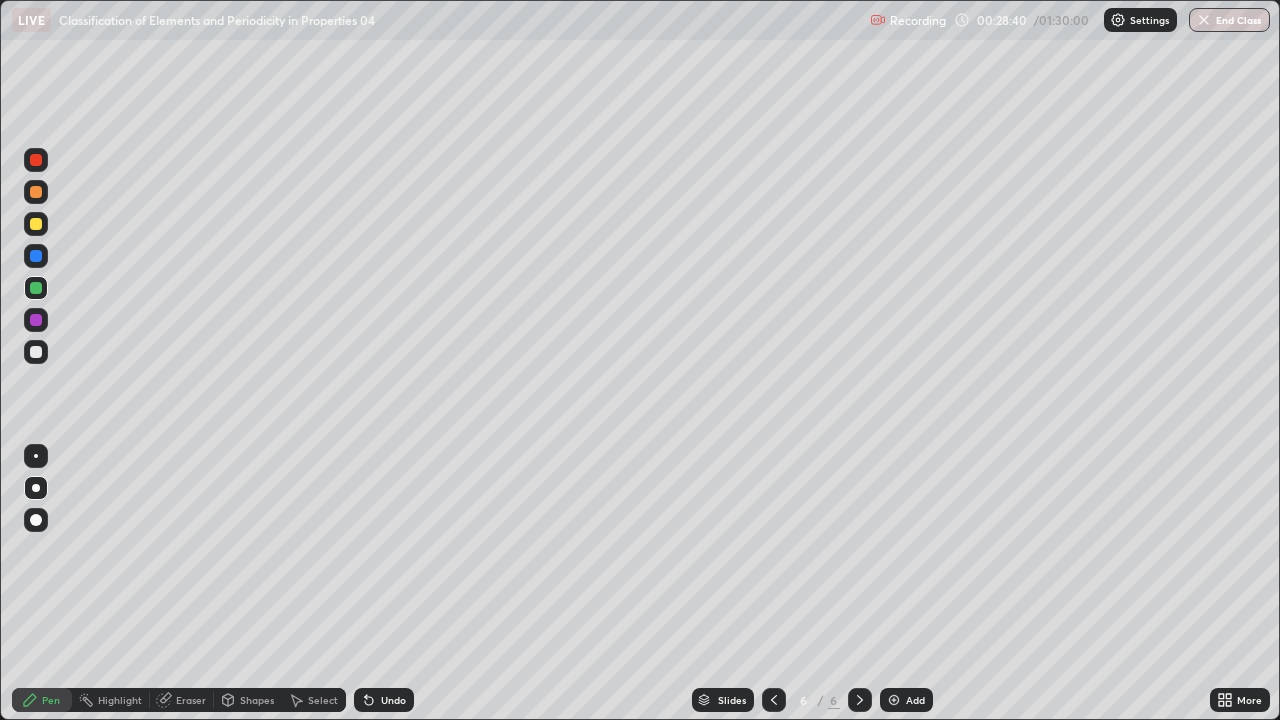 click on "Select" at bounding box center [314, 700] 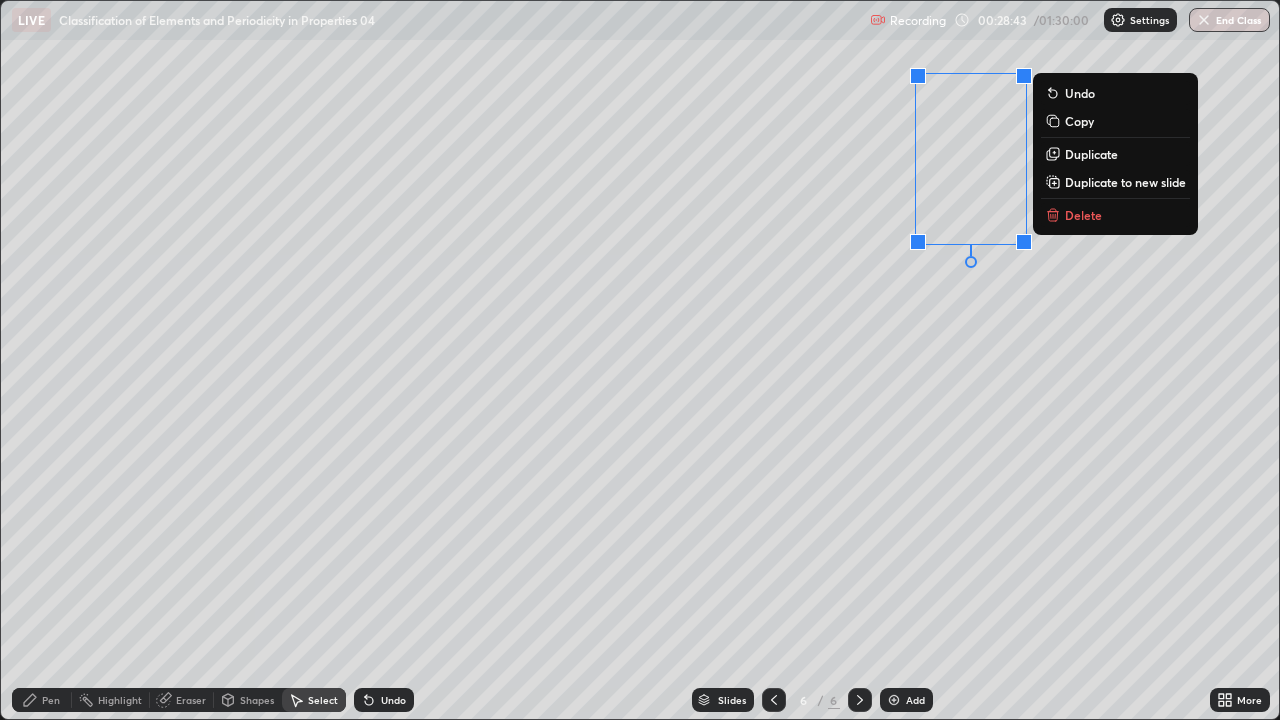 click on "Delete" at bounding box center (1083, 215) 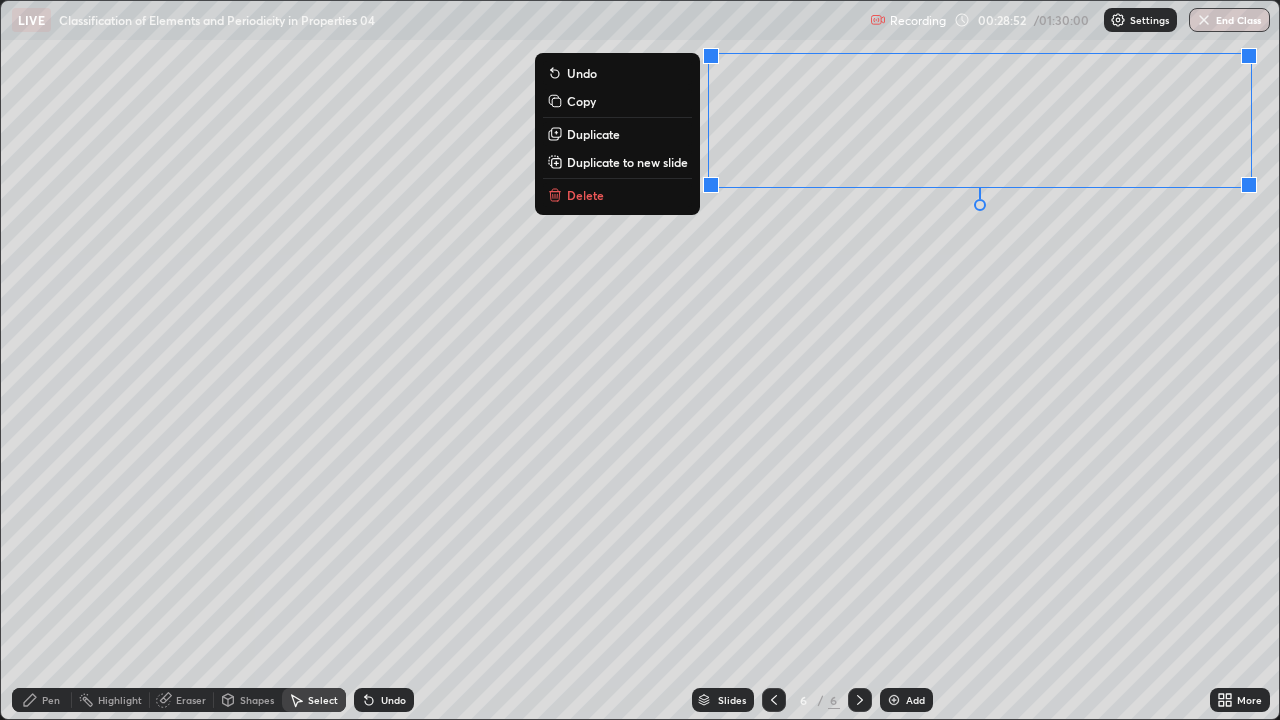click on "0 ° Undo Copy Duplicate Duplicate to new slide Delete" at bounding box center [640, 360] 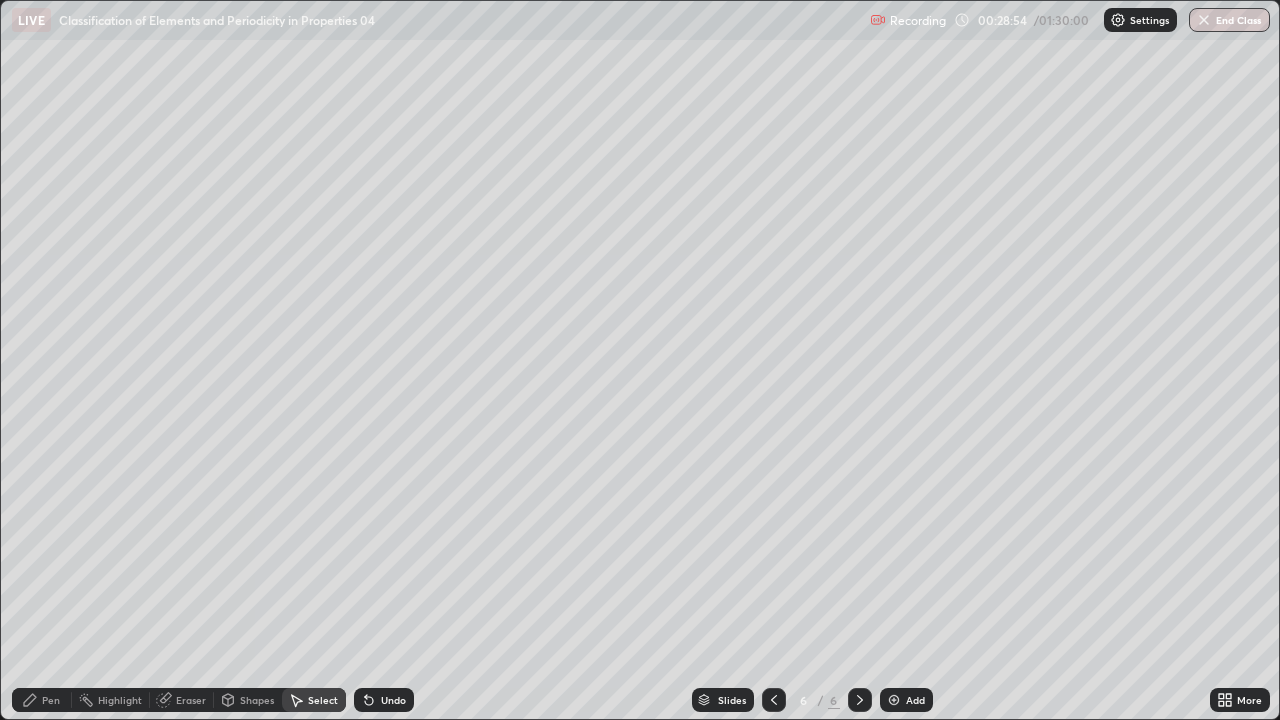 click on "Pen" at bounding box center [51, 700] 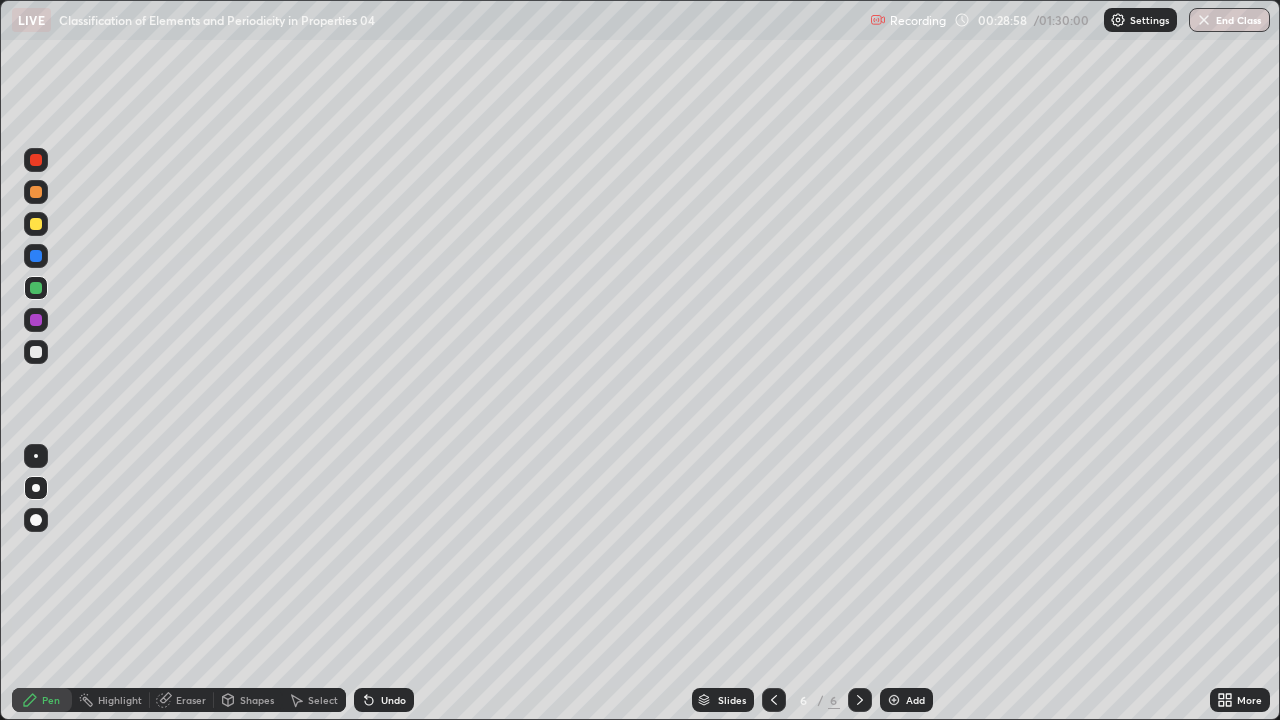 click 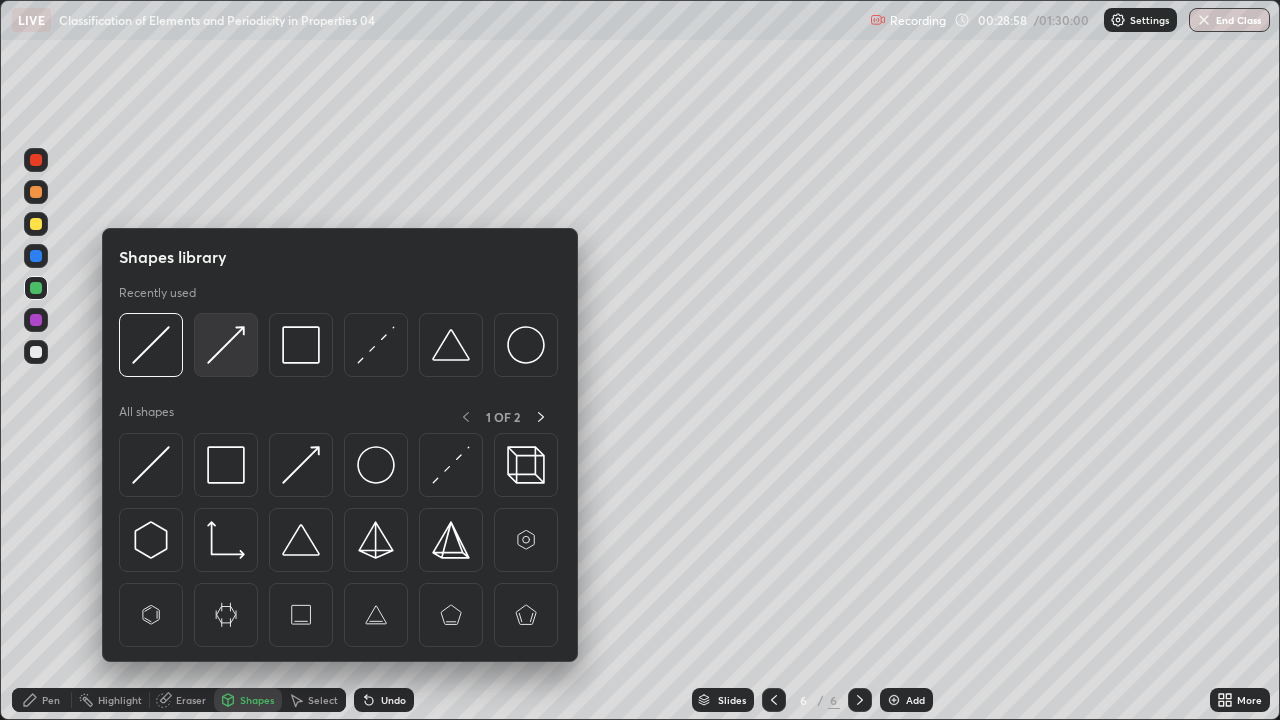 click at bounding box center (226, 345) 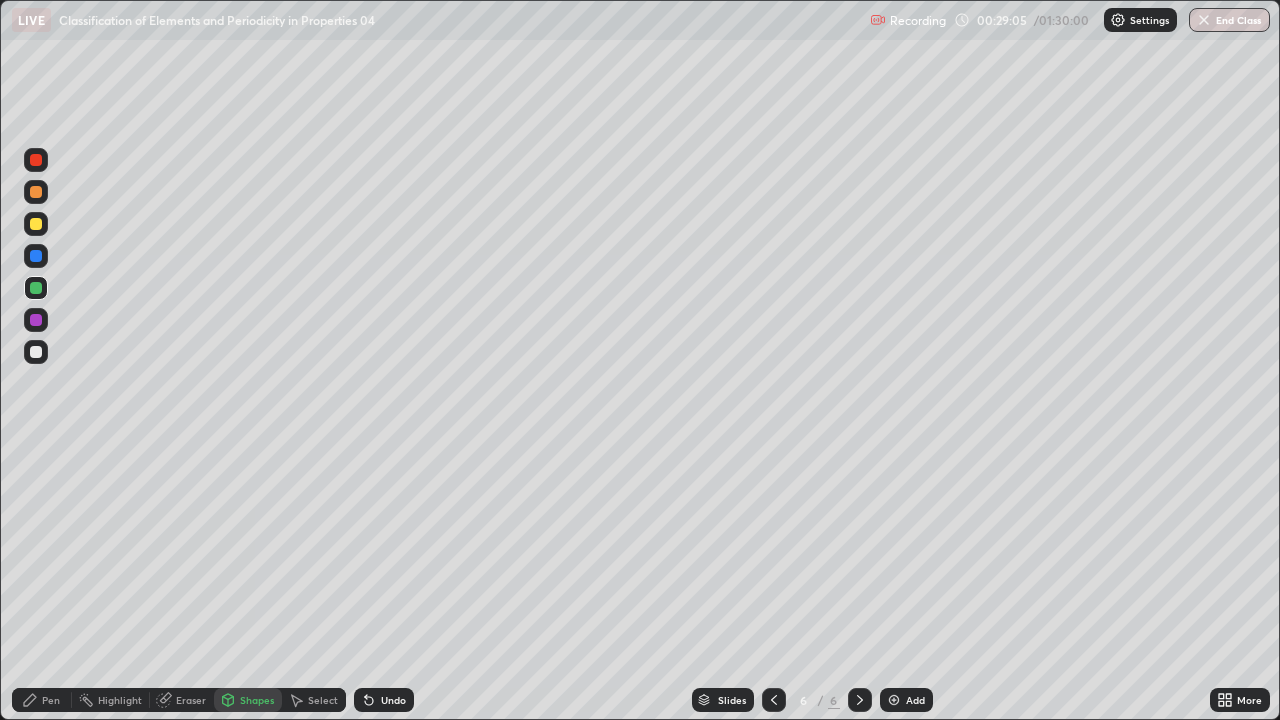 click on "Pen" at bounding box center (51, 700) 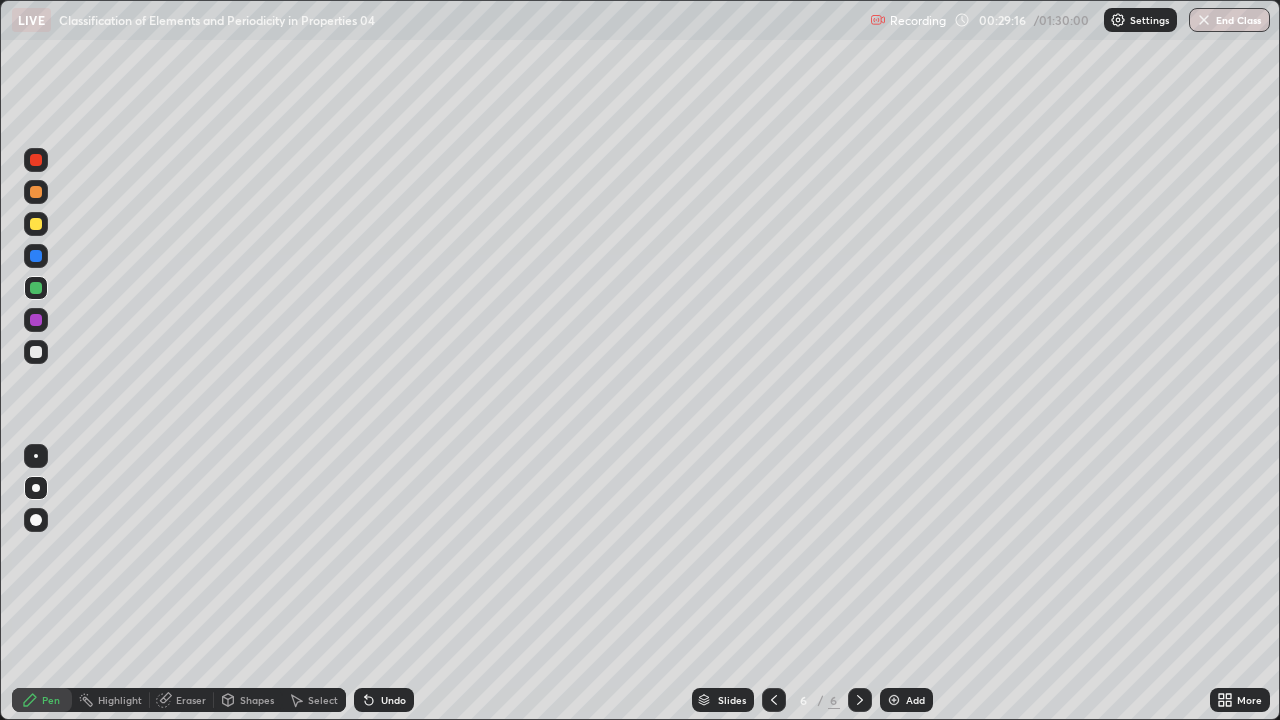 click at bounding box center [36, 352] 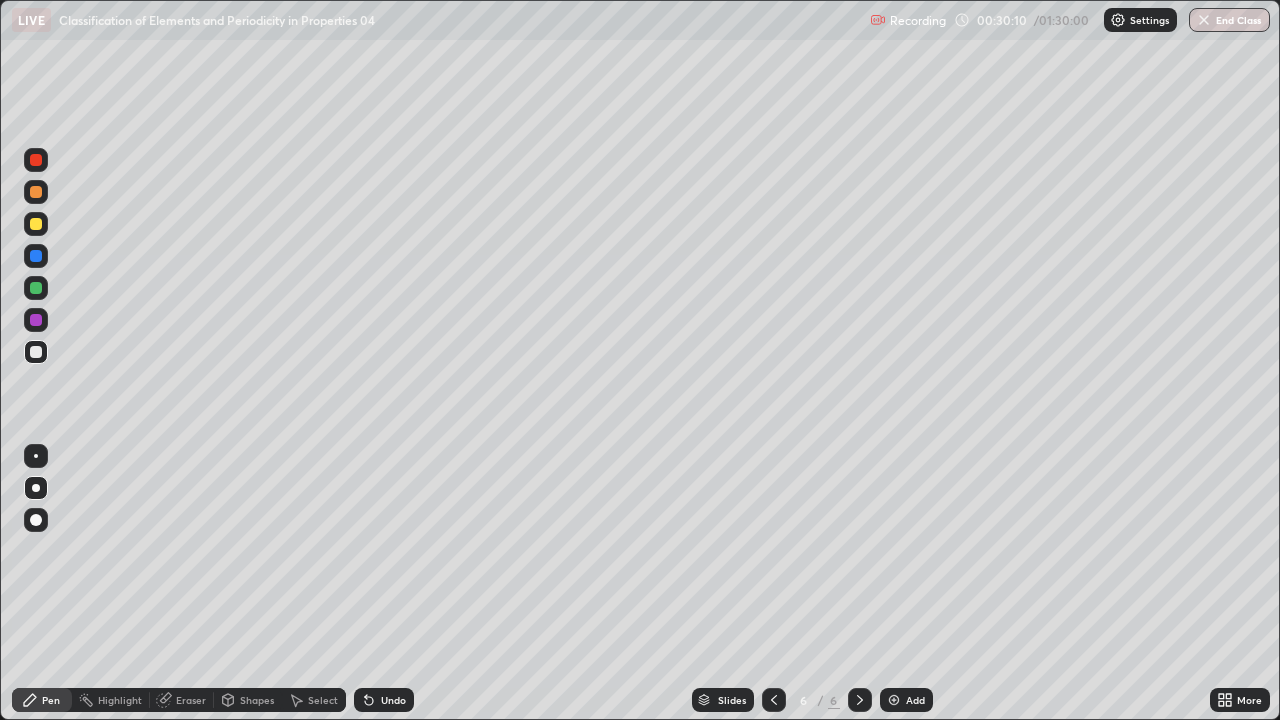click at bounding box center (36, 224) 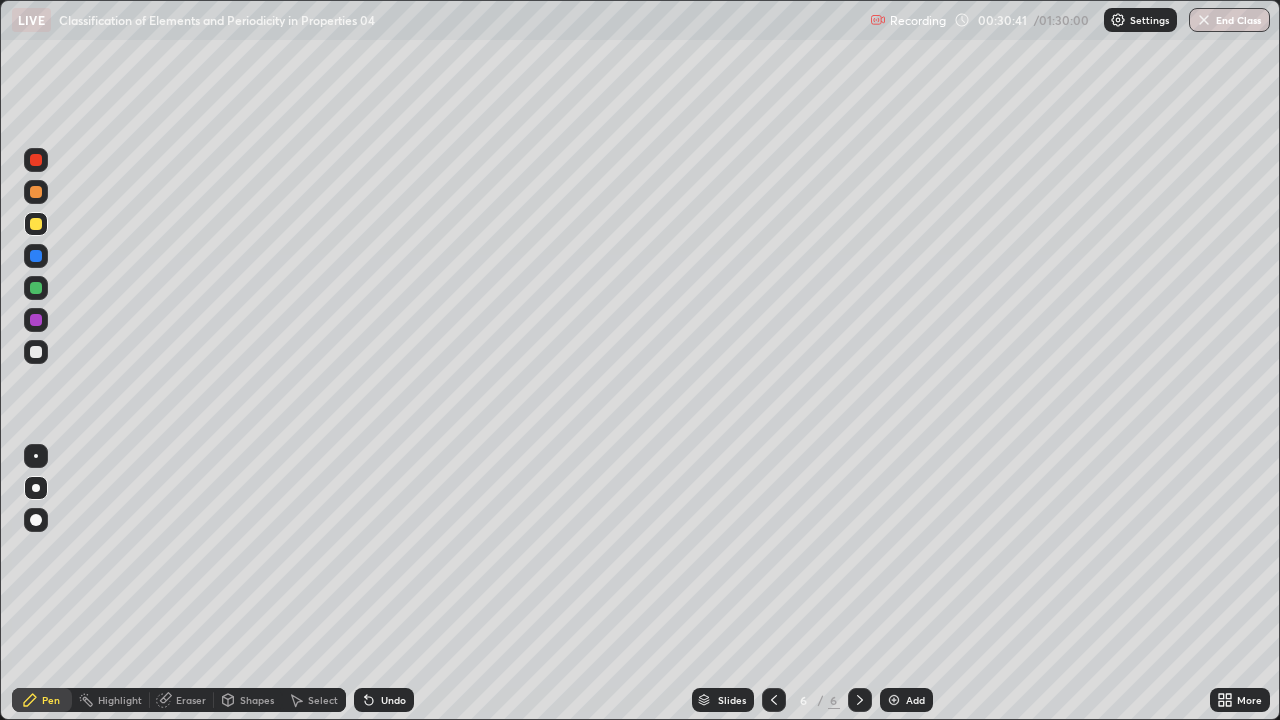 click at bounding box center [36, 352] 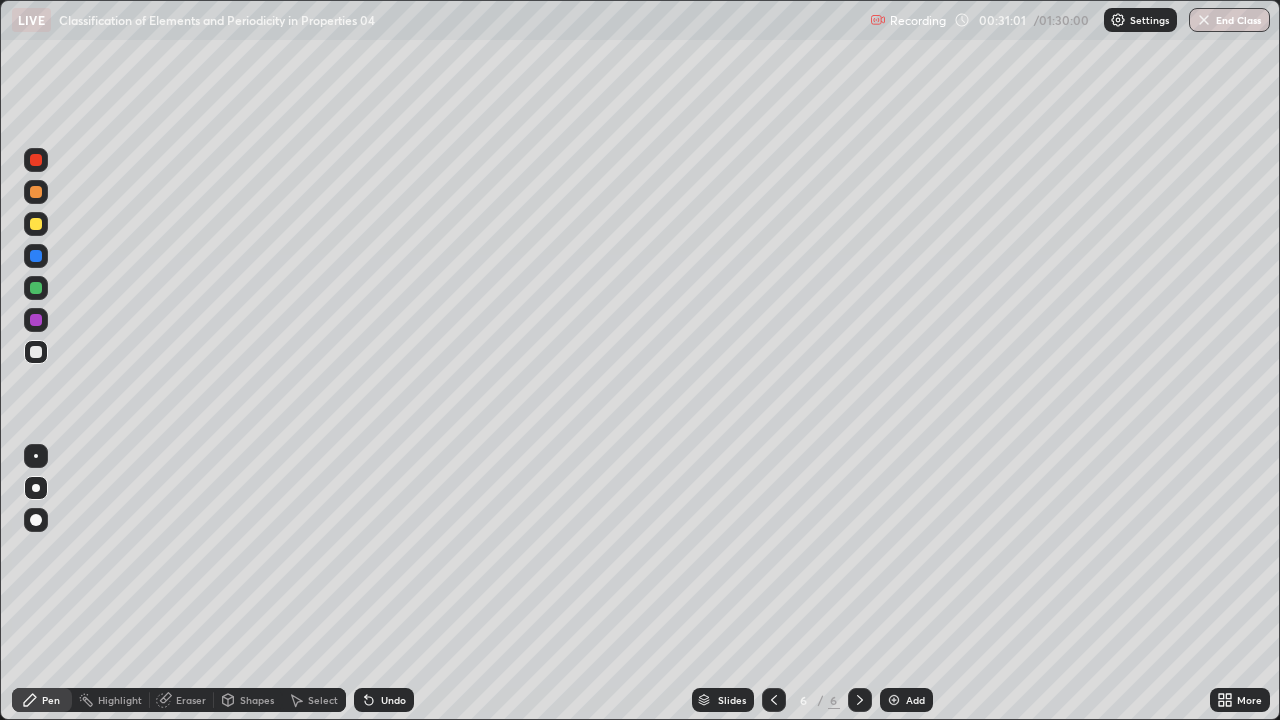 click at bounding box center (36, 224) 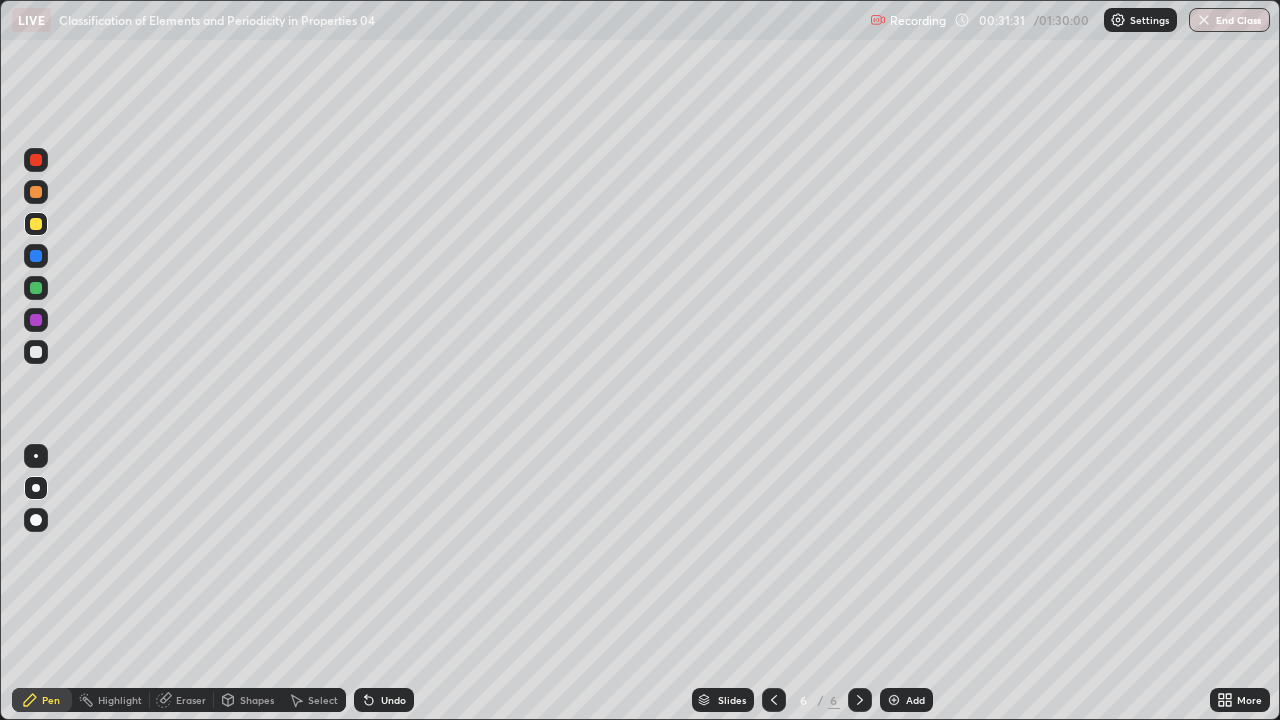 click at bounding box center (36, 288) 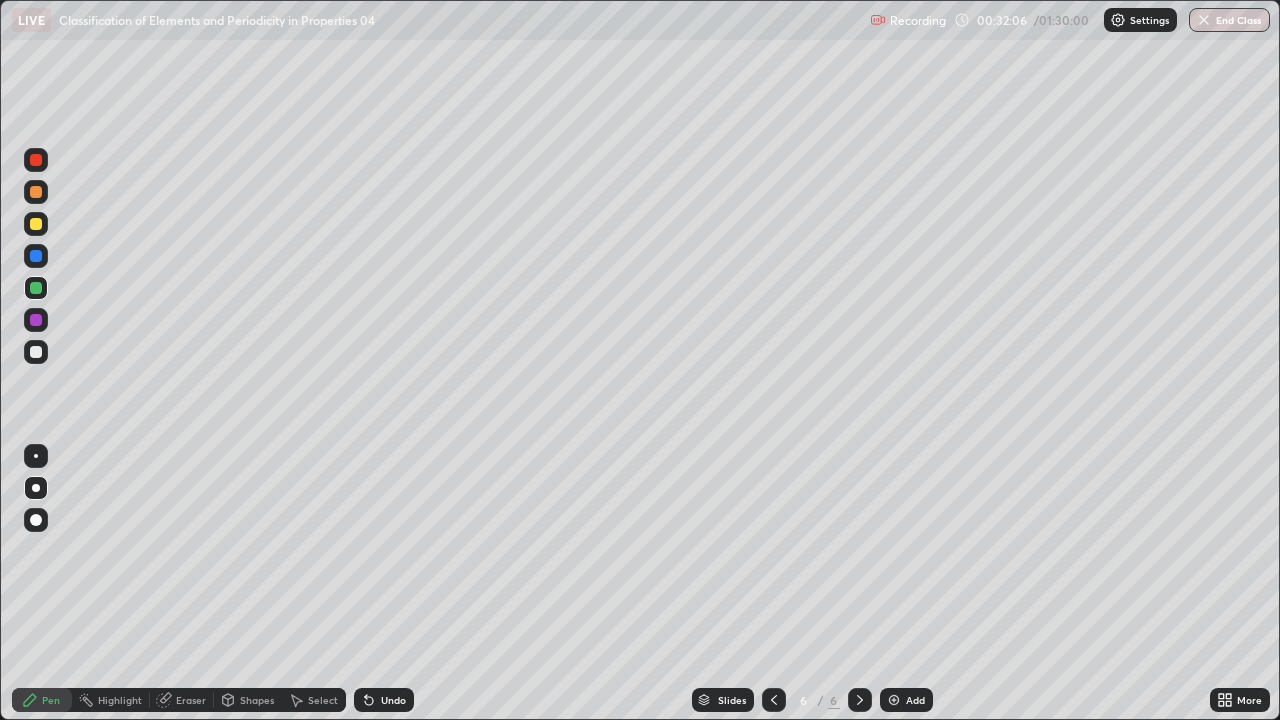 click at bounding box center (36, 256) 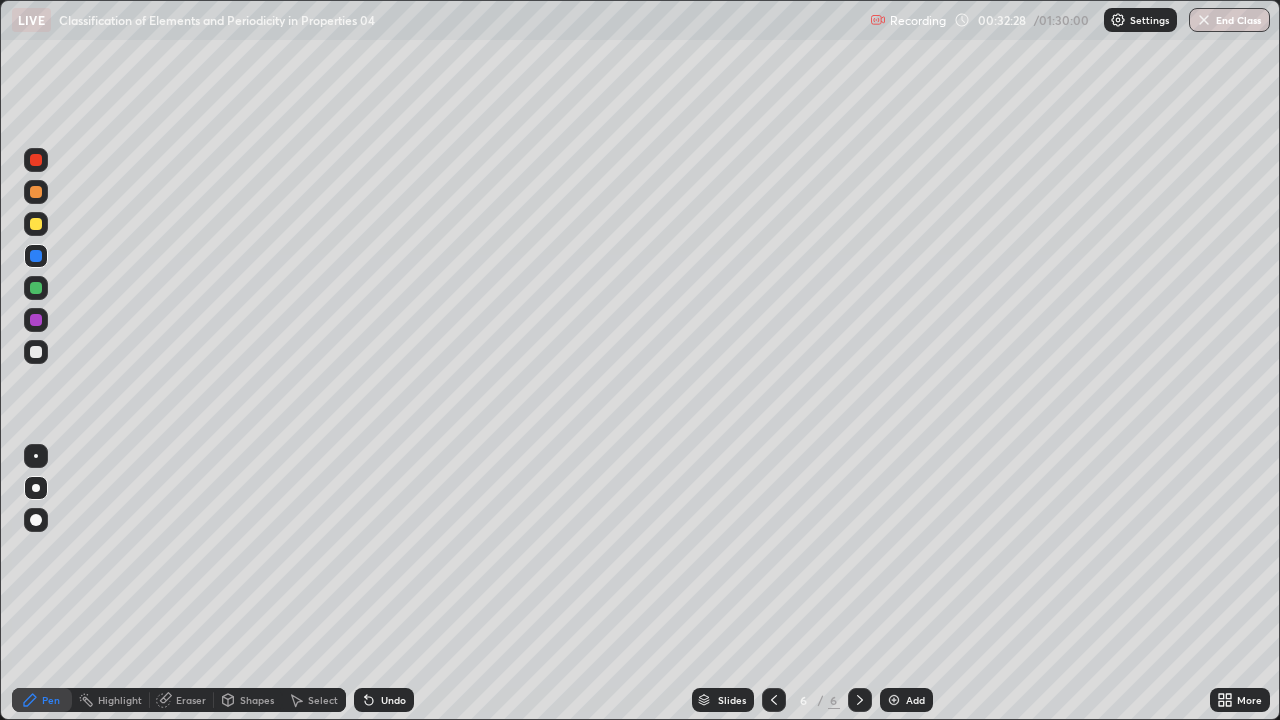 click at bounding box center (36, 288) 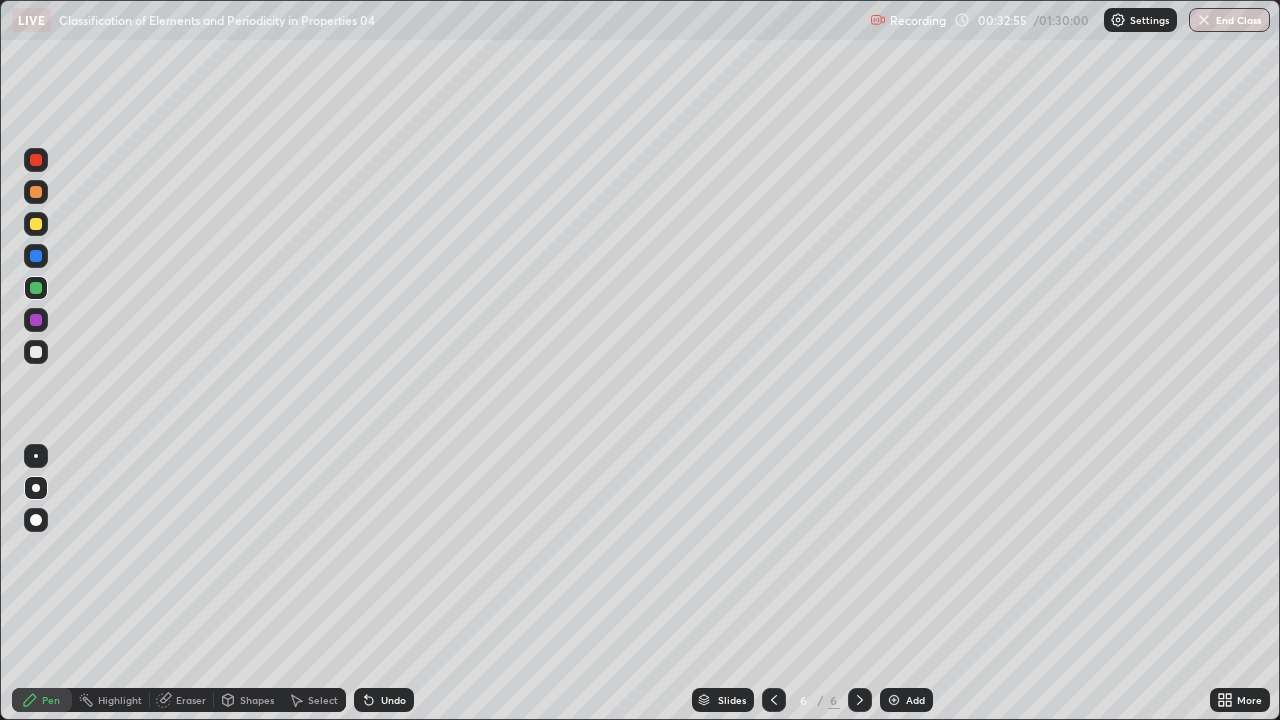 click at bounding box center [36, 256] 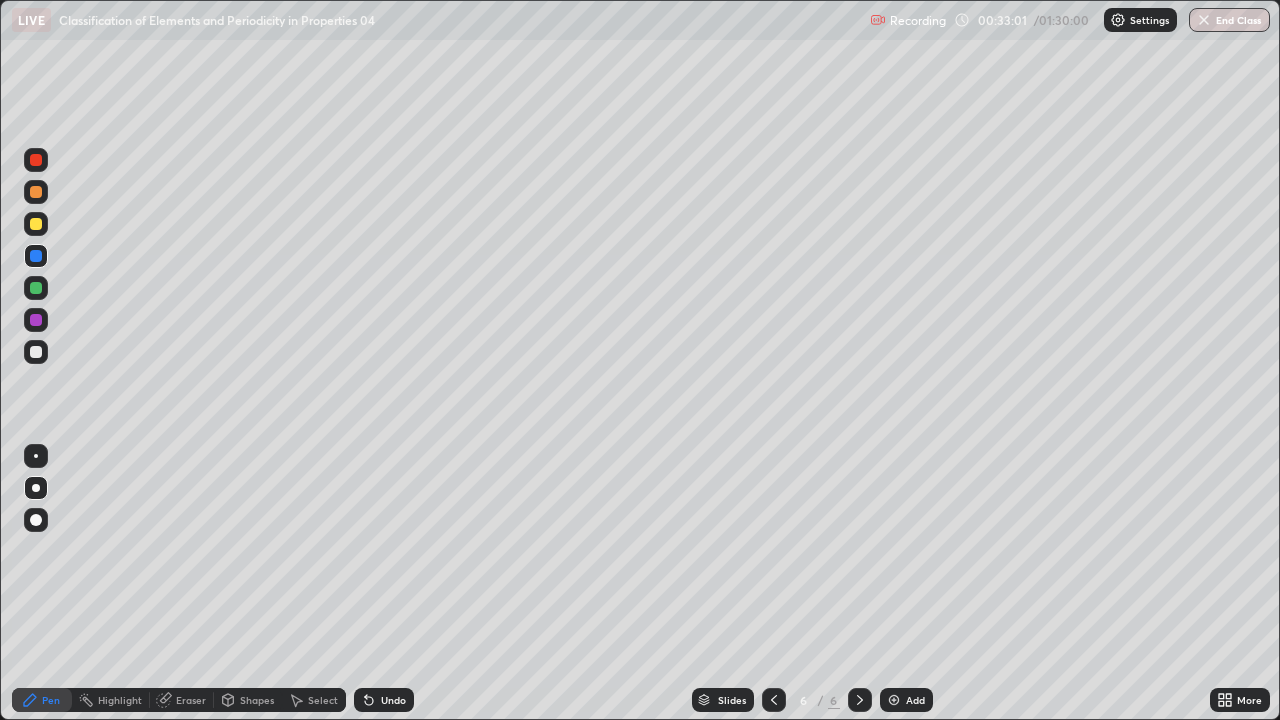 click at bounding box center (36, 288) 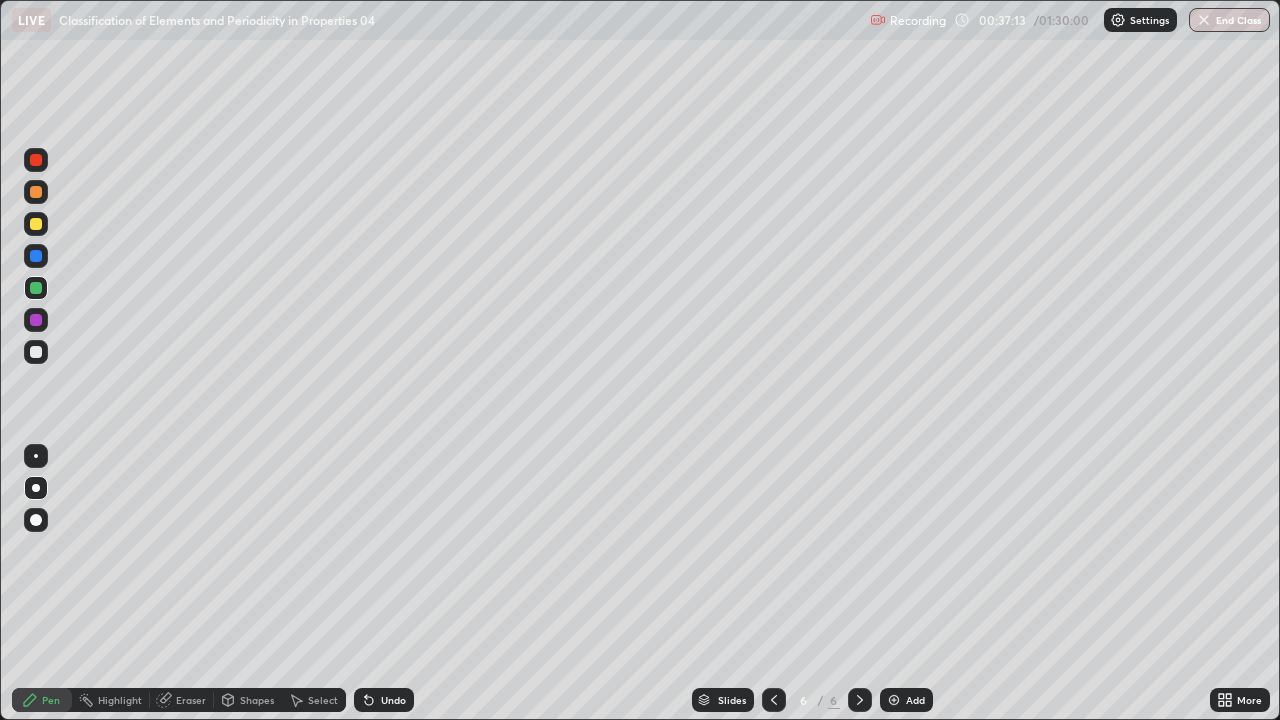 click at bounding box center (36, 352) 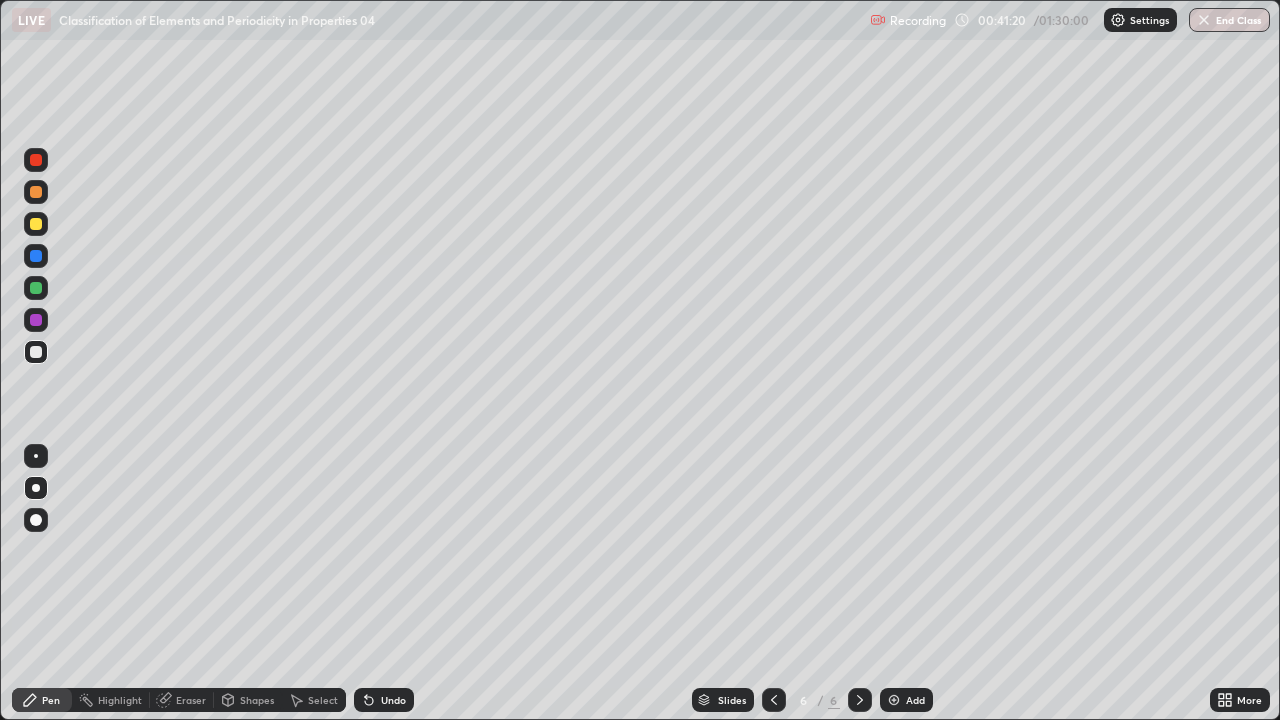 click at bounding box center (894, 700) 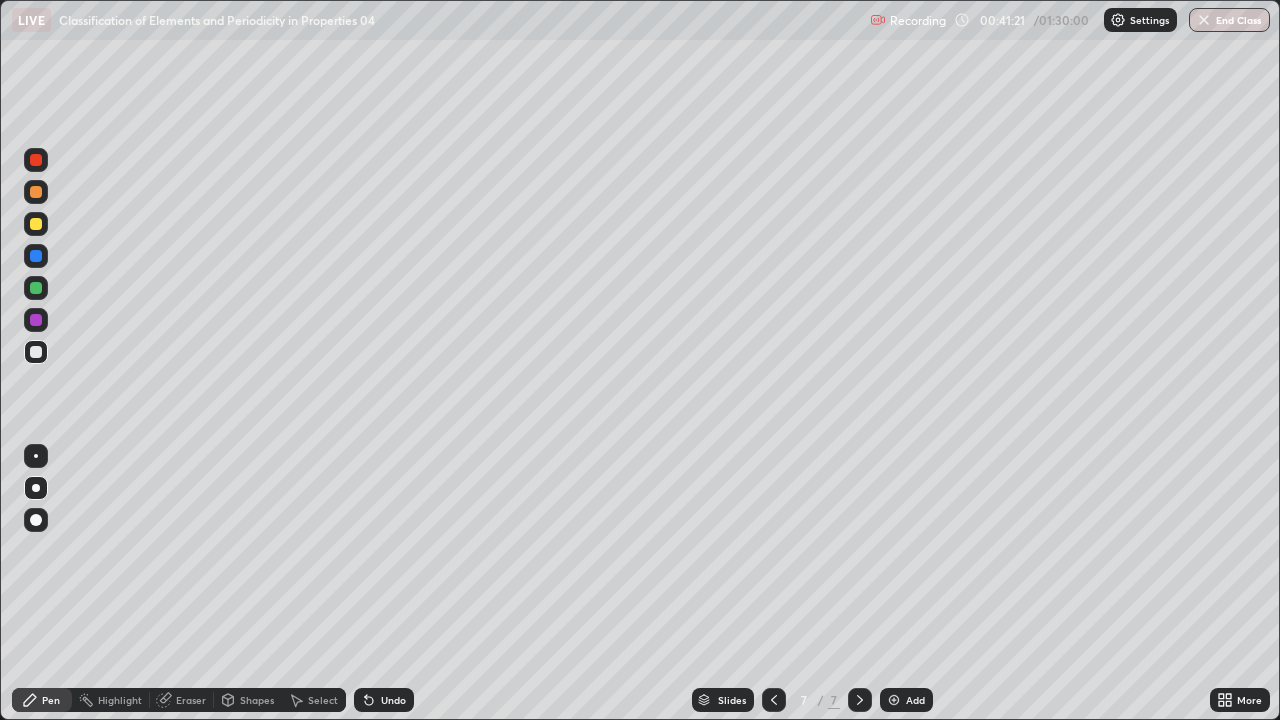click at bounding box center [36, 192] 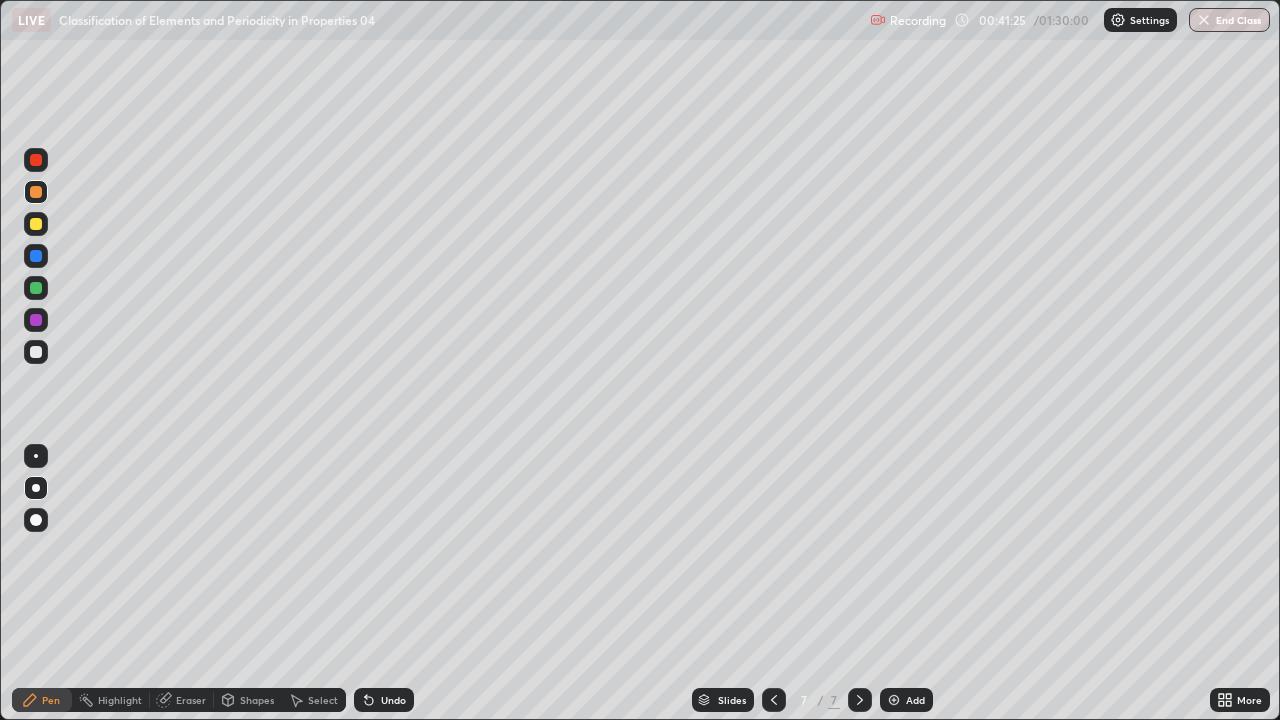 click on "Eraser" at bounding box center (191, 700) 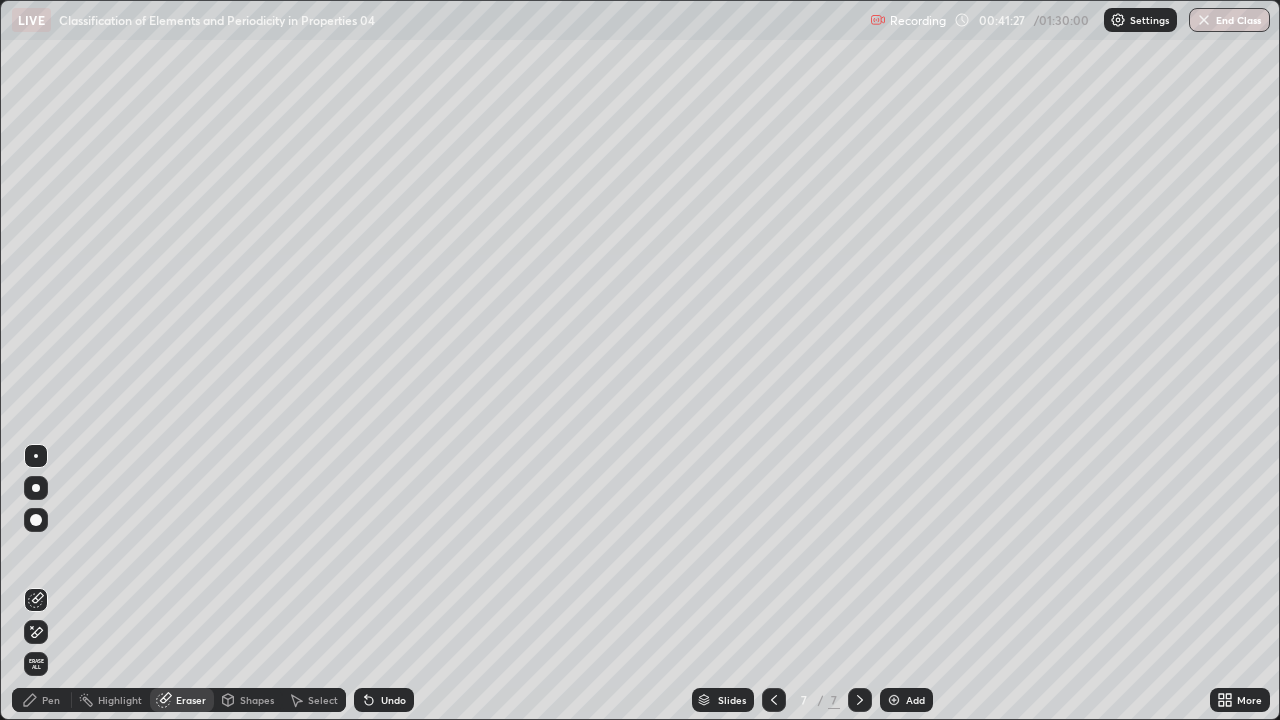 click on "Pen" at bounding box center (51, 700) 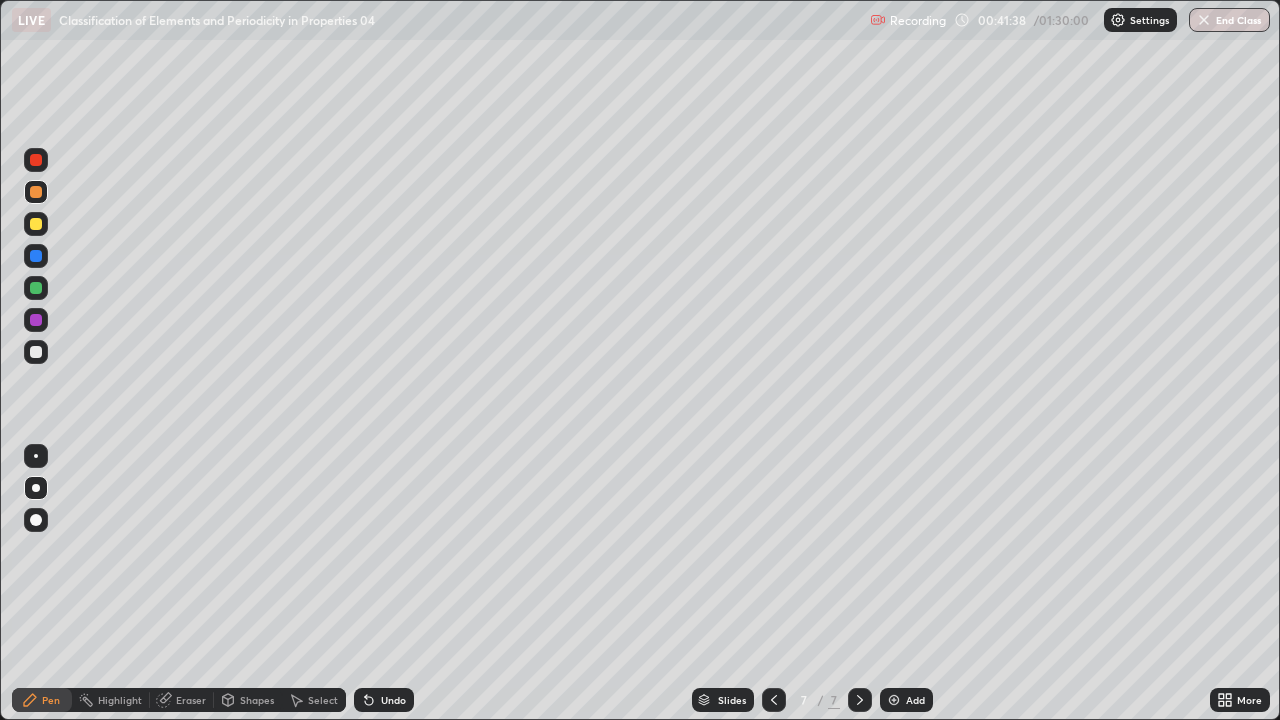 click 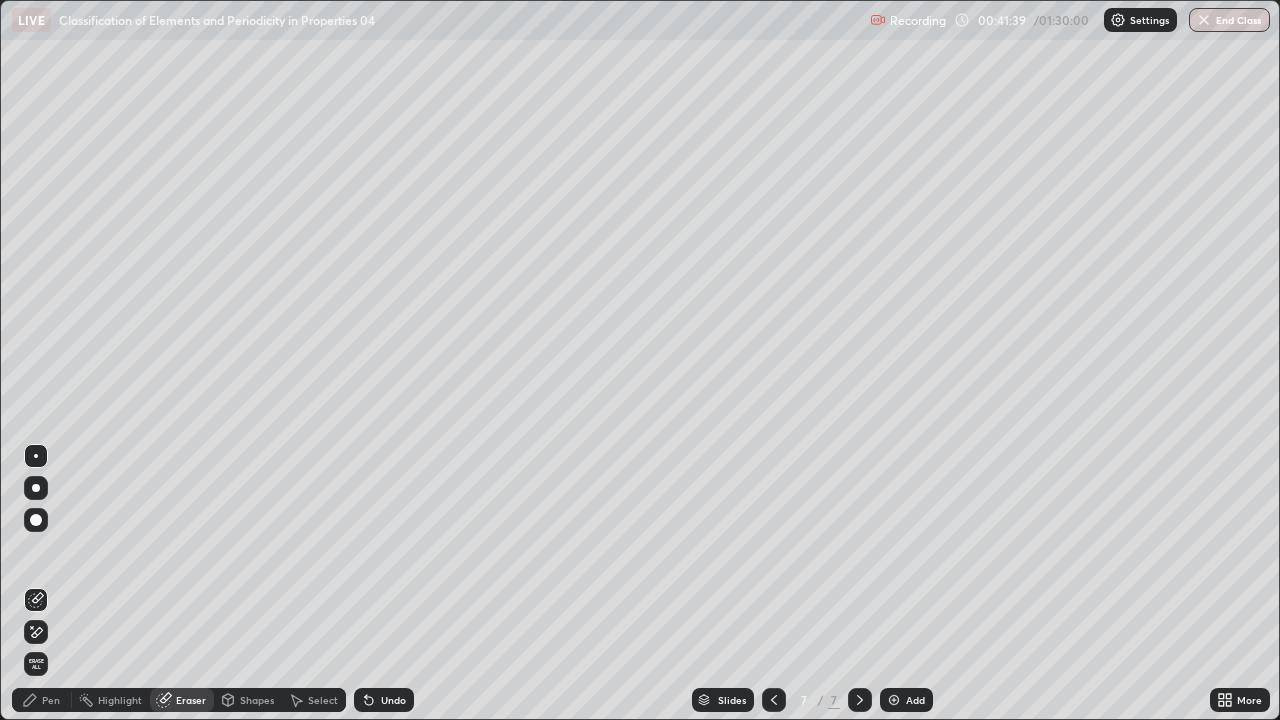 click on "Pen" at bounding box center (42, 700) 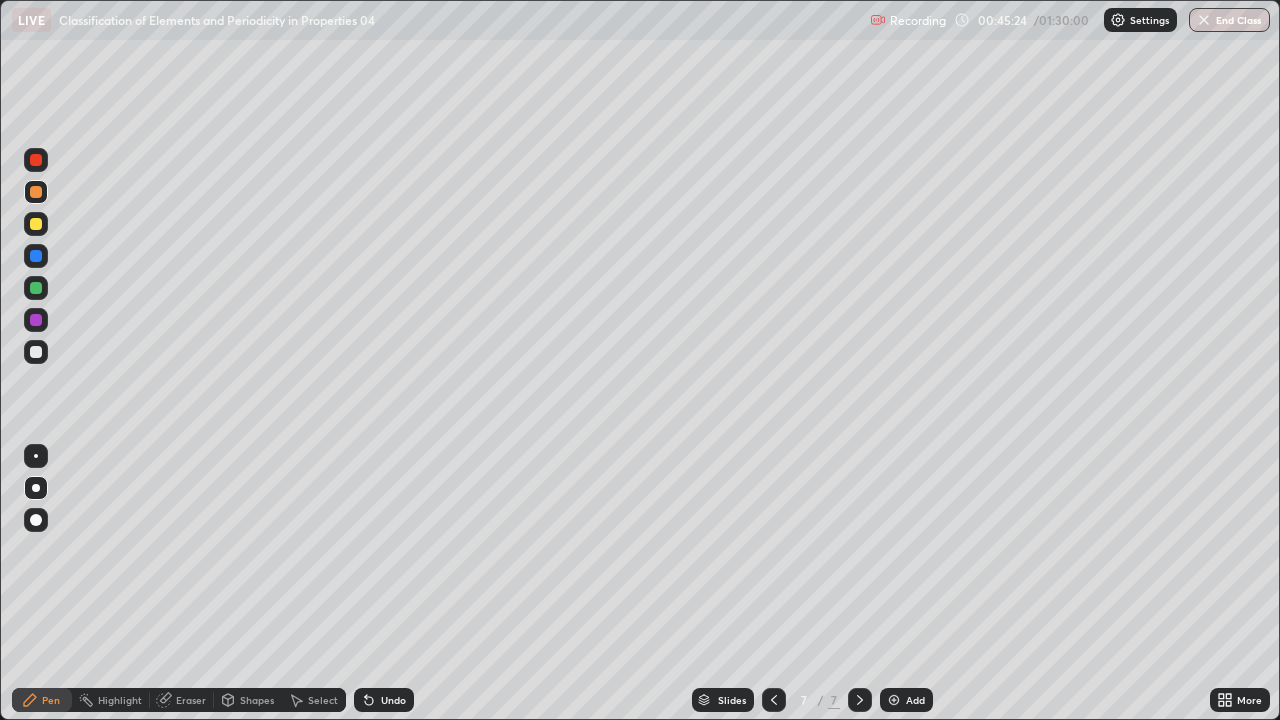 click at bounding box center [36, 224] 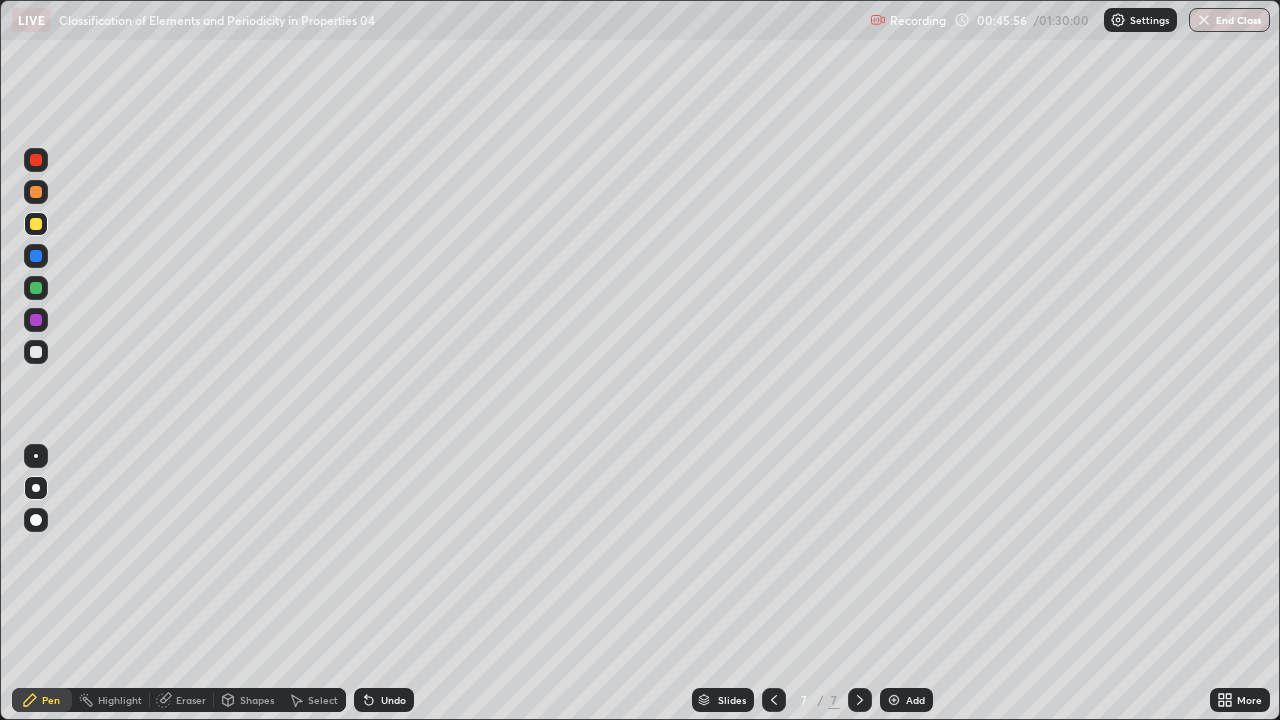 click at bounding box center [36, 288] 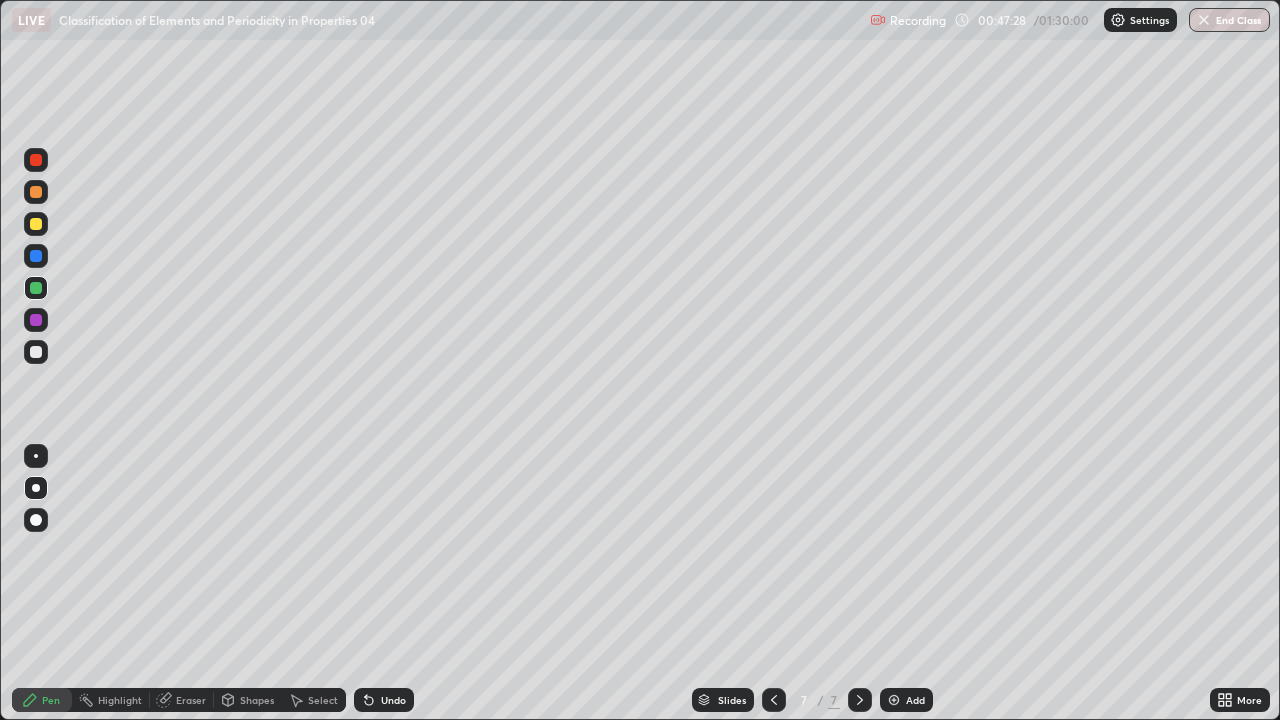 click at bounding box center [894, 700] 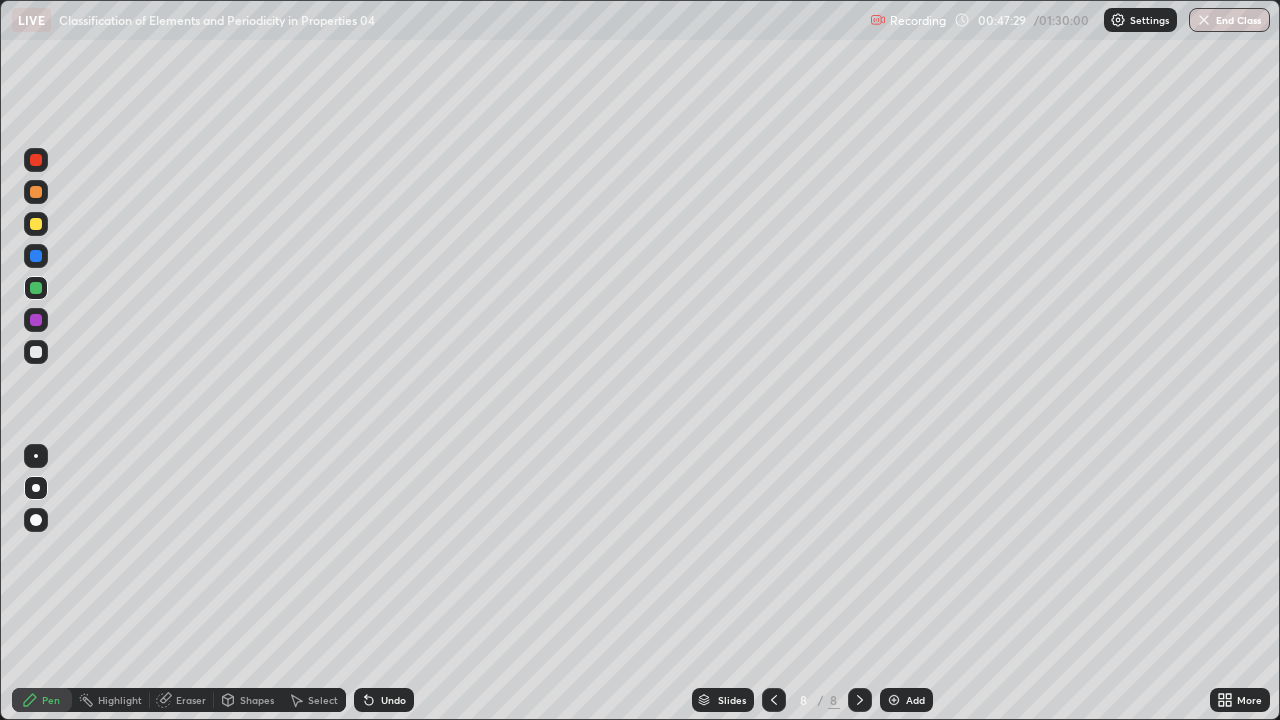 click on "Shapes" at bounding box center [257, 700] 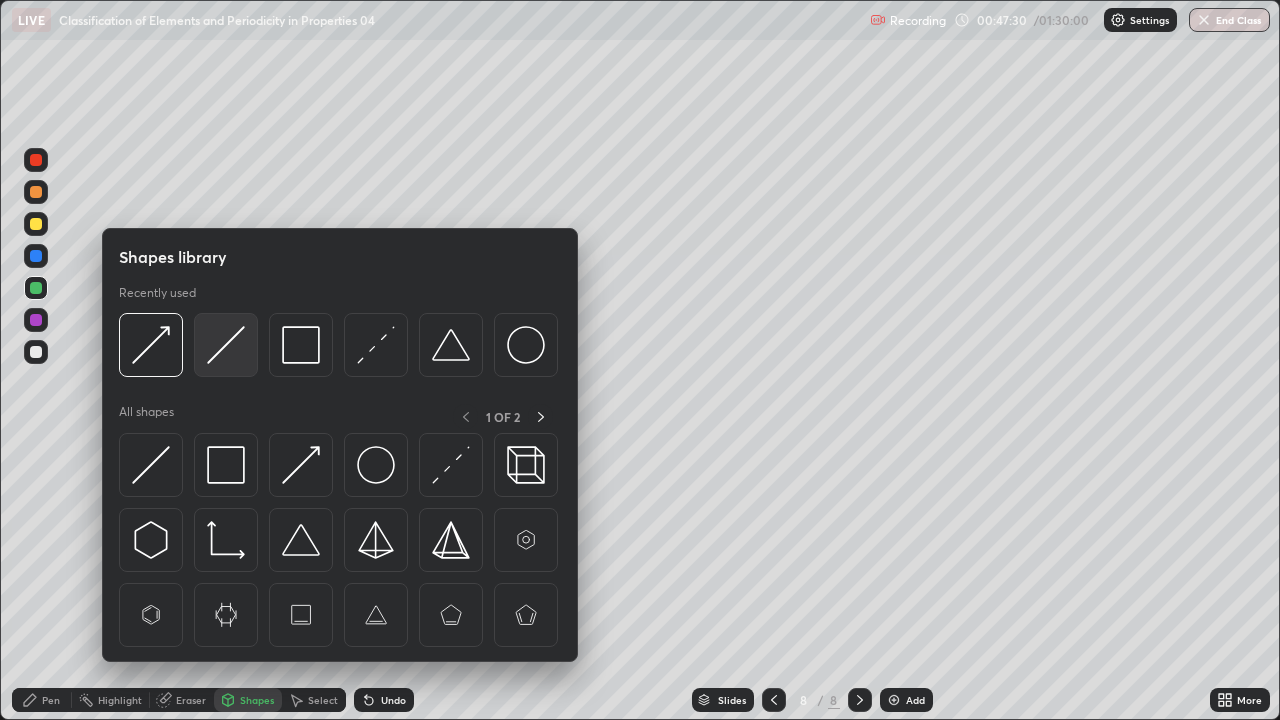 click at bounding box center (226, 345) 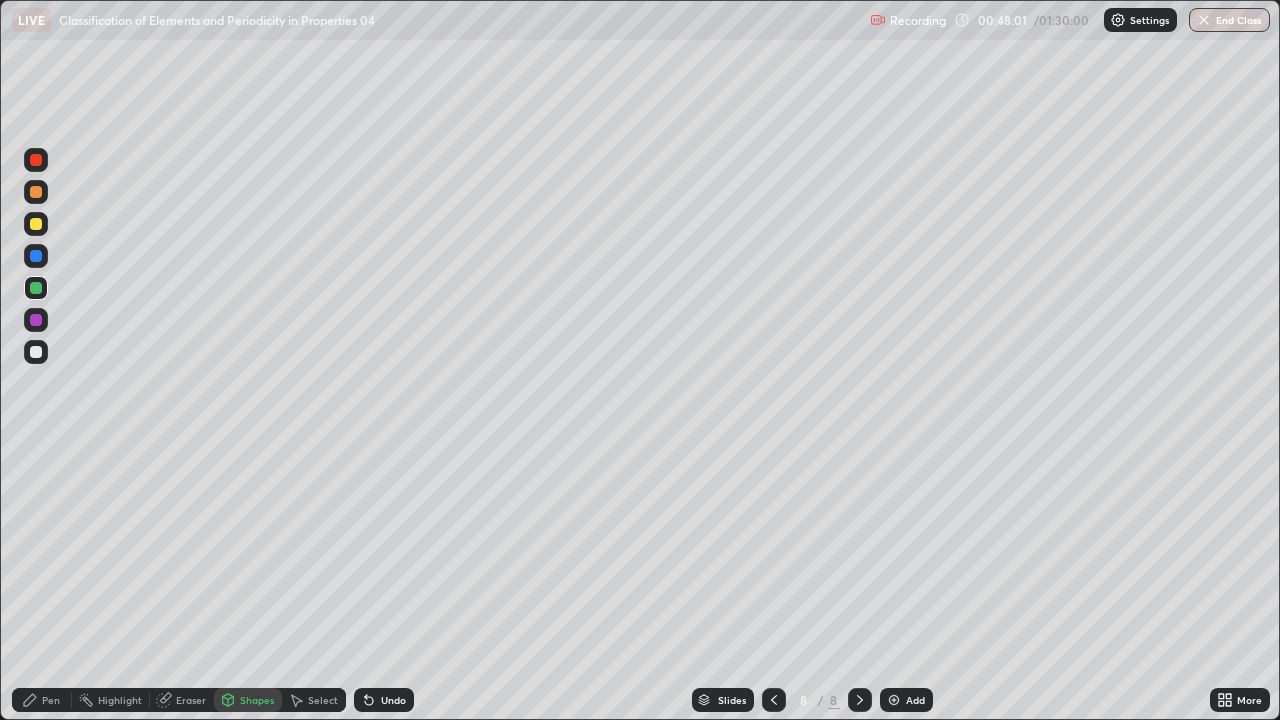 click at bounding box center (36, 352) 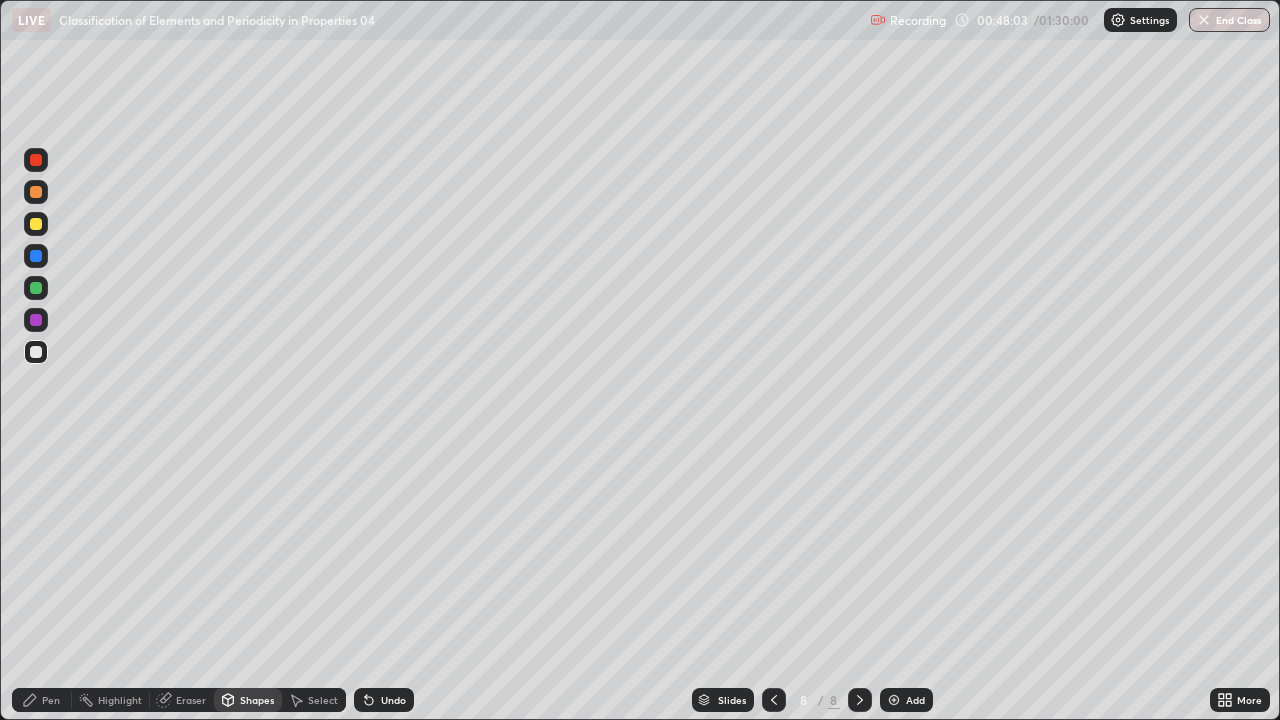 click at bounding box center [36, 224] 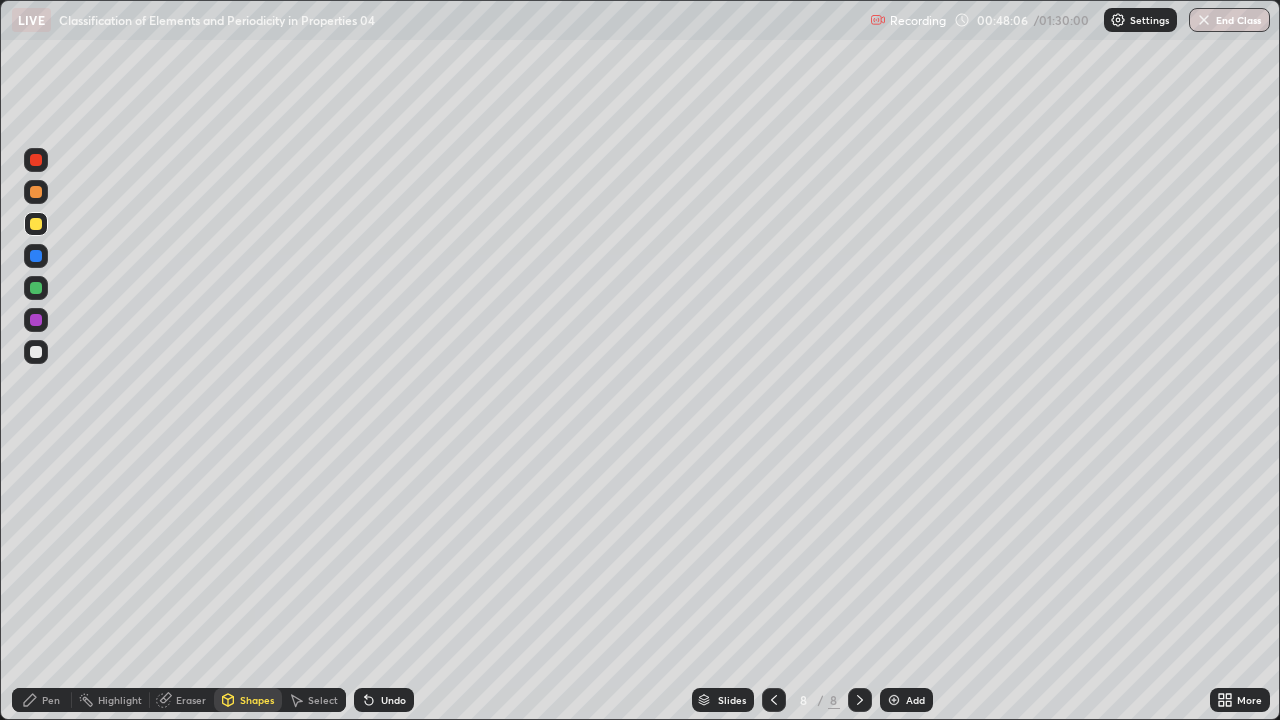 click 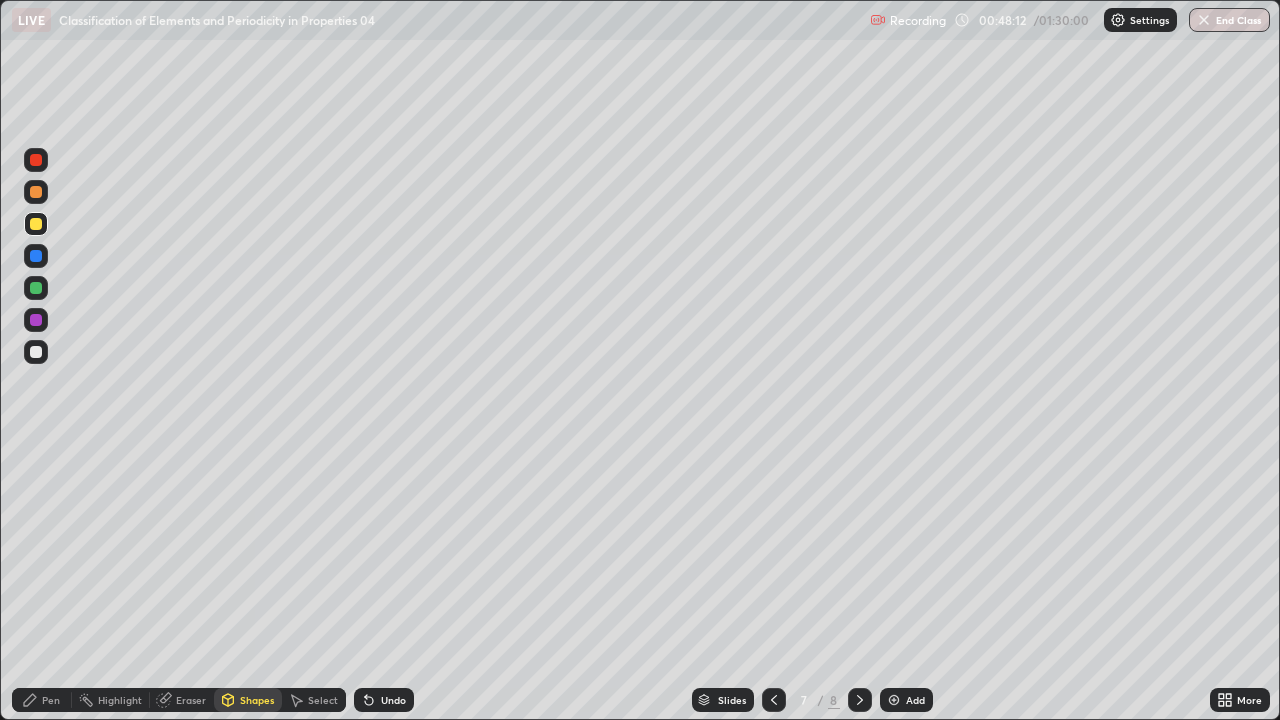 click on "Pen" at bounding box center [51, 700] 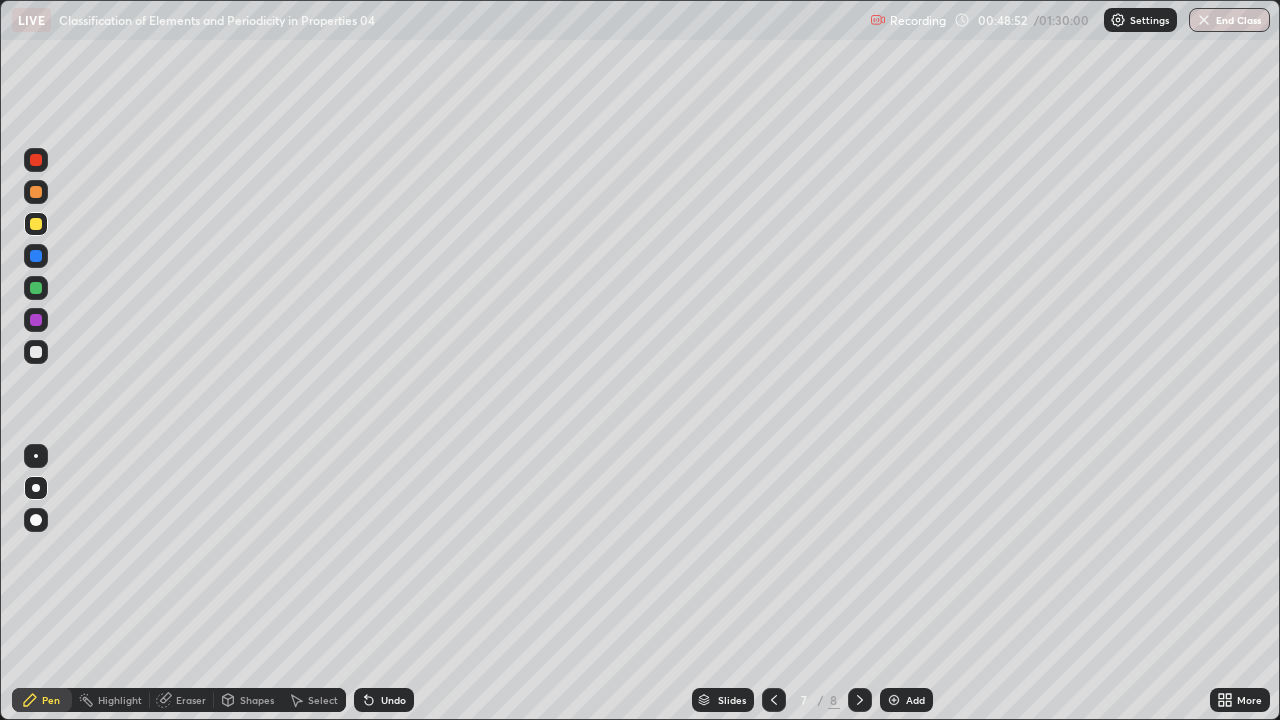 click at bounding box center (774, 700) 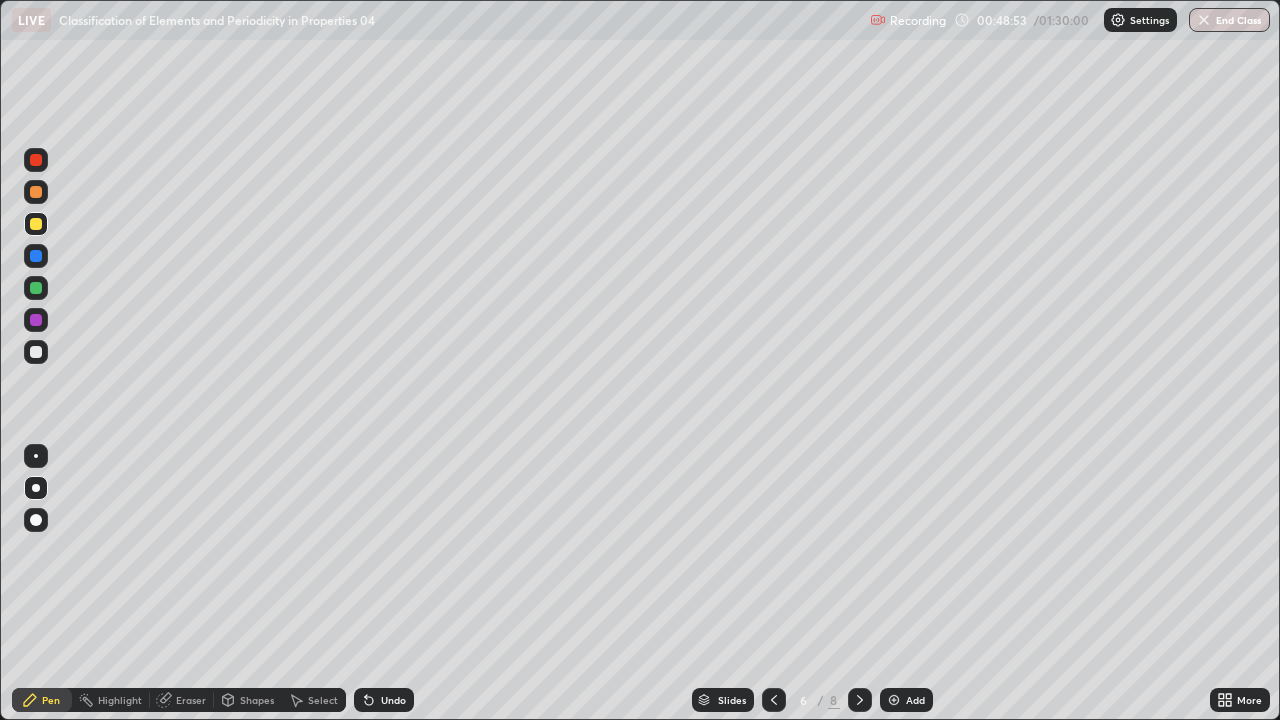 click 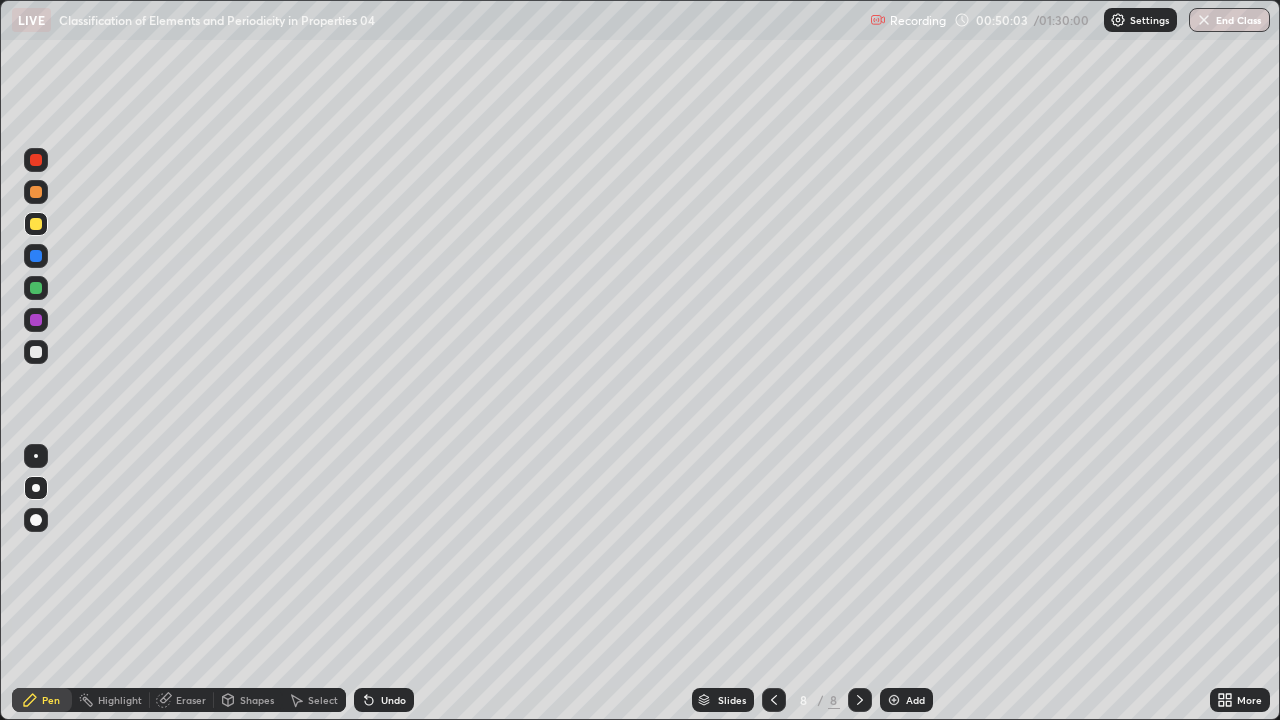 click at bounding box center (36, 288) 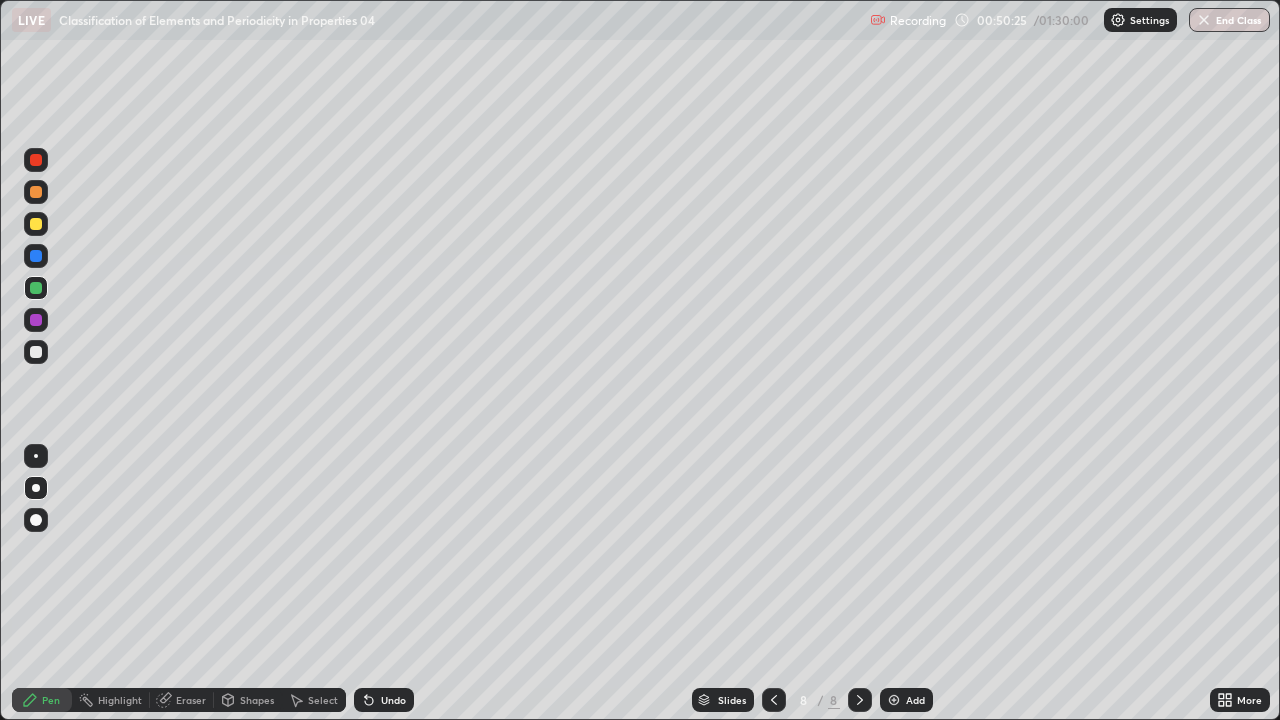 click 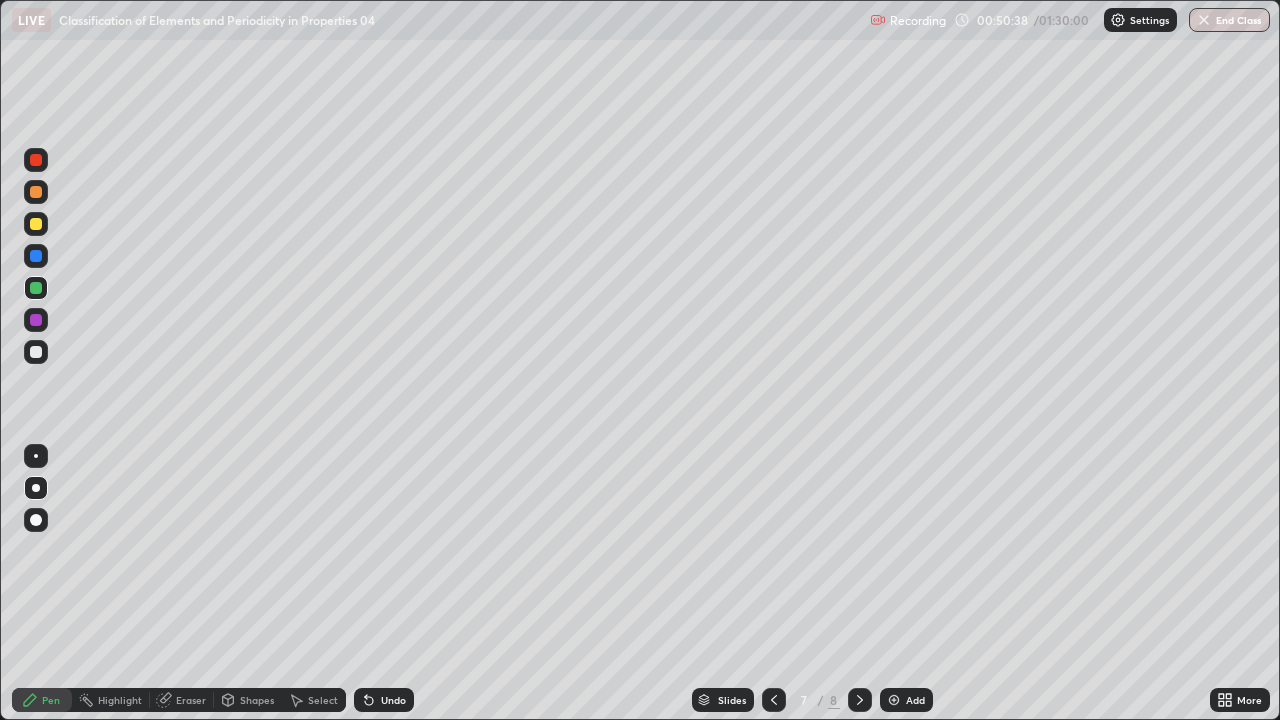 click at bounding box center (774, 700) 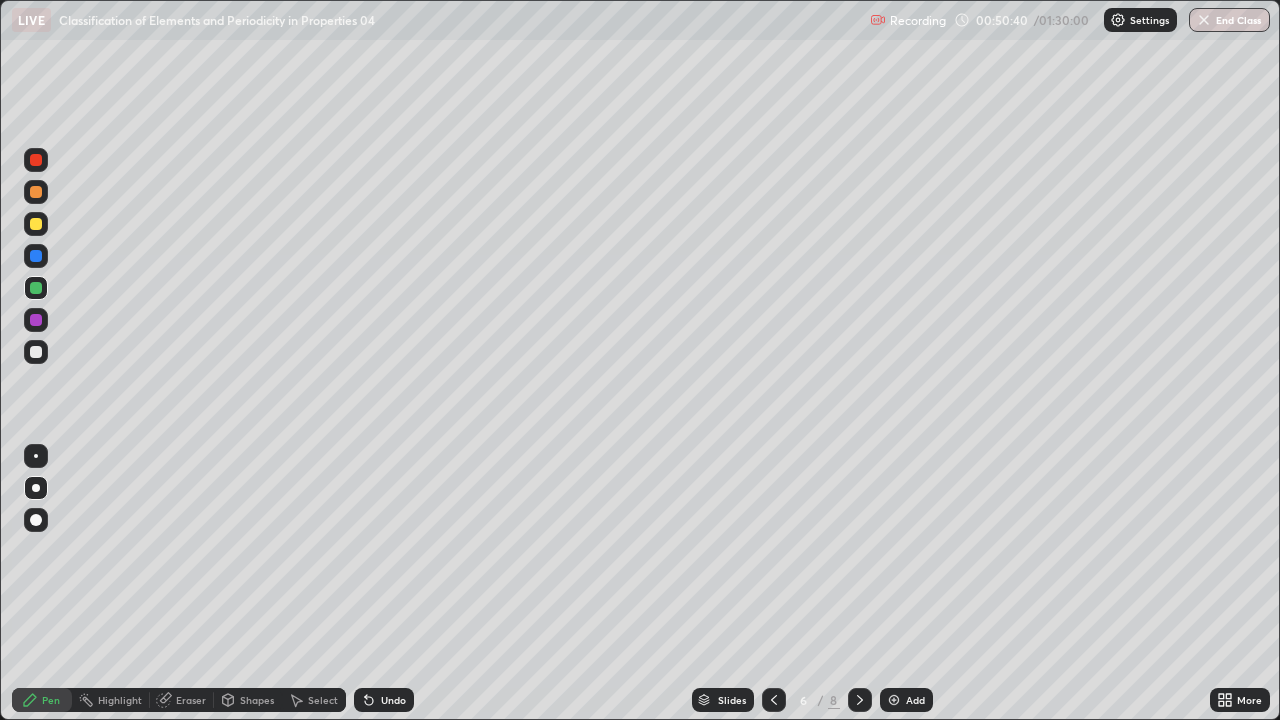 click 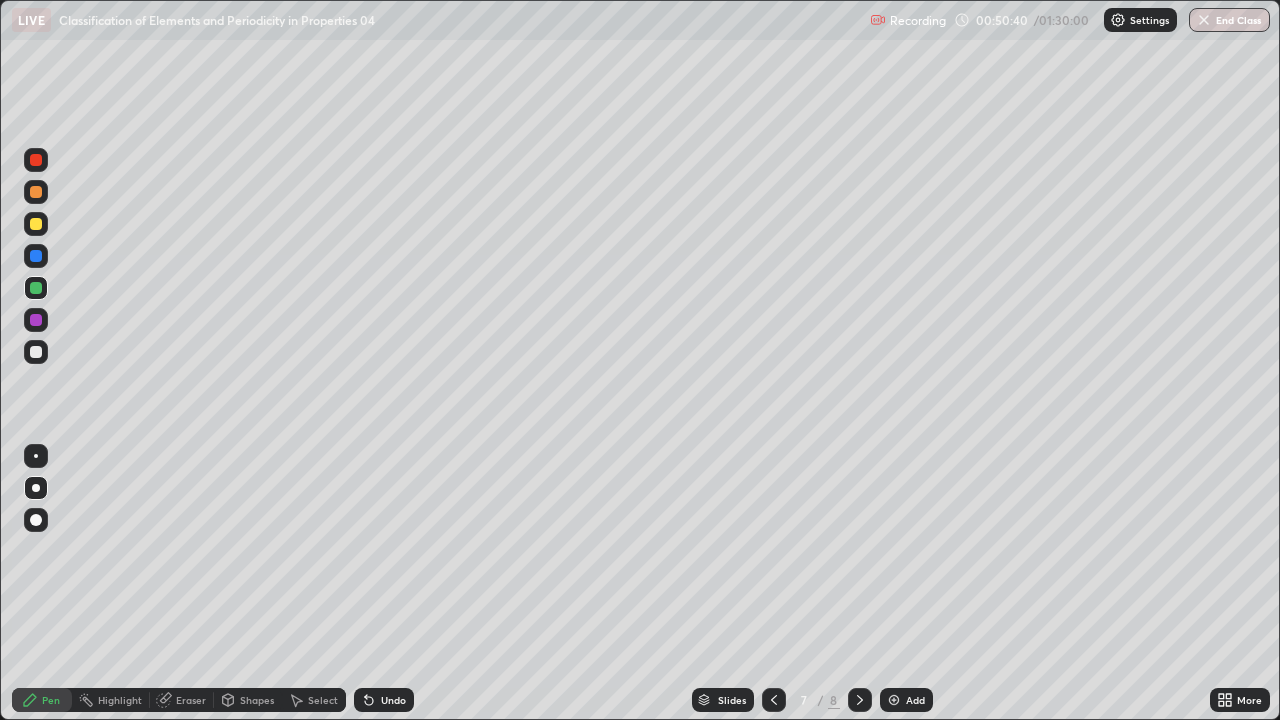 click 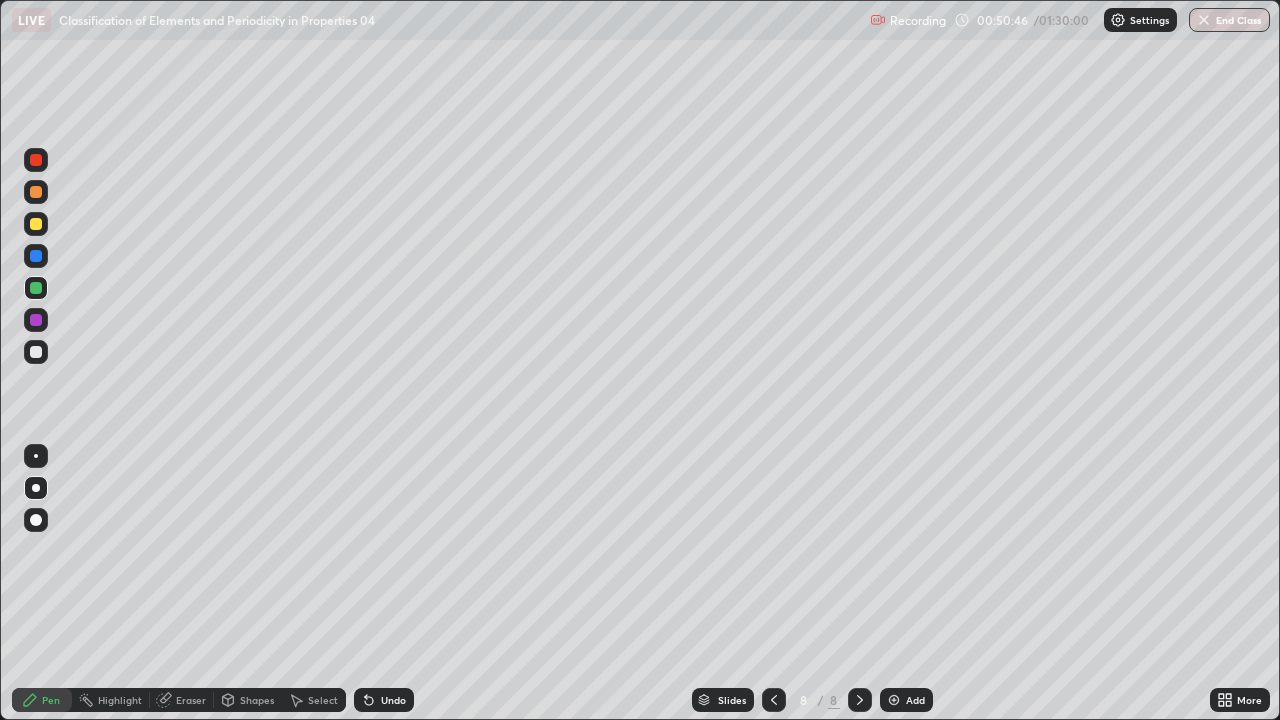 click at bounding box center (36, 352) 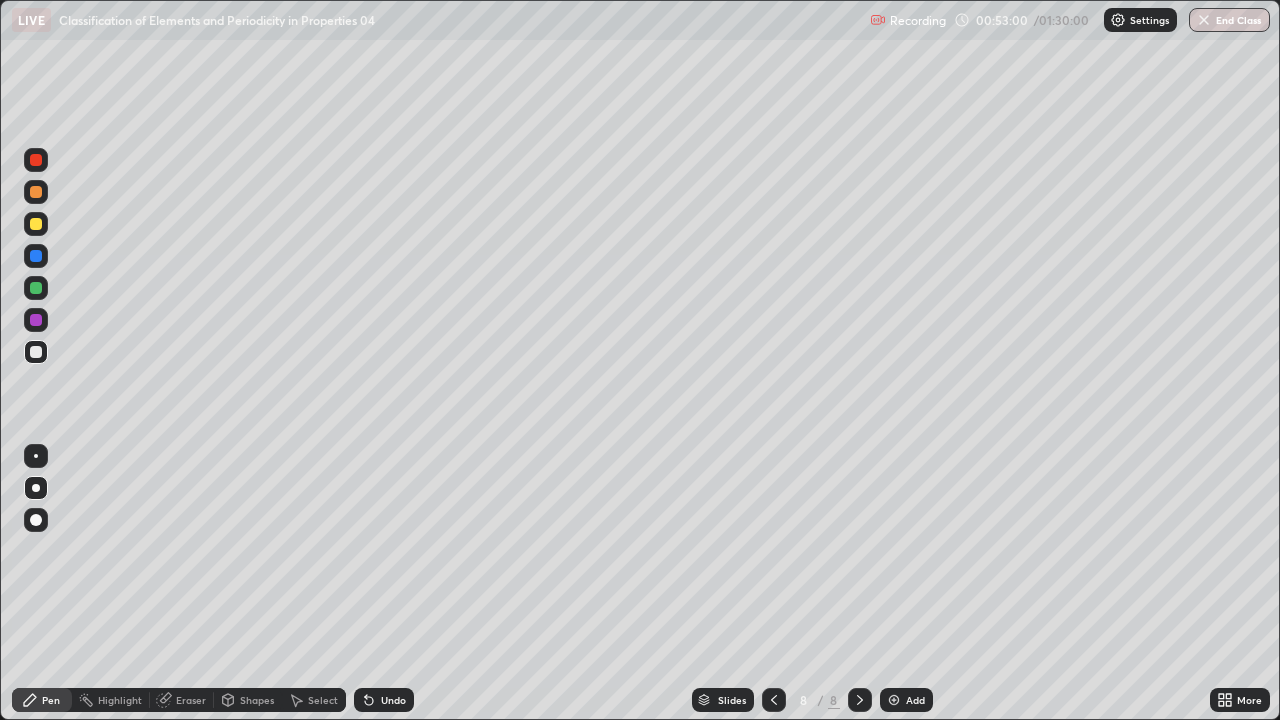 click 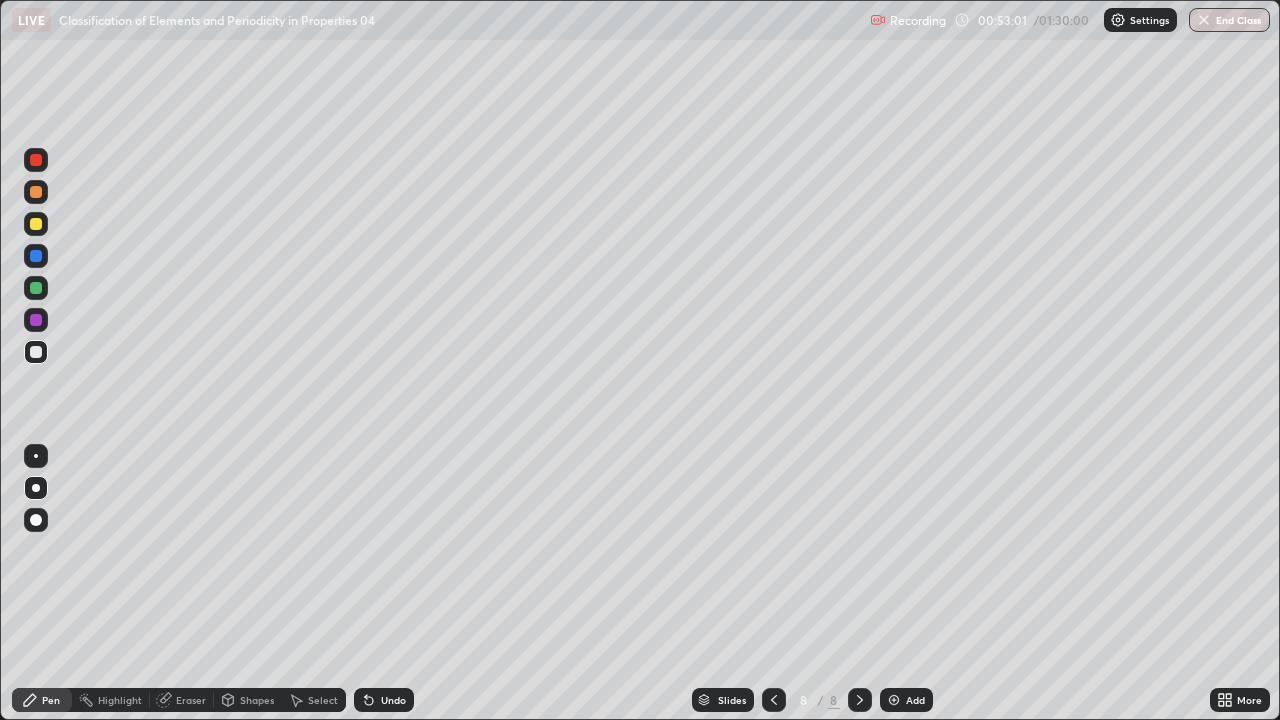 click at bounding box center [774, 700] 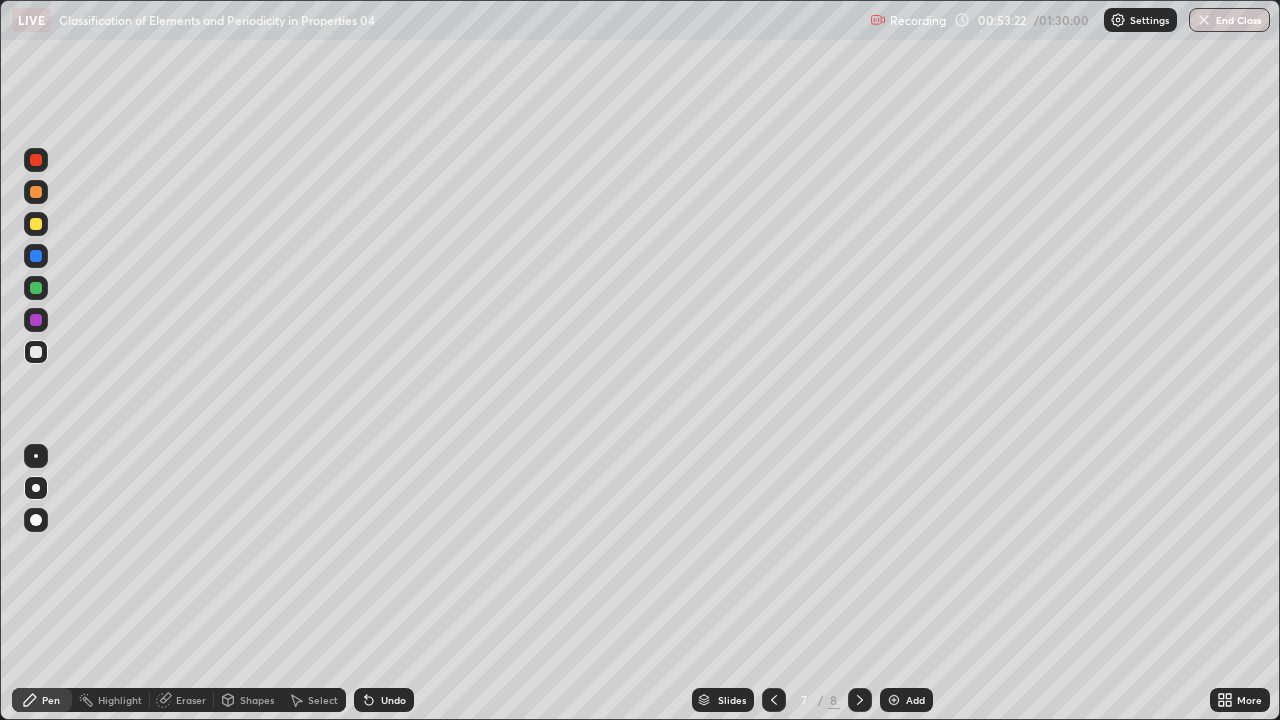 click 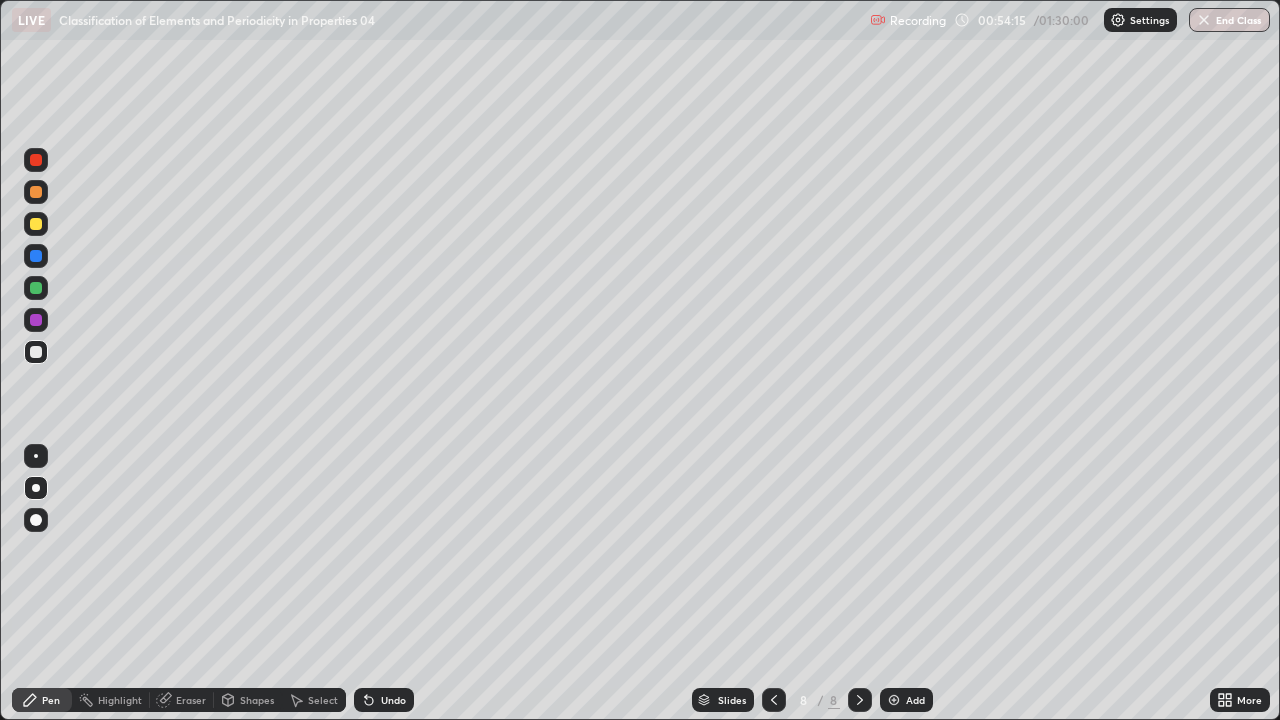 click at bounding box center [894, 700] 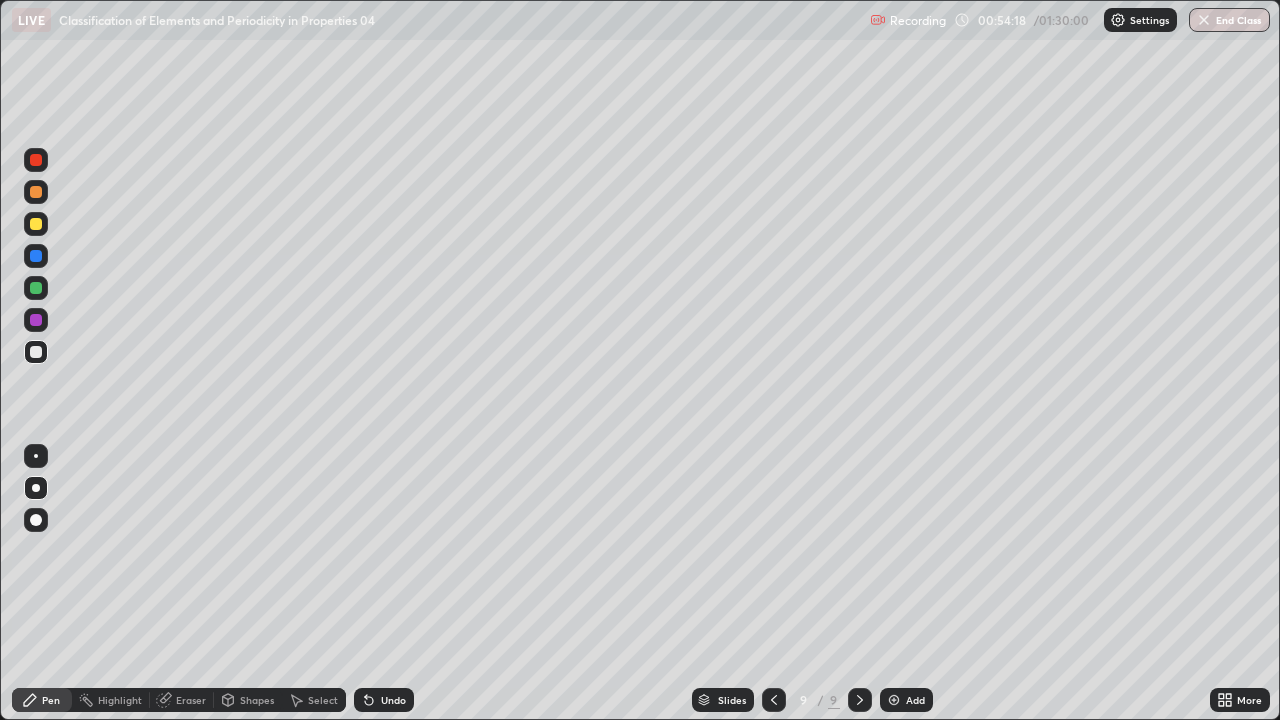 click at bounding box center [36, 192] 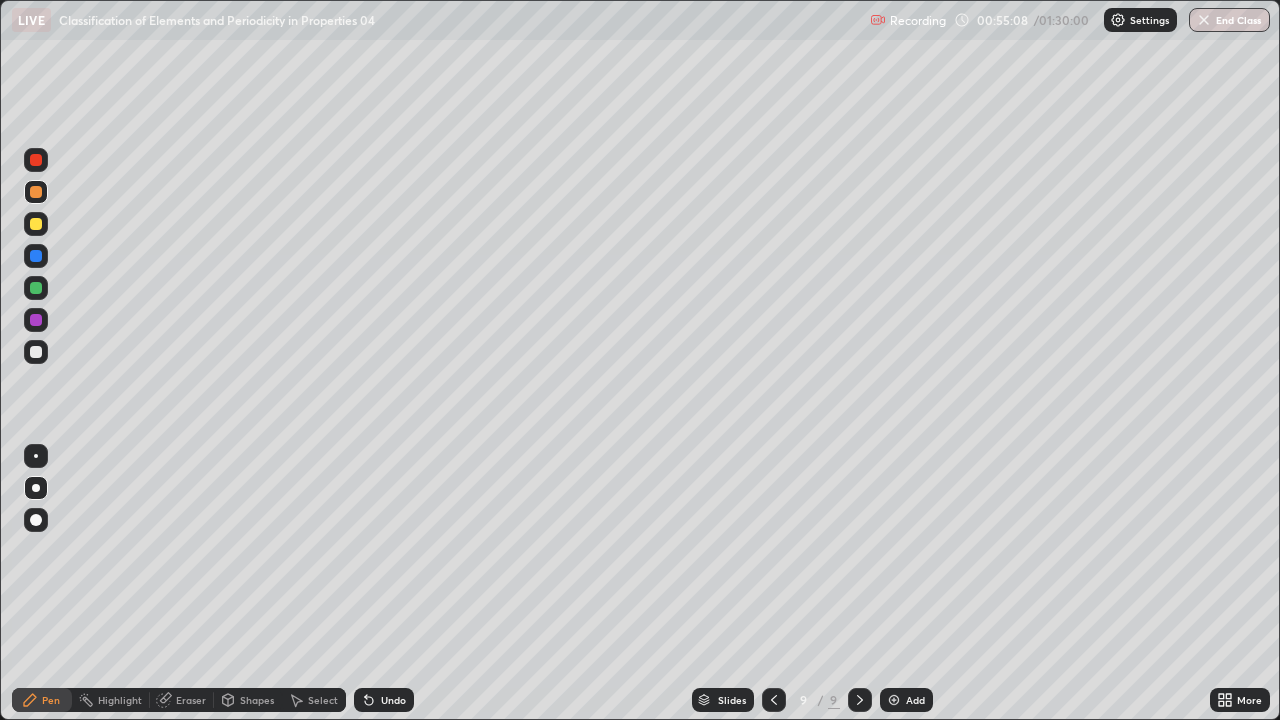click at bounding box center (36, 352) 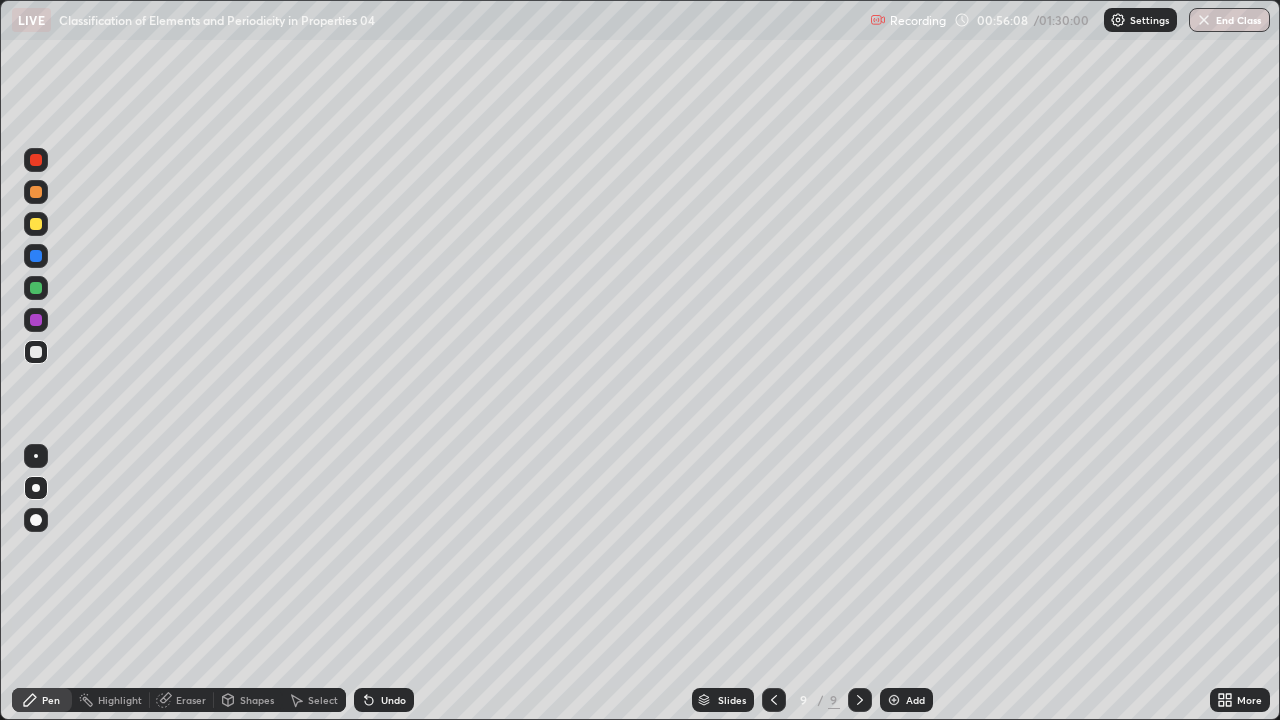 click at bounding box center (36, 224) 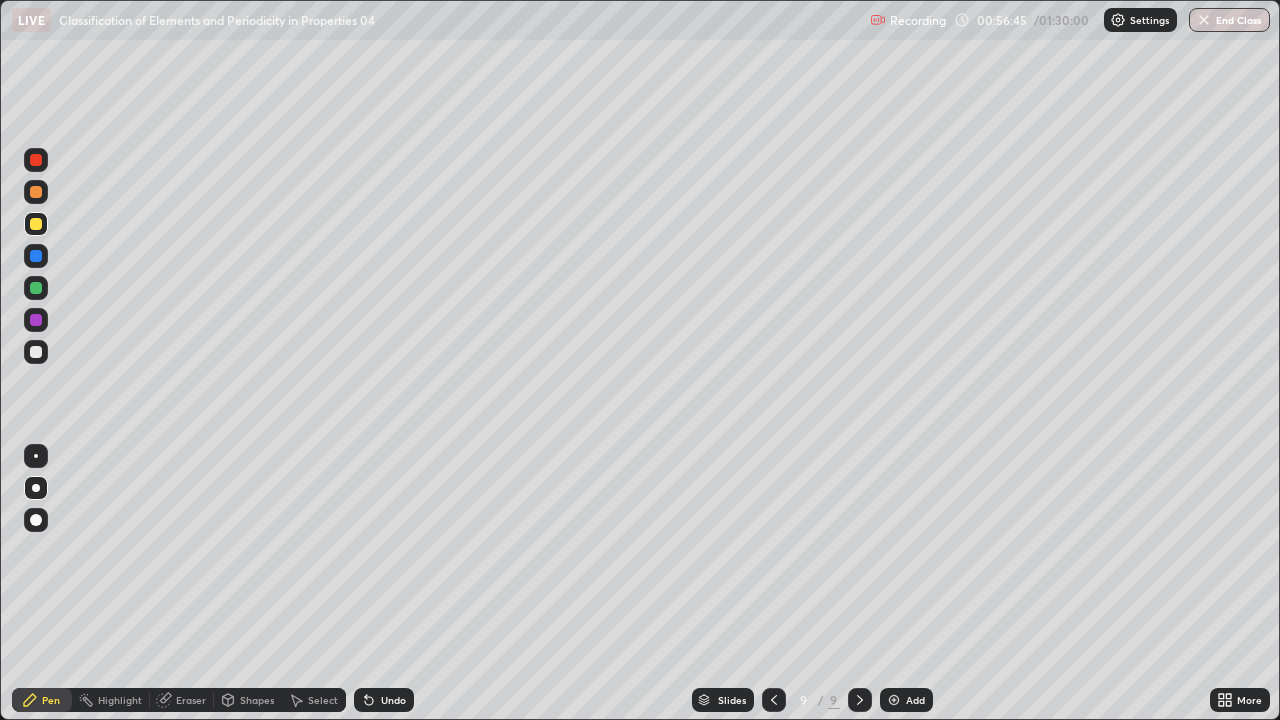 click at bounding box center (36, 352) 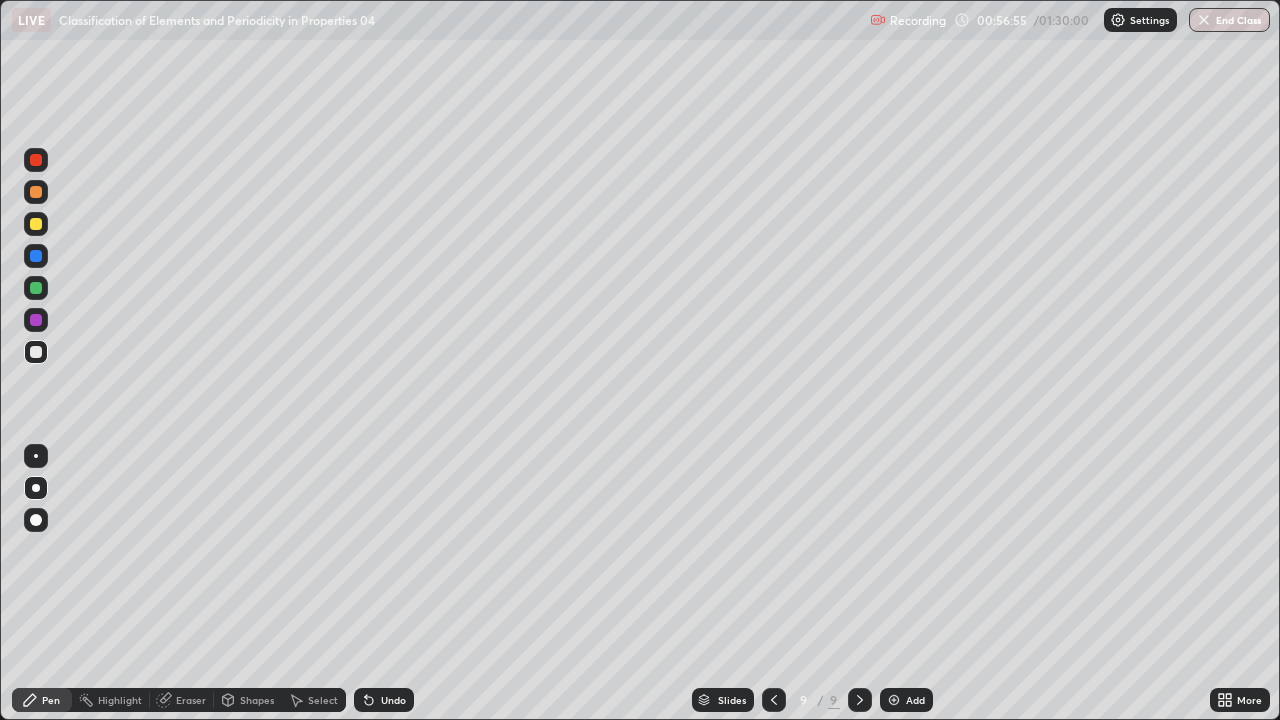 click at bounding box center (36, 224) 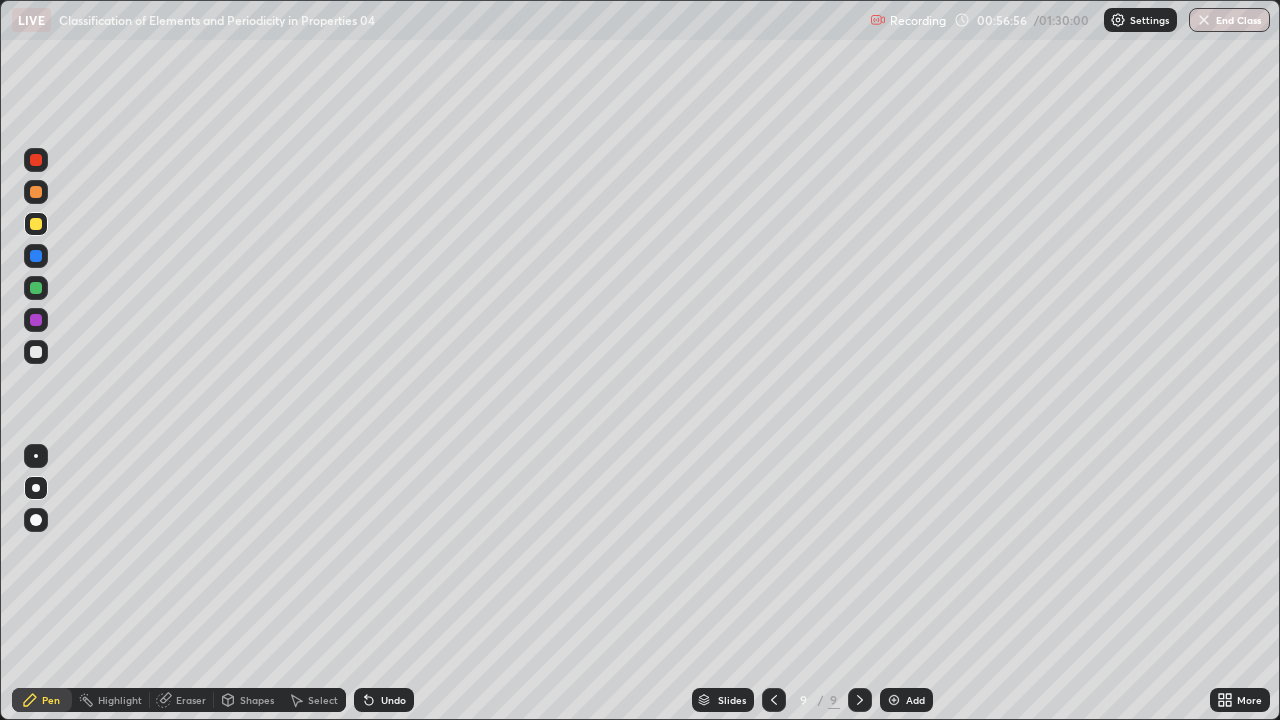 click at bounding box center (36, 192) 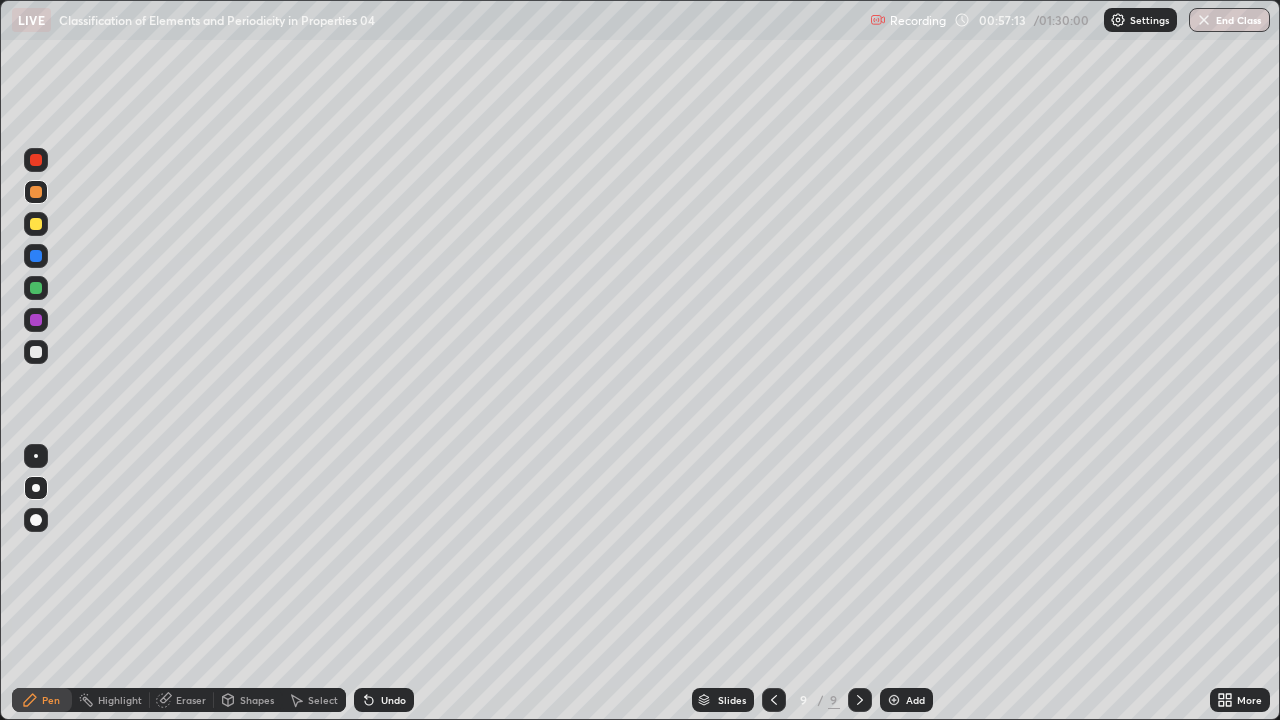click at bounding box center (36, 352) 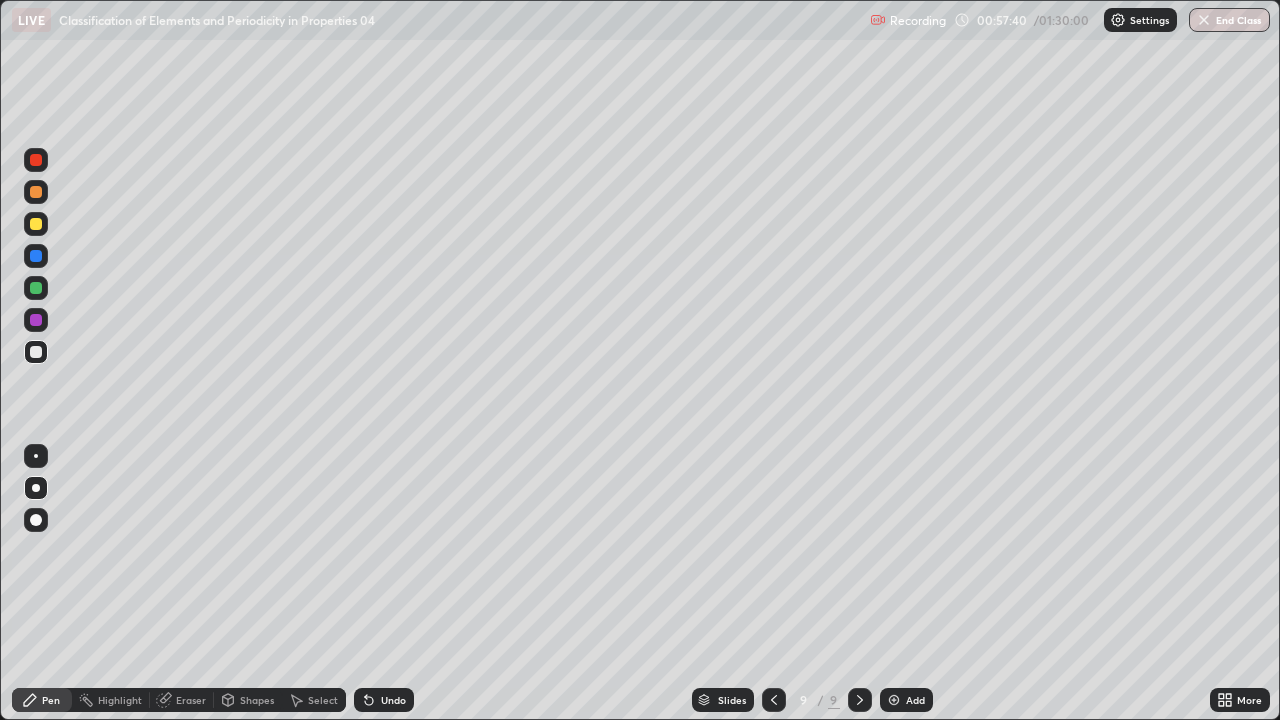click at bounding box center [36, 288] 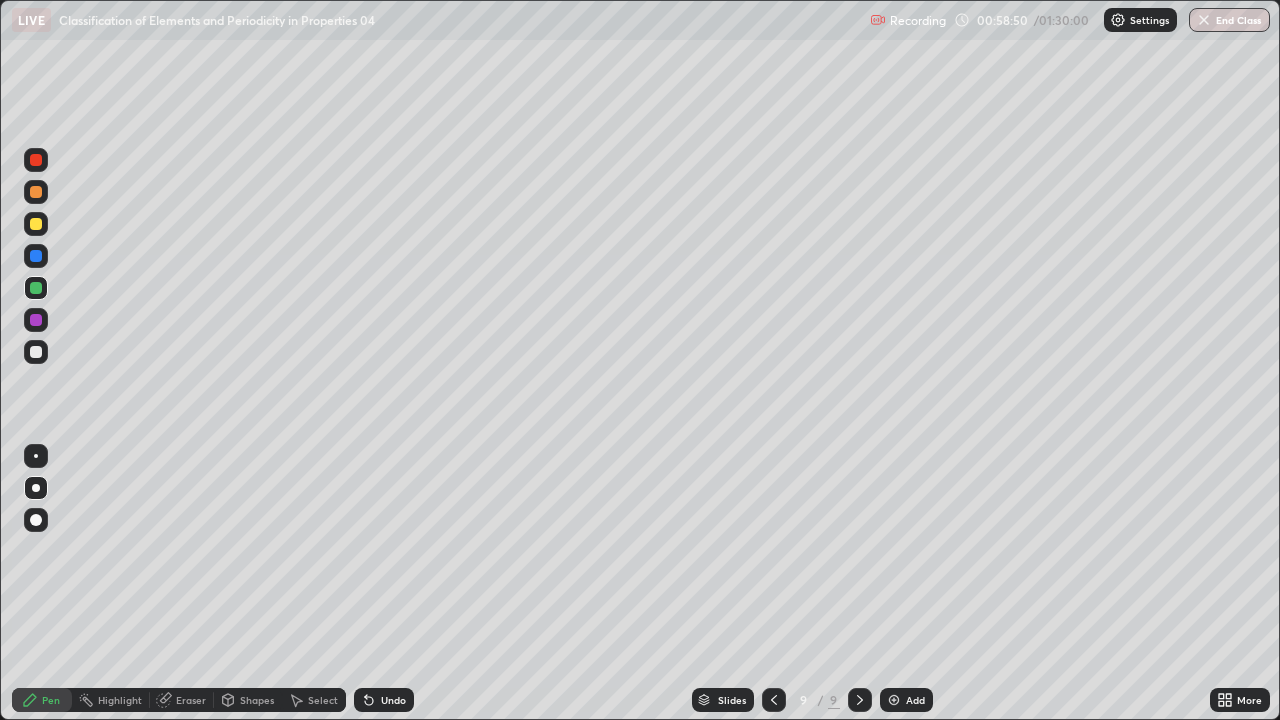click at bounding box center (36, 224) 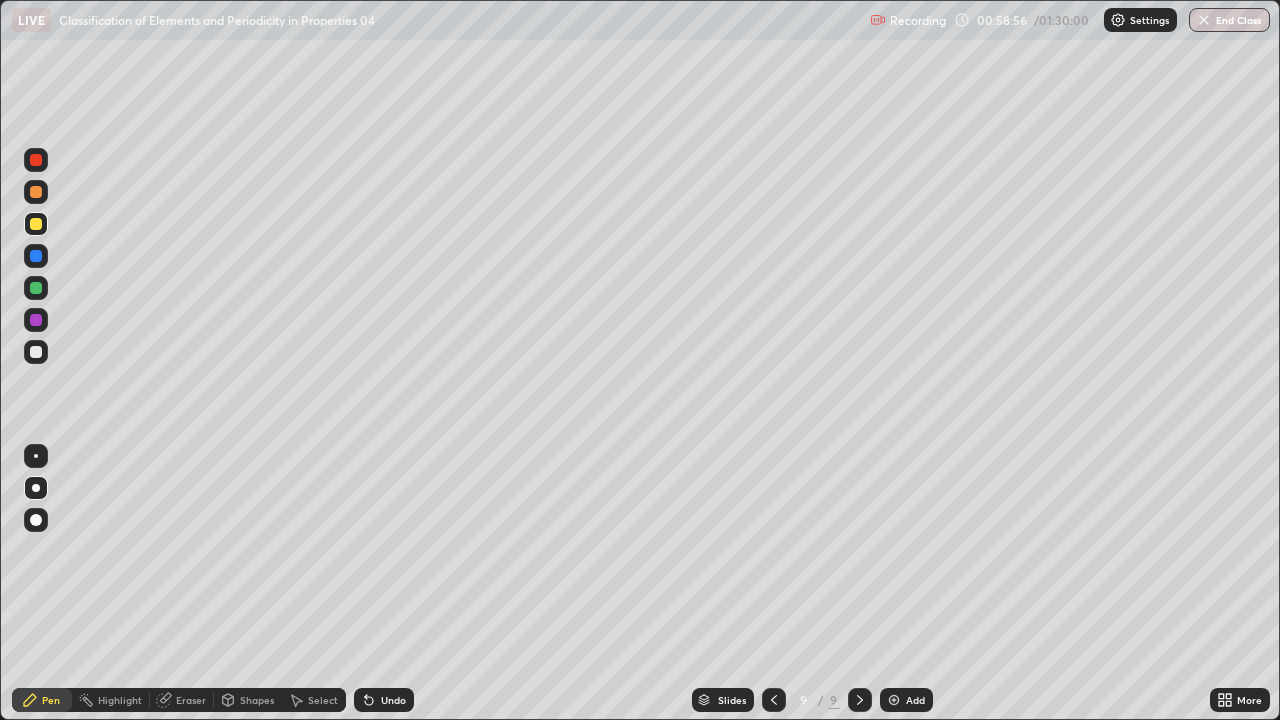 click at bounding box center (36, 352) 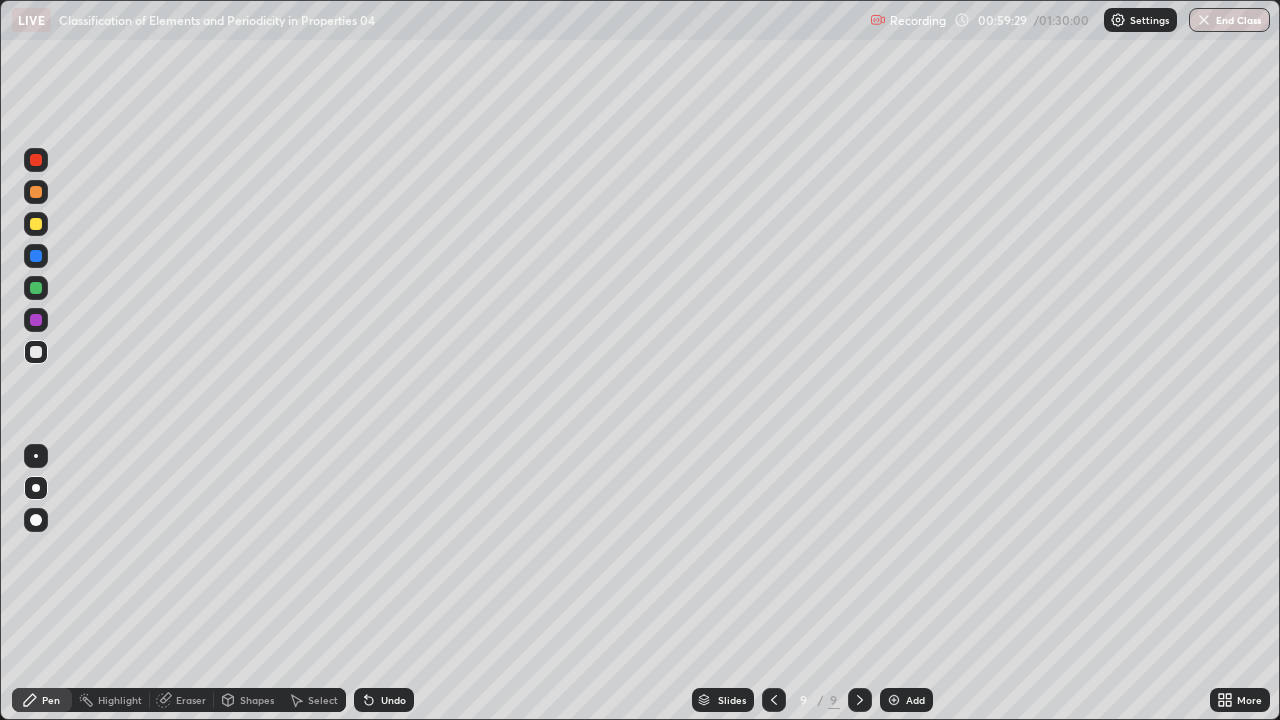 click at bounding box center [36, 288] 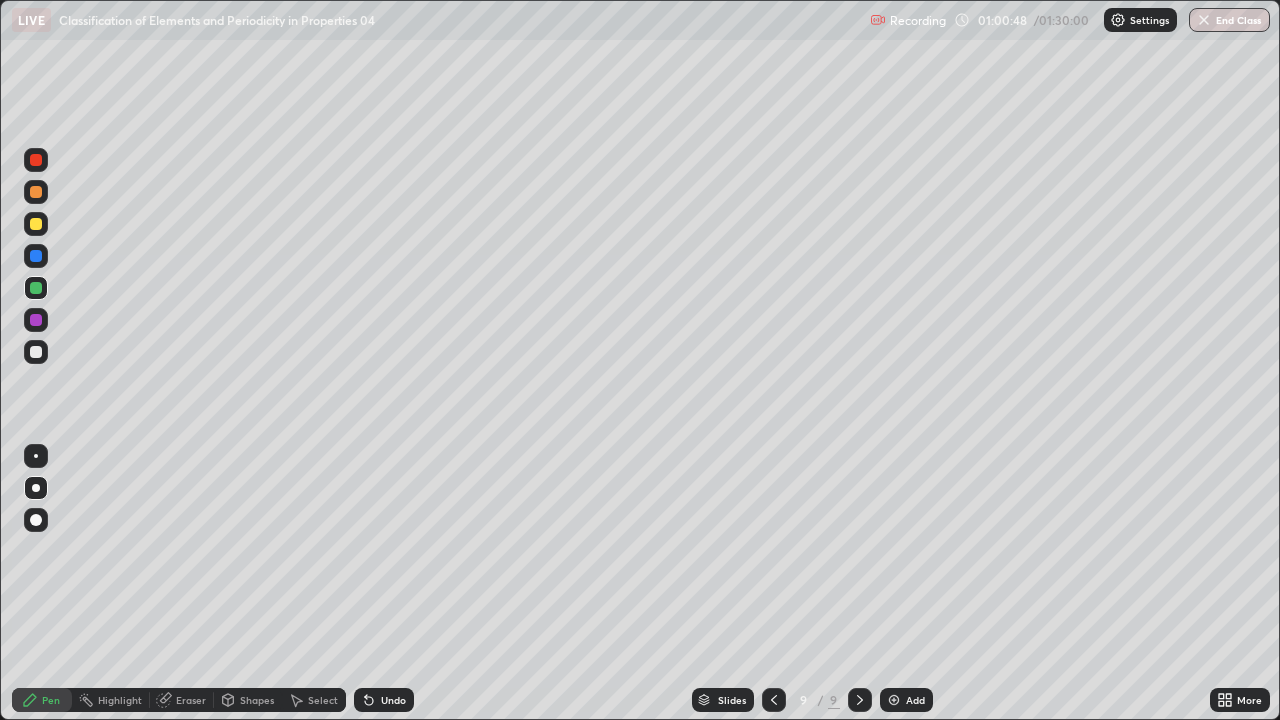 click at bounding box center (36, 192) 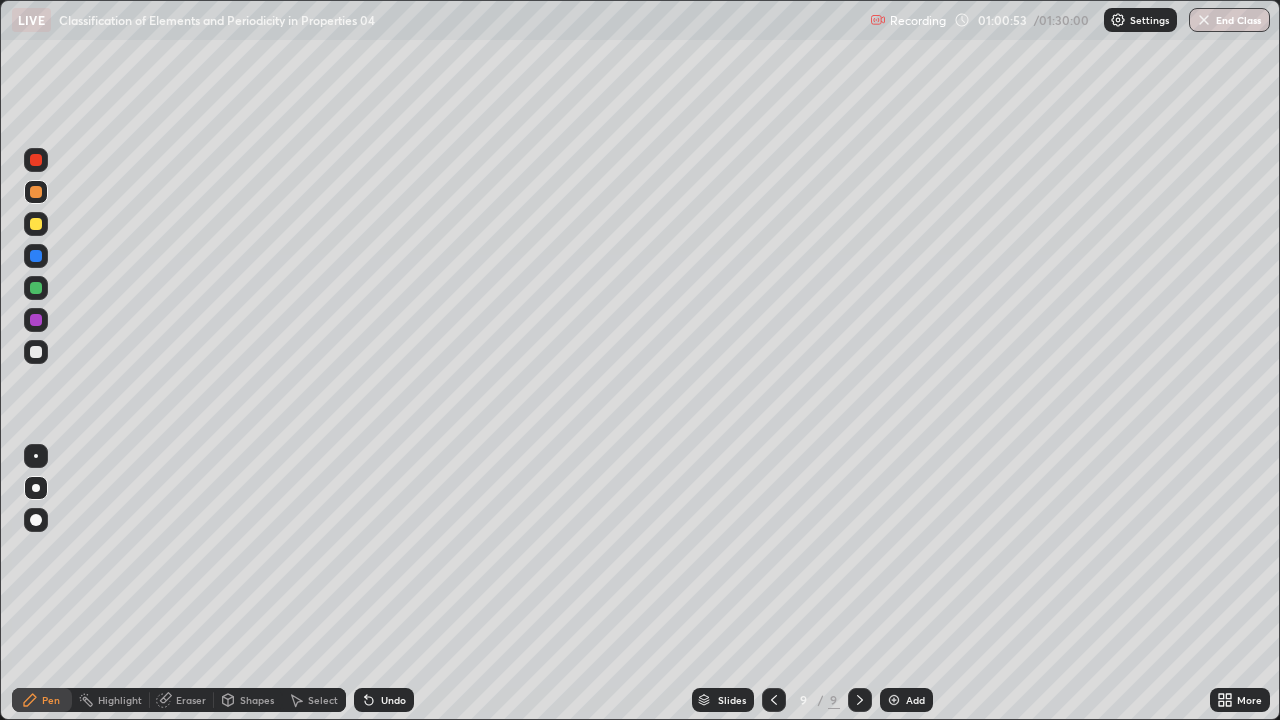 click at bounding box center (894, 700) 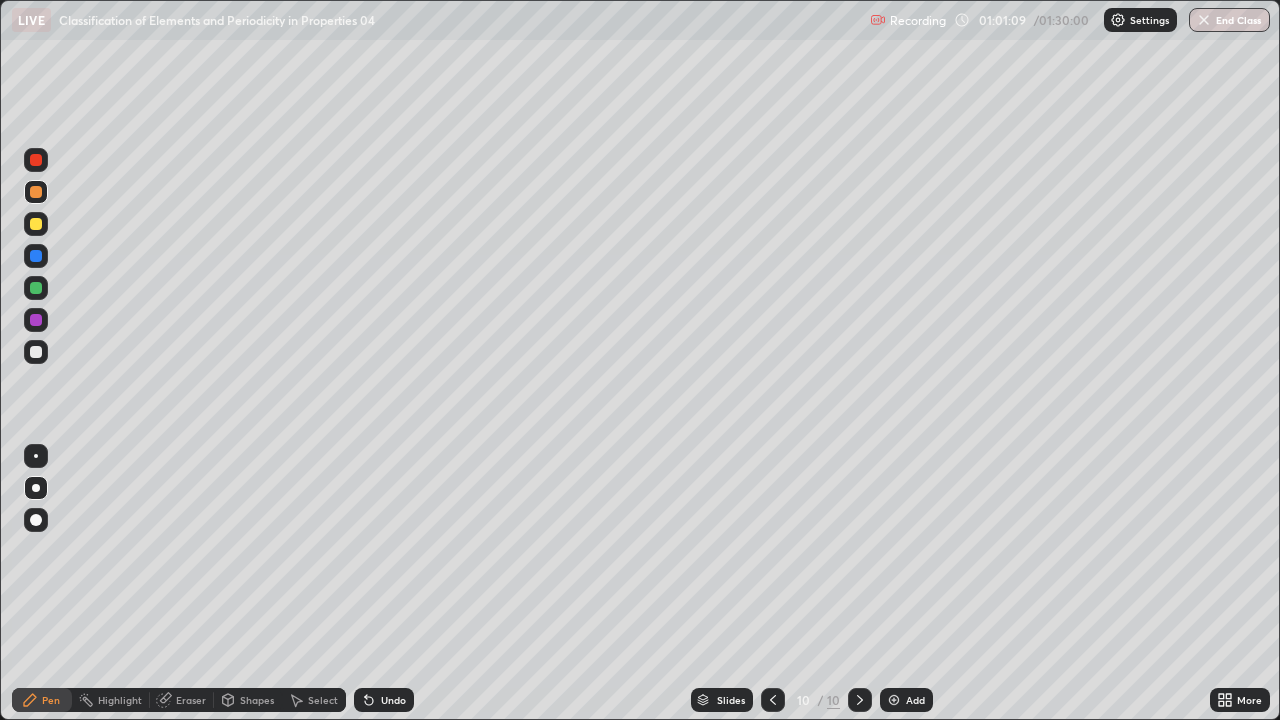 click at bounding box center (36, 352) 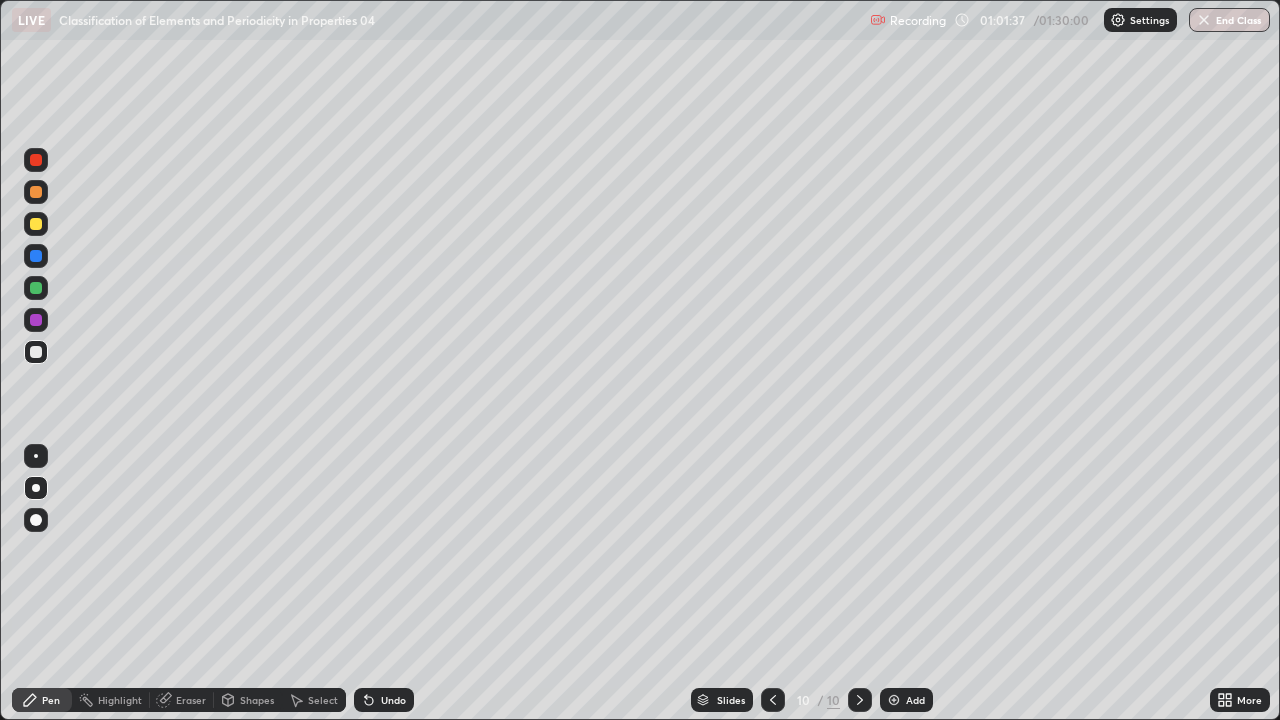 click at bounding box center (36, 224) 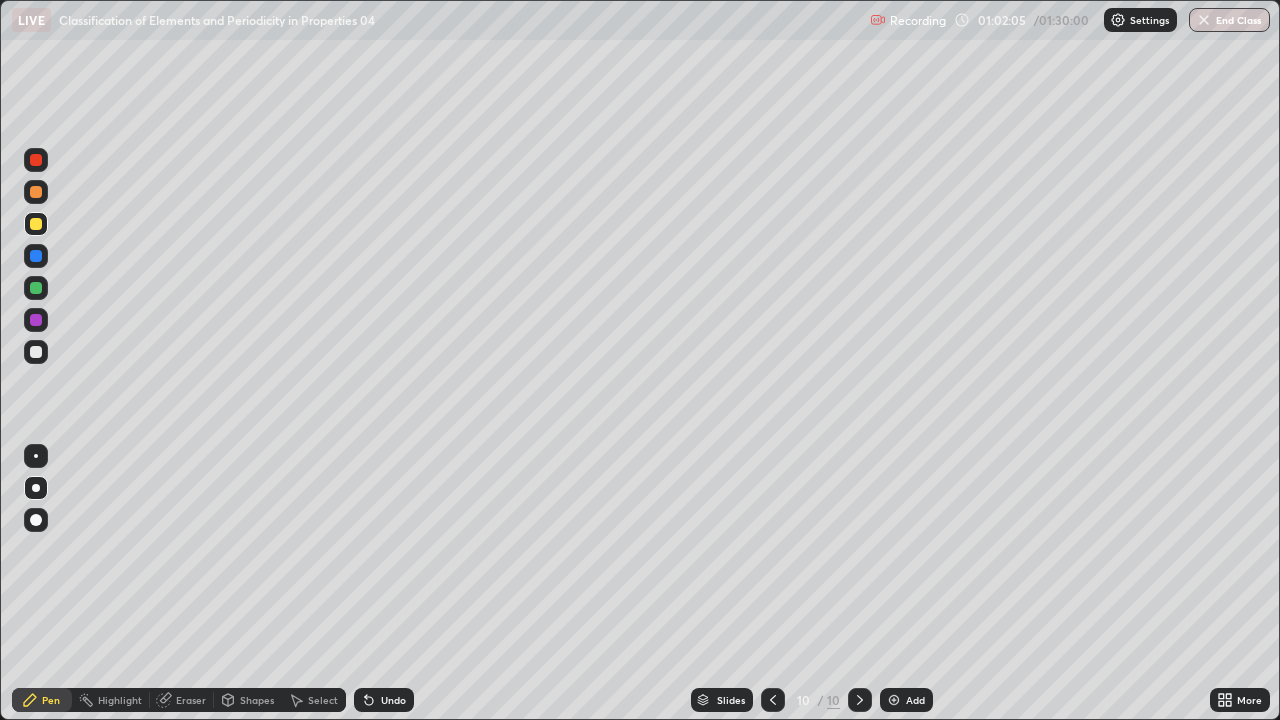 click at bounding box center (36, 352) 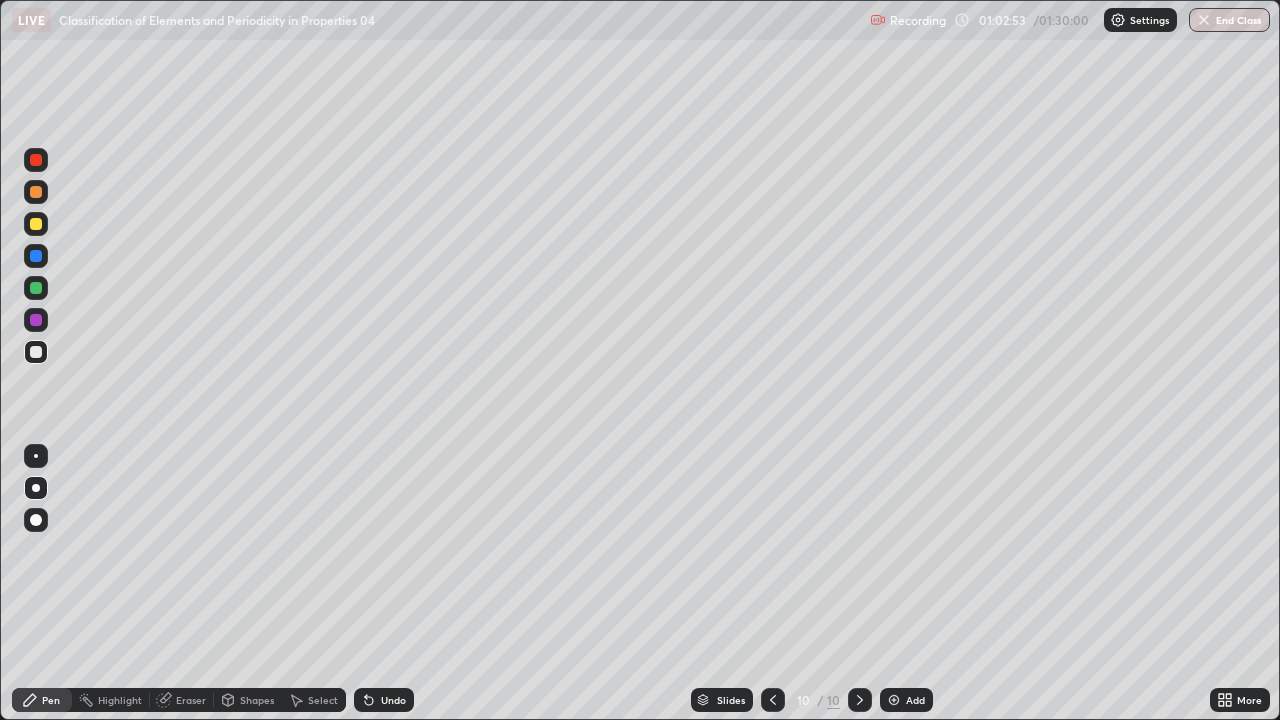 click at bounding box center (36, 288) 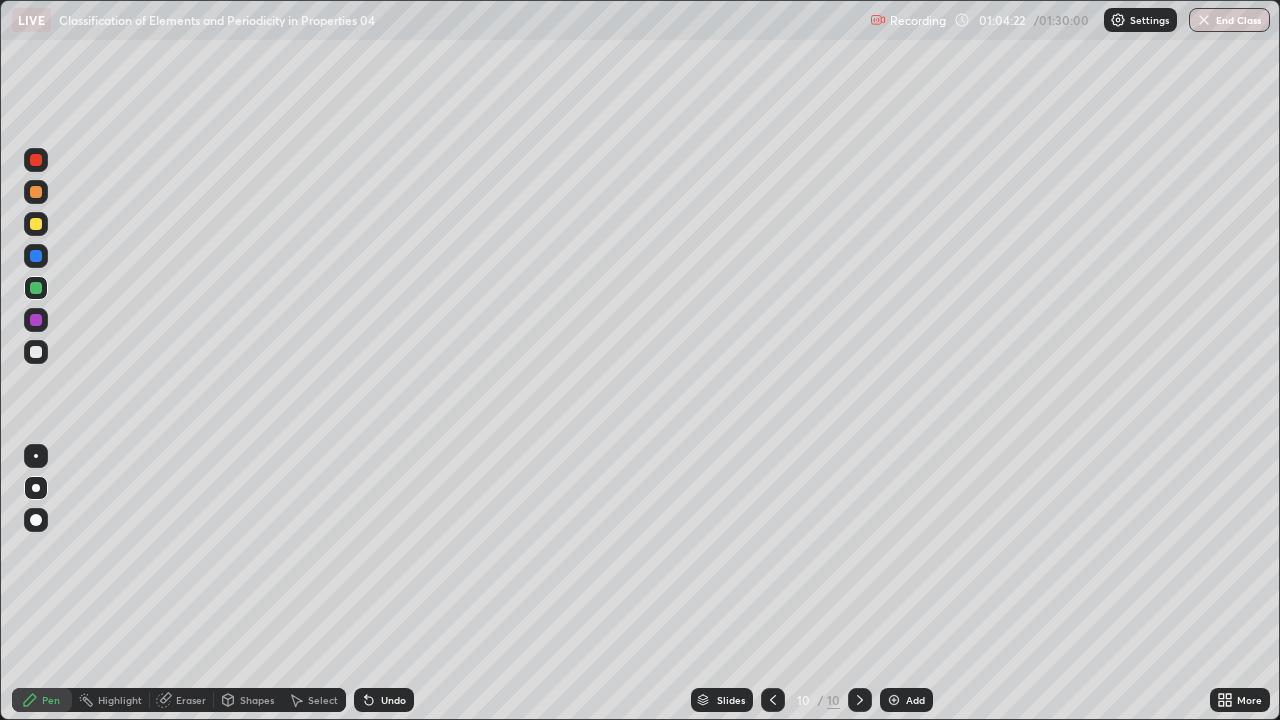 click at bounding box center (894, 700) 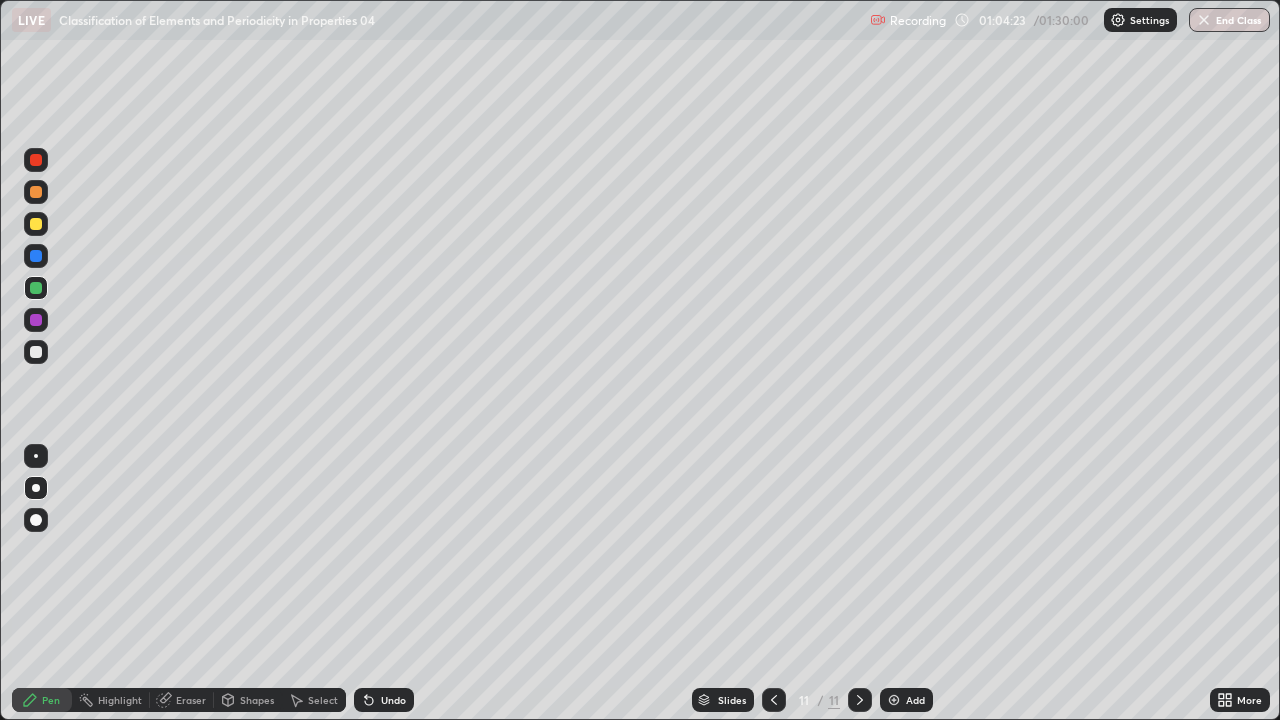 click at bounding box center (36, 192) 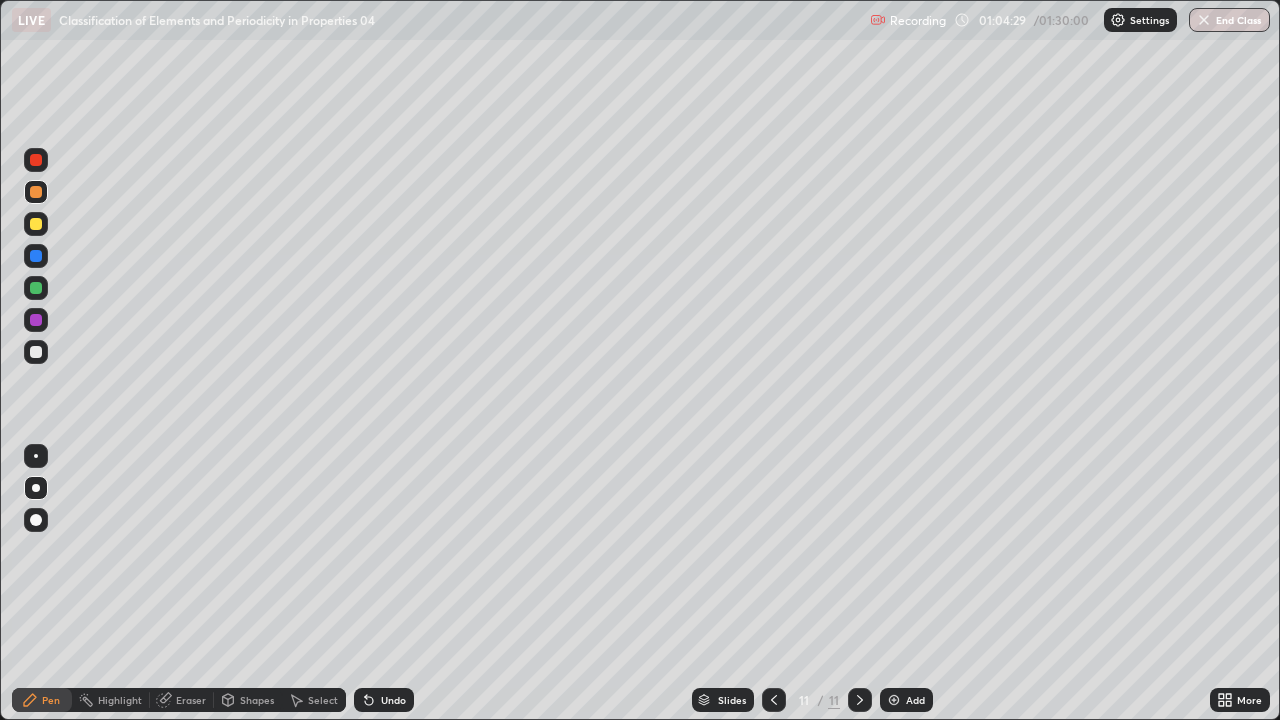 click at bounding box center (36, 352) 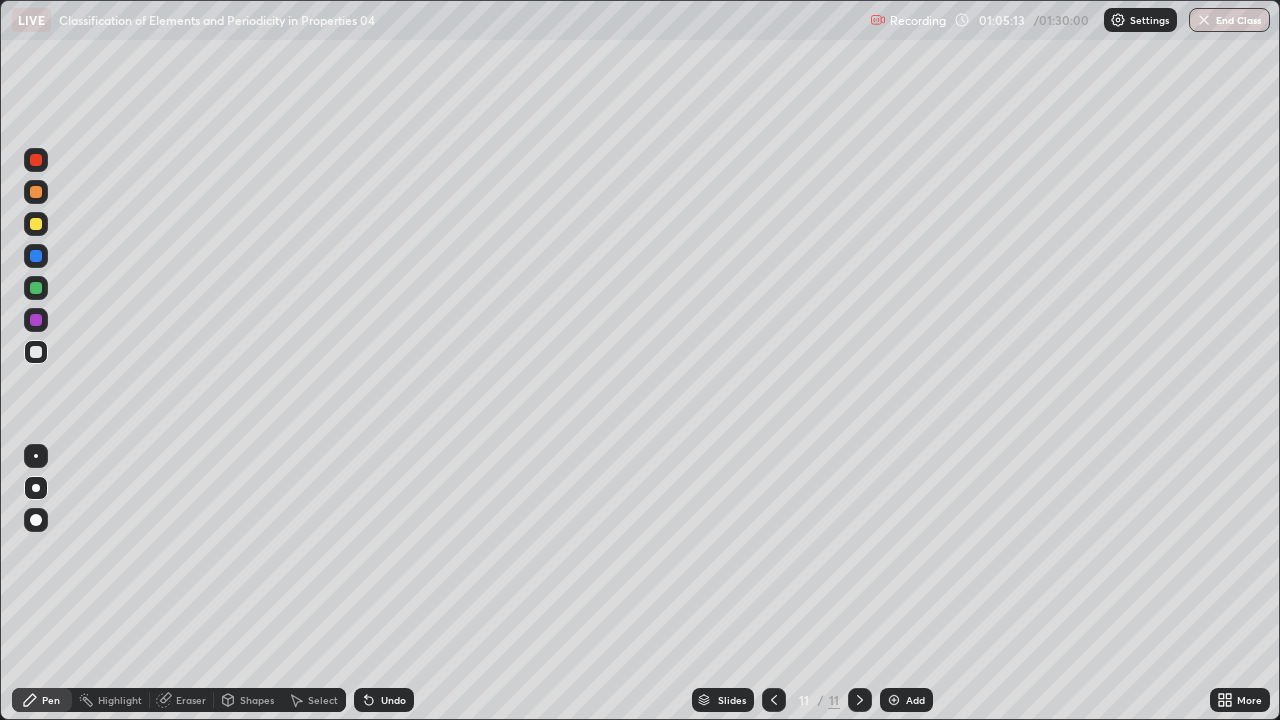 click 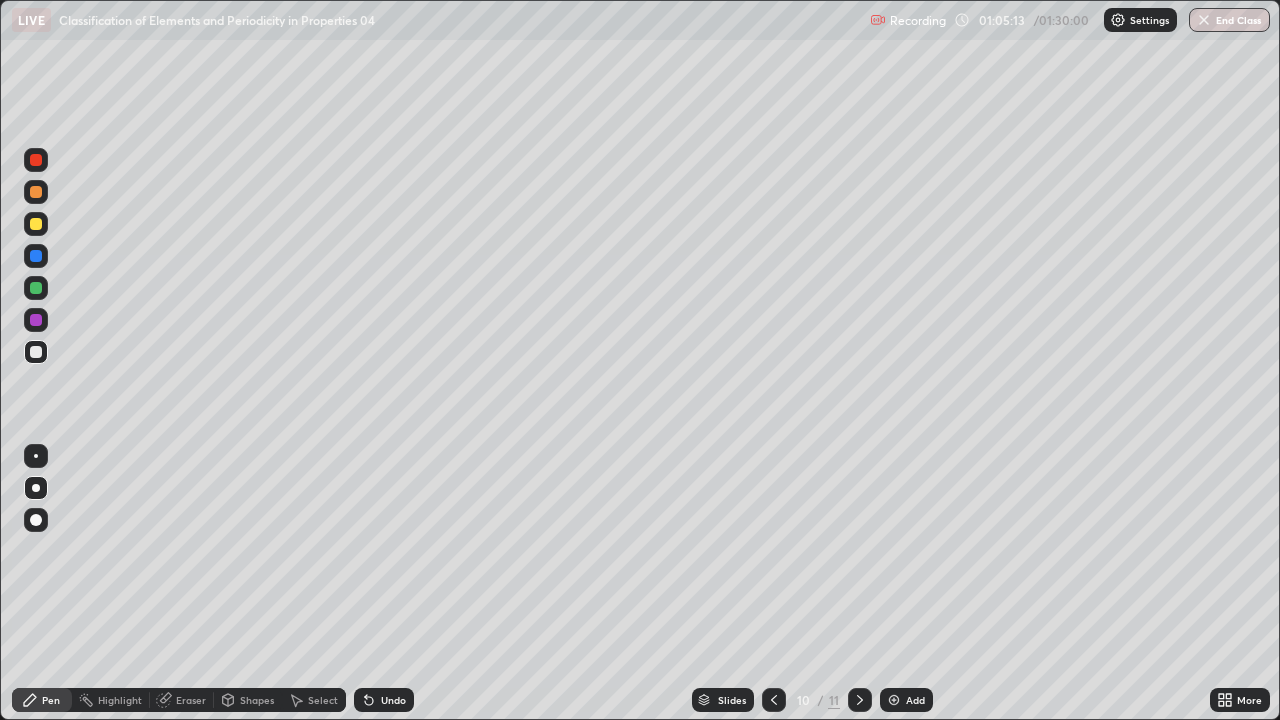 click at bounding box center (774, 700) 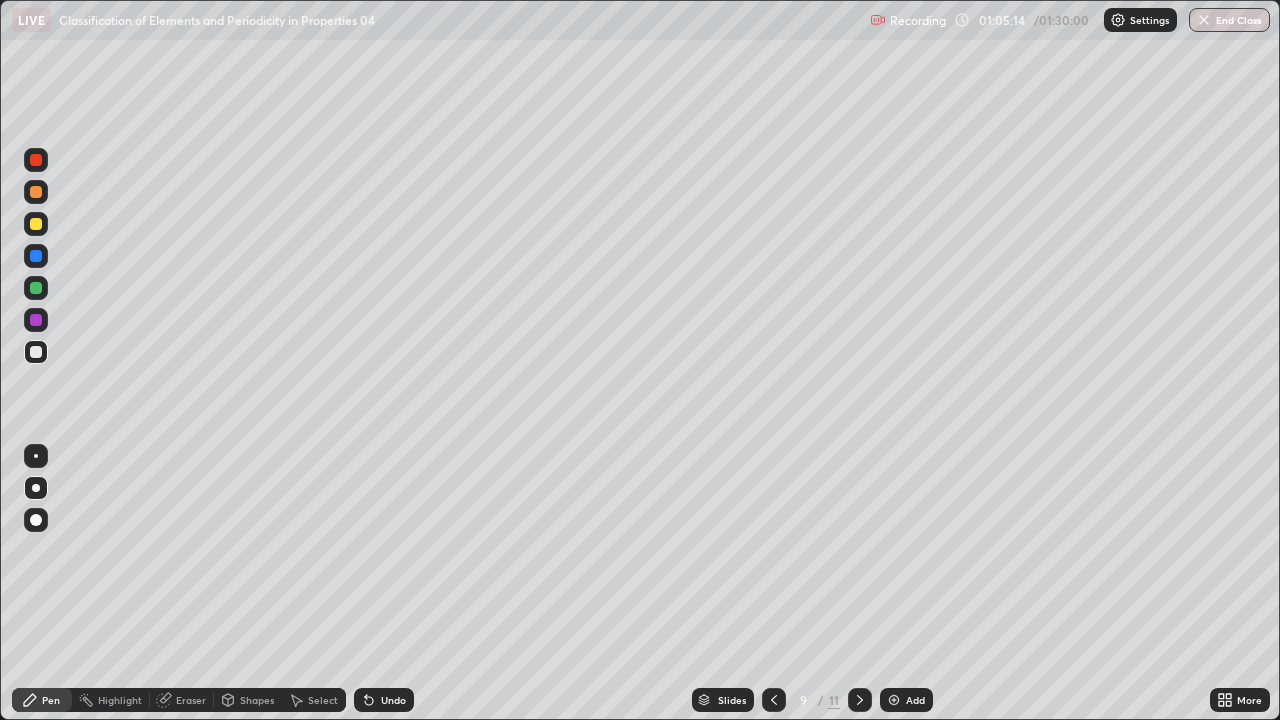 click at bounding box center [774, 700] 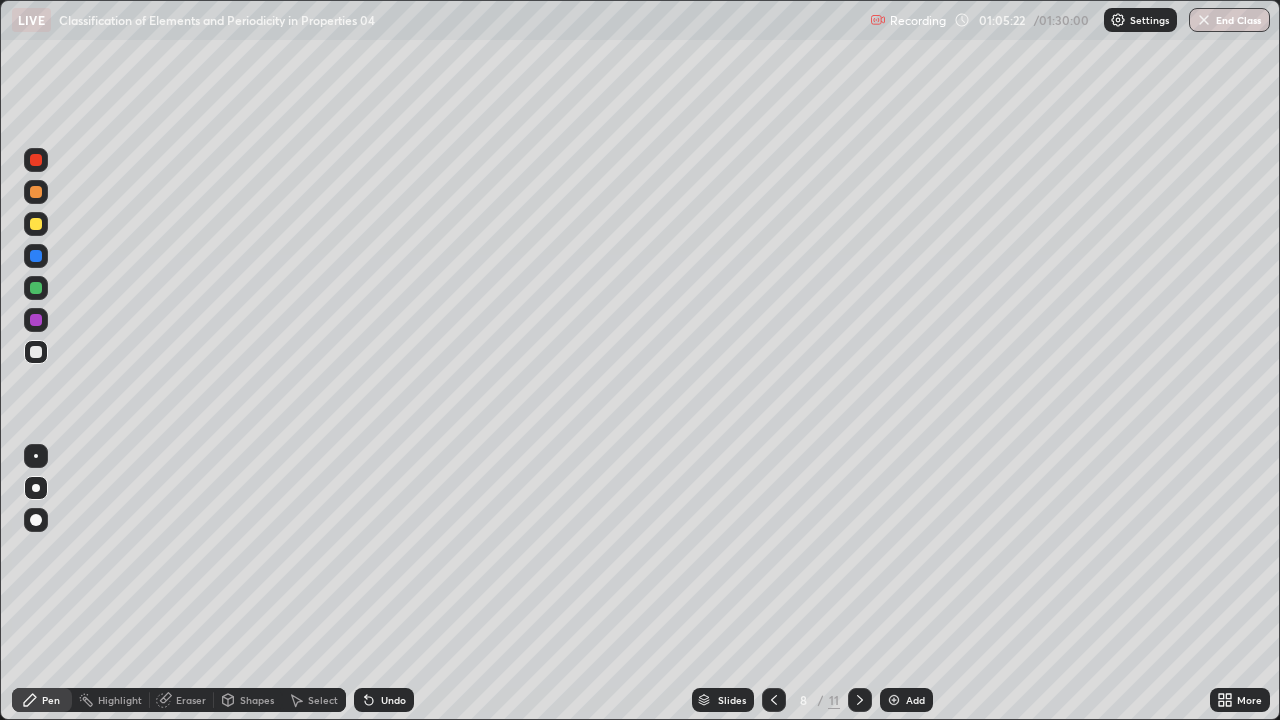 click at bounding box center (36, 256) 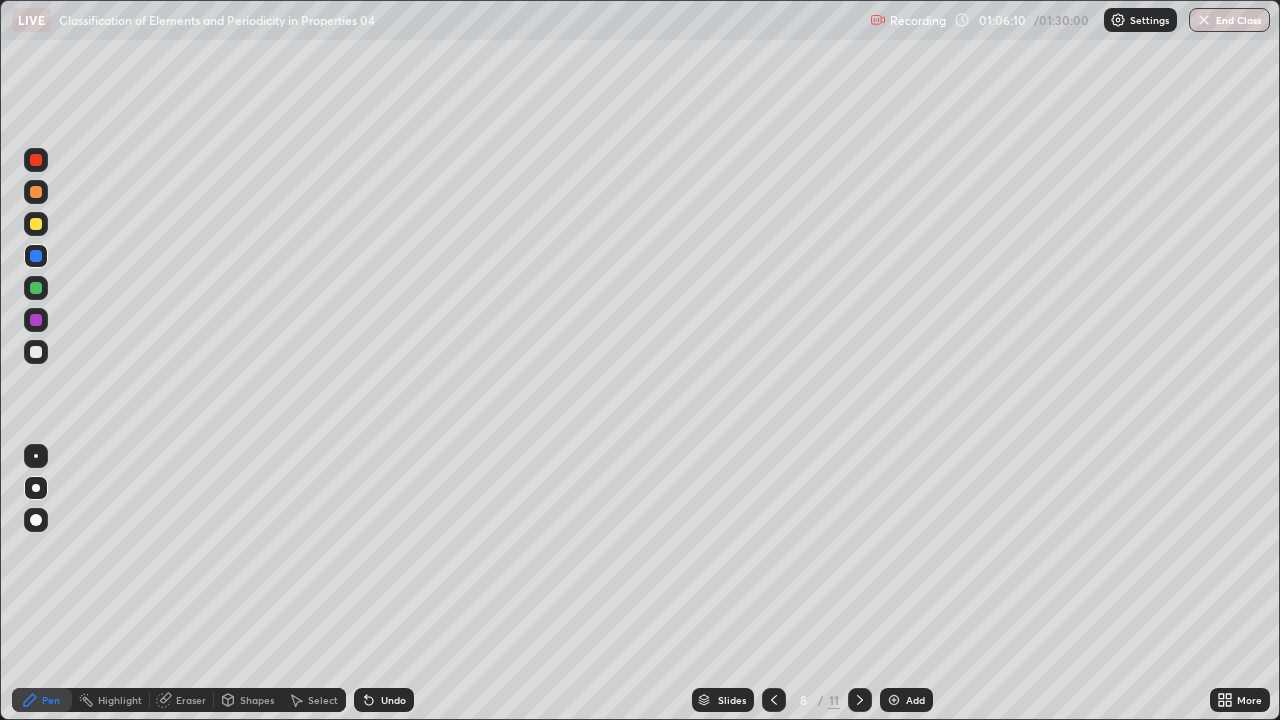 click at bounding box center [860, 700] 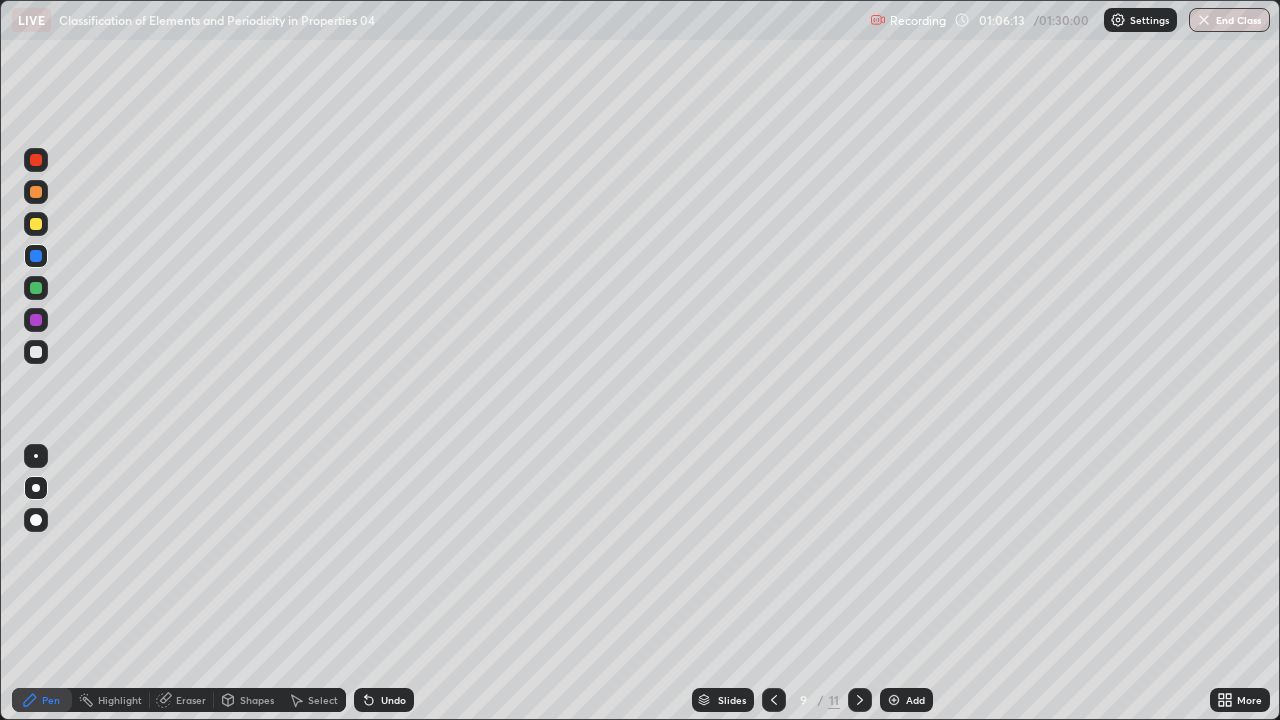 click 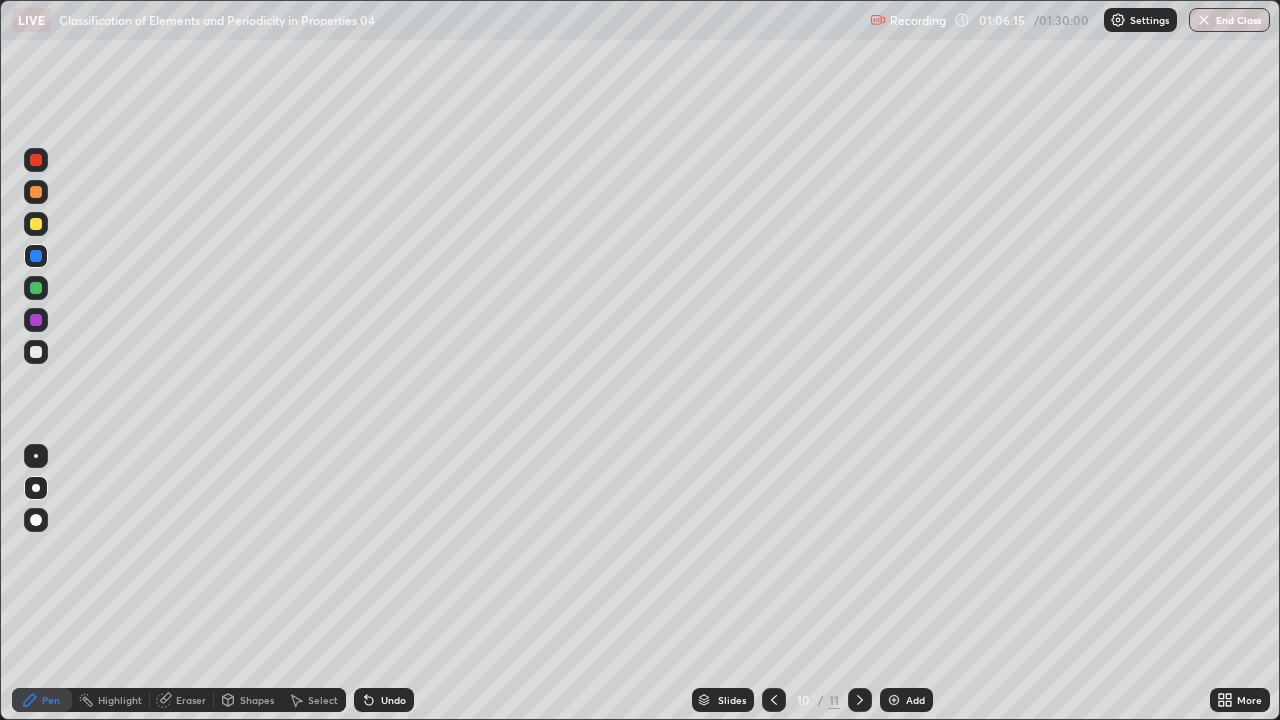 click 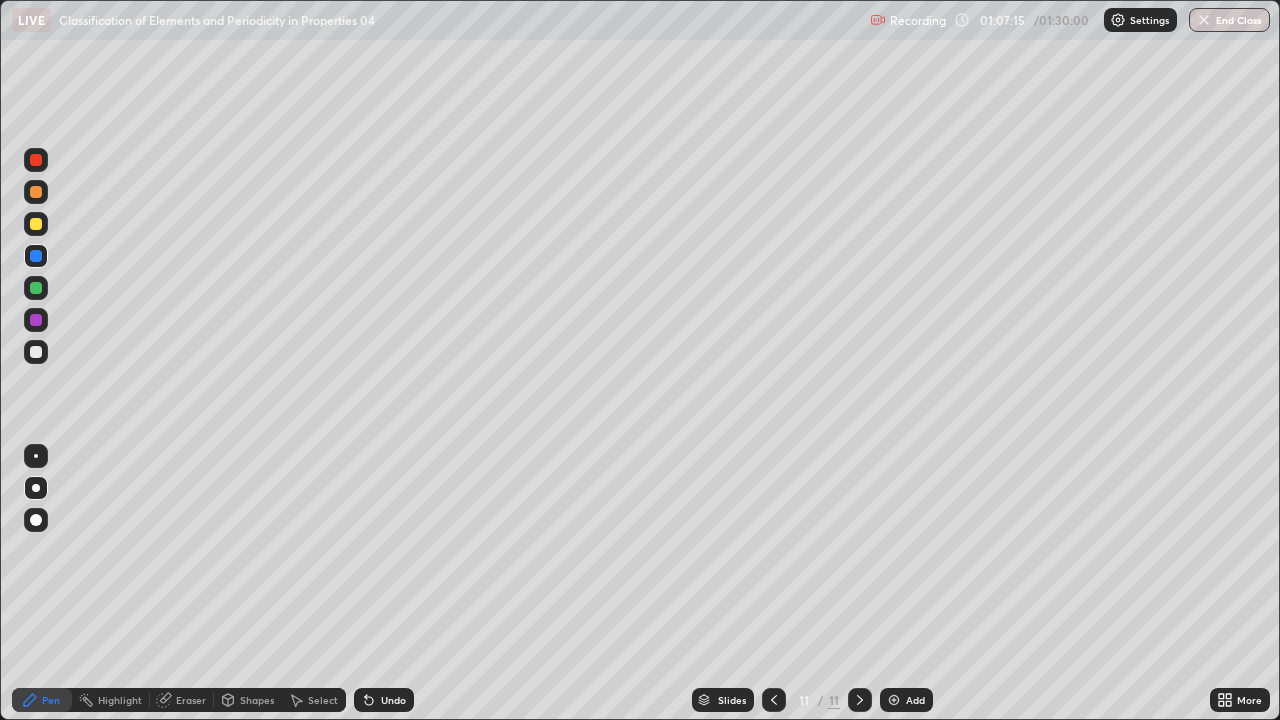 click at bounding box center (36, 352) 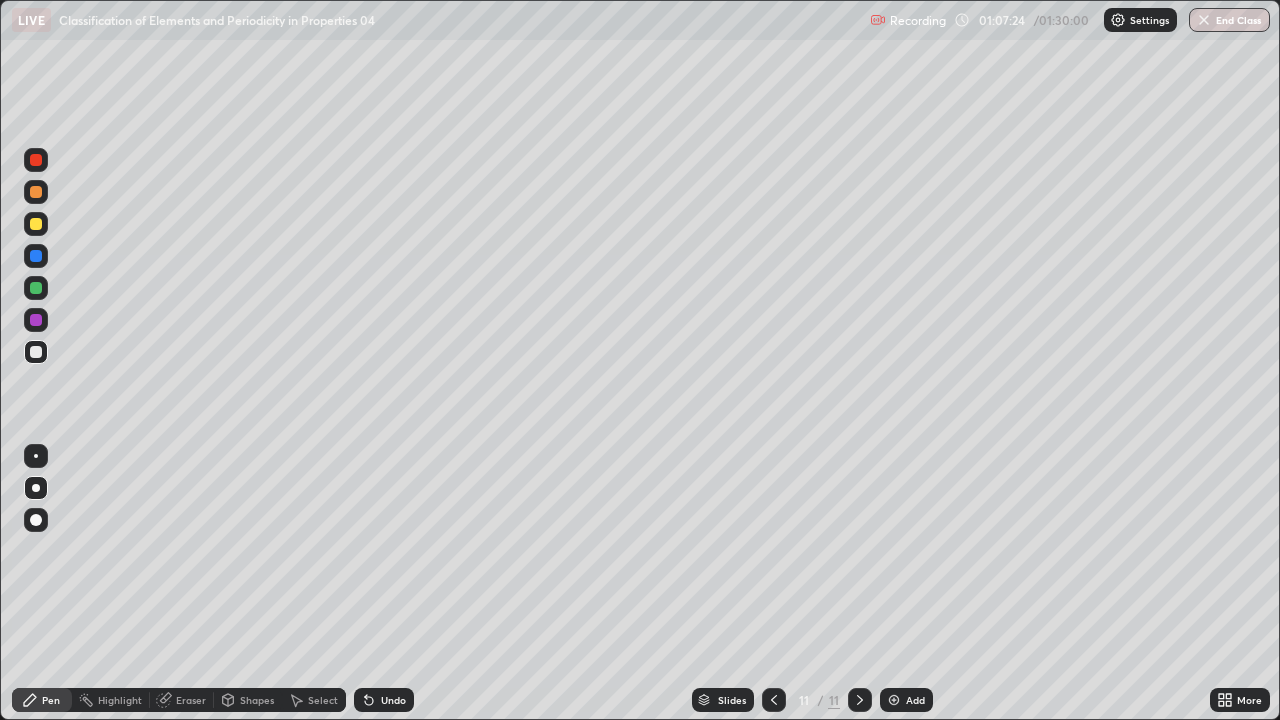 click at bounding box center [36, 288] 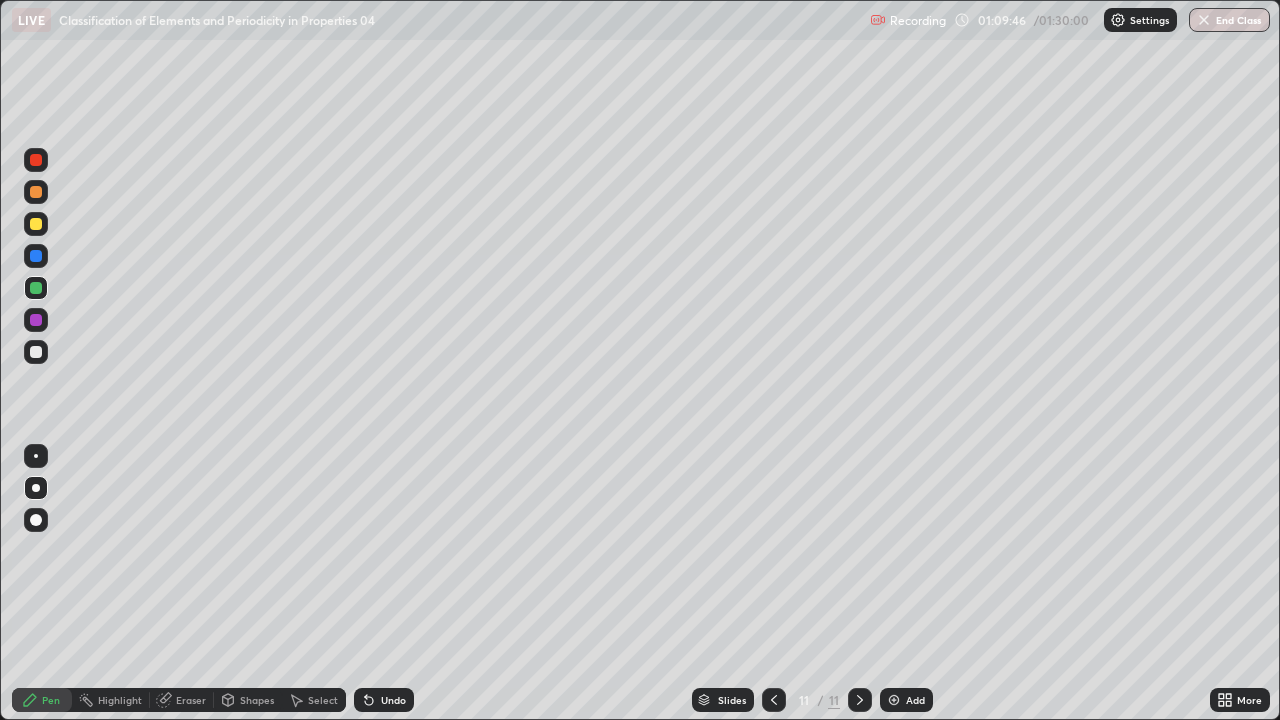click at bounding box center (36, 352) 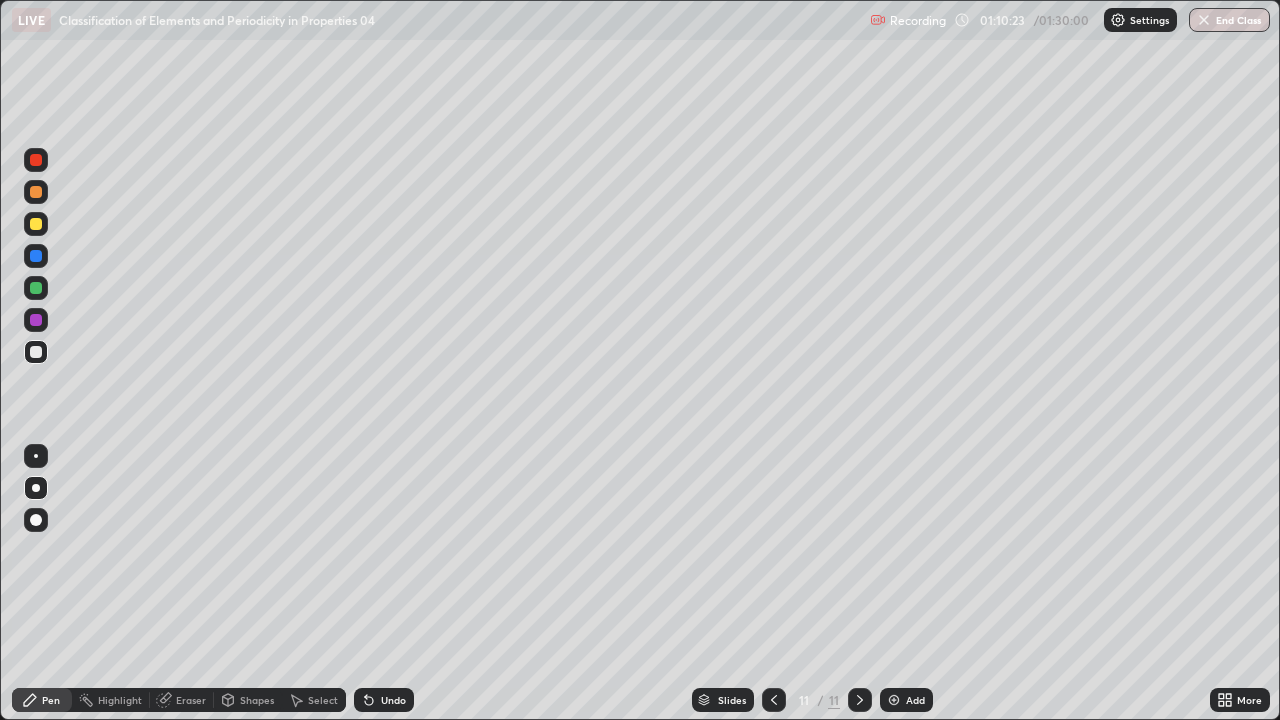 click at bounding box center [36, 224] 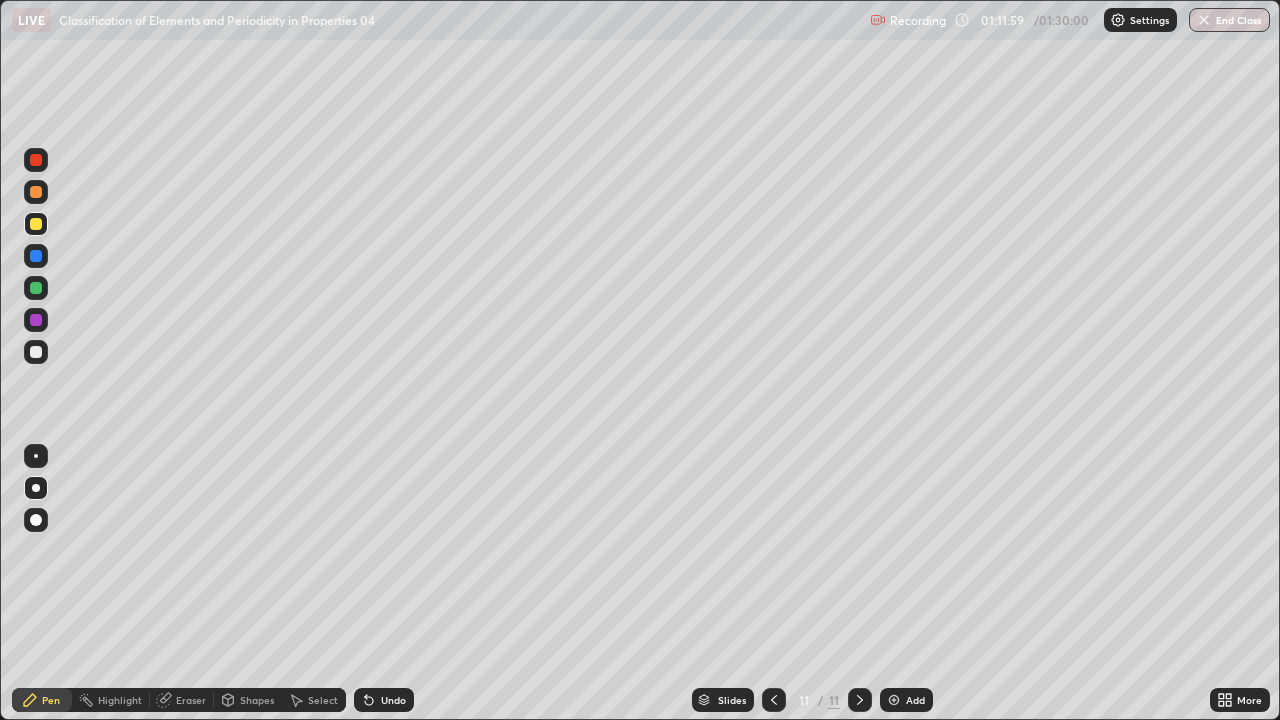 click at bounding box center (36, 352) 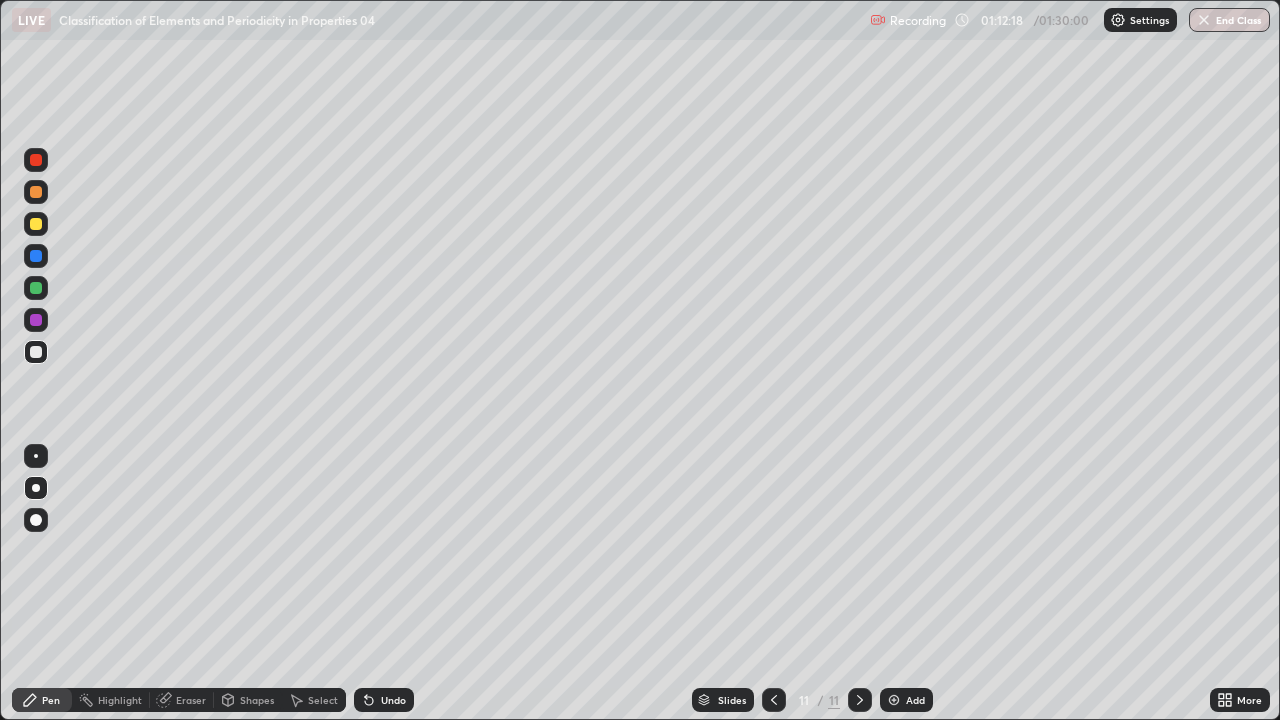 click at bounding box center (36, 288) 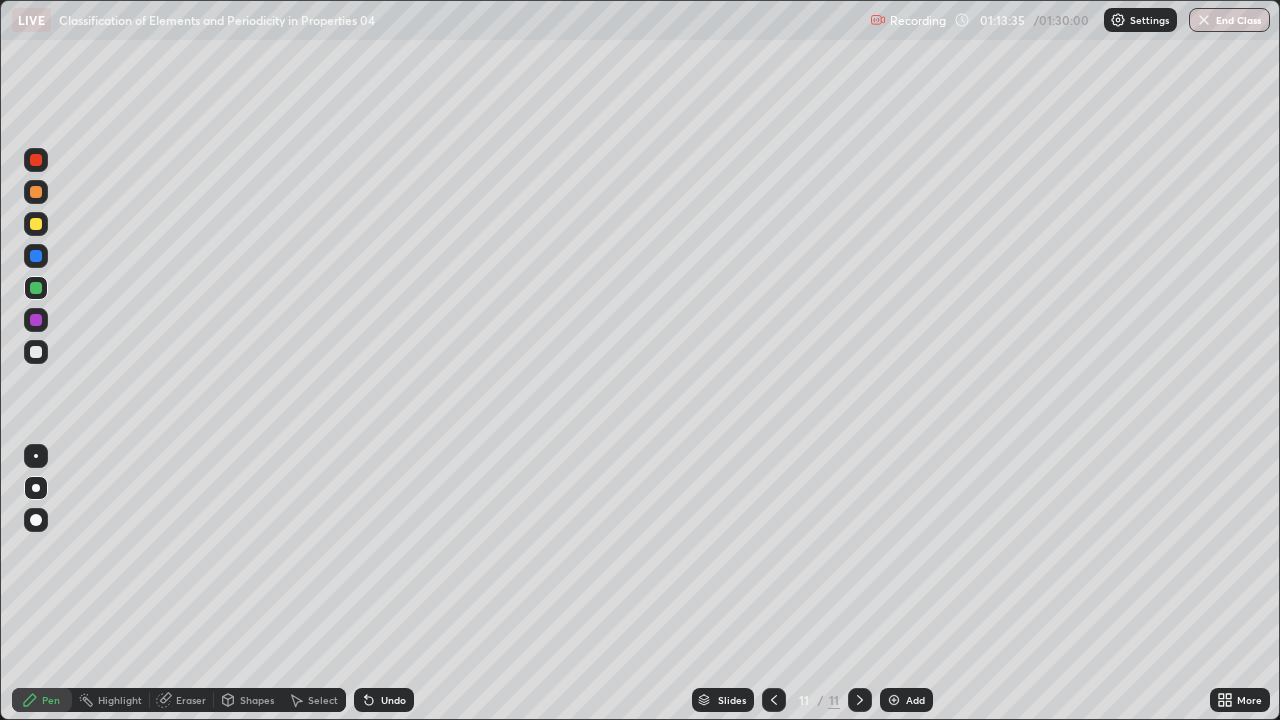 click at bounding box center (894, 700) 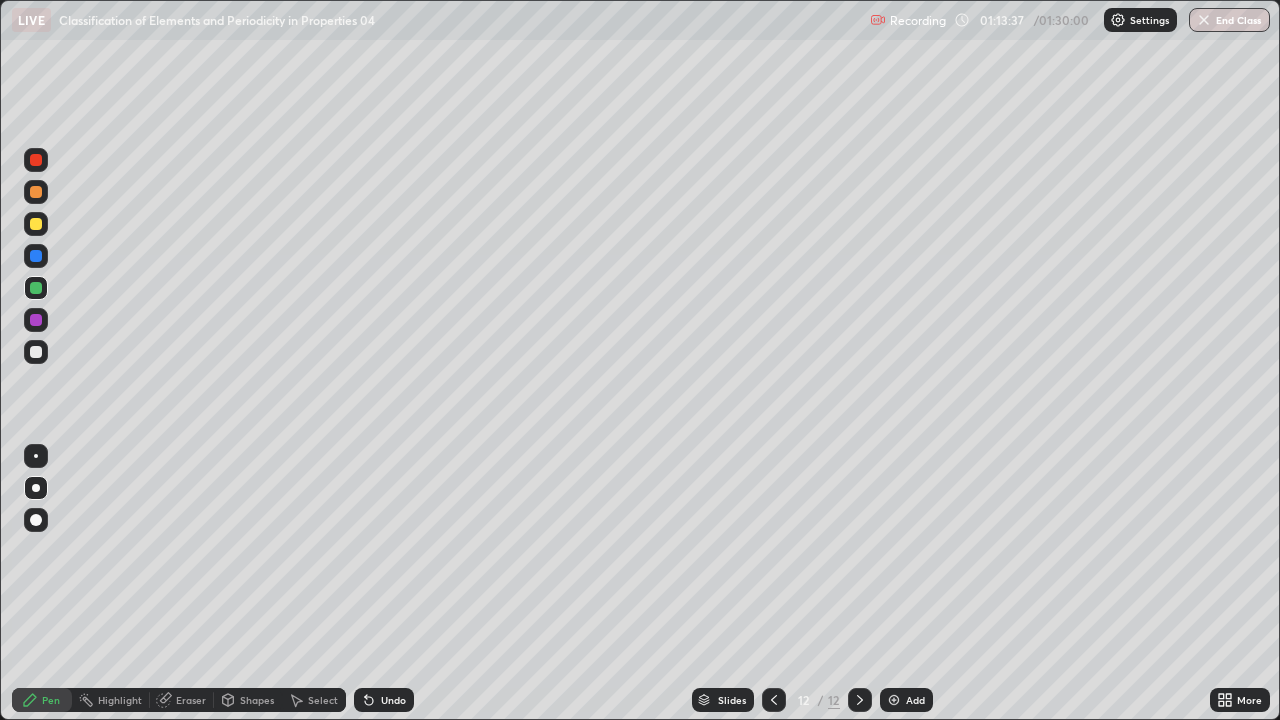 click at bounding box center (36, 192) 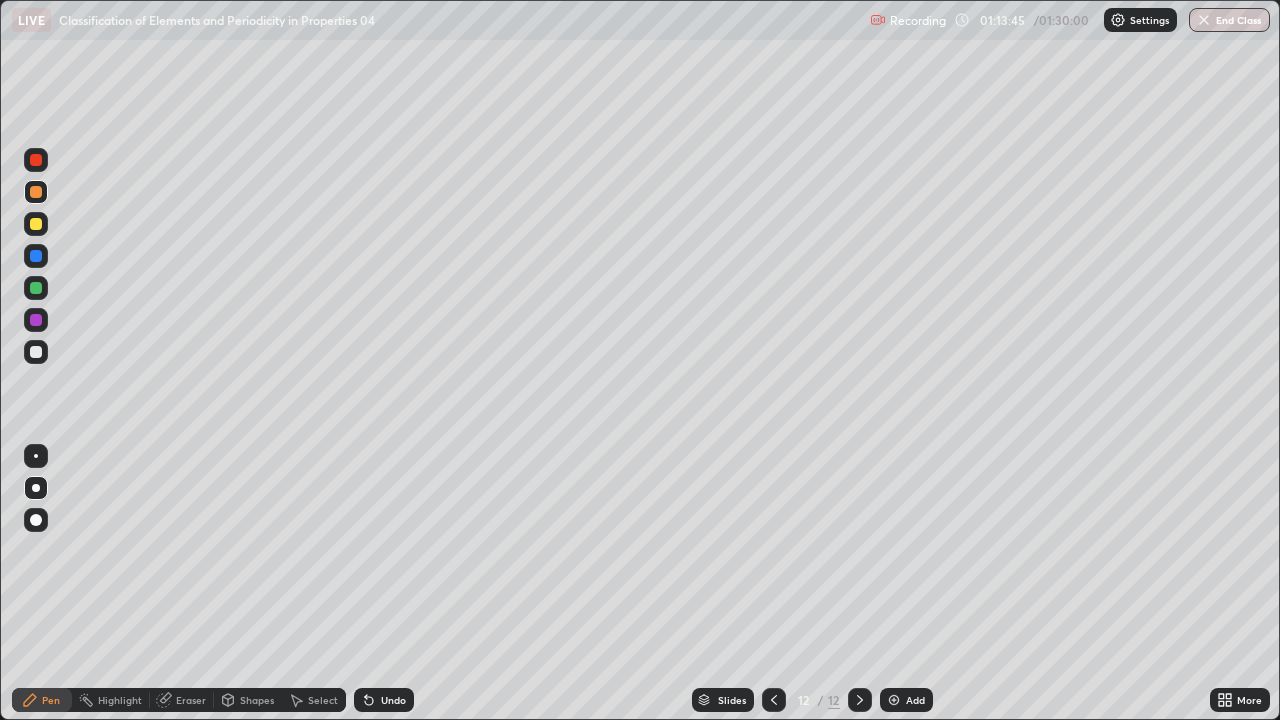 click at bounding box center [36, 352] 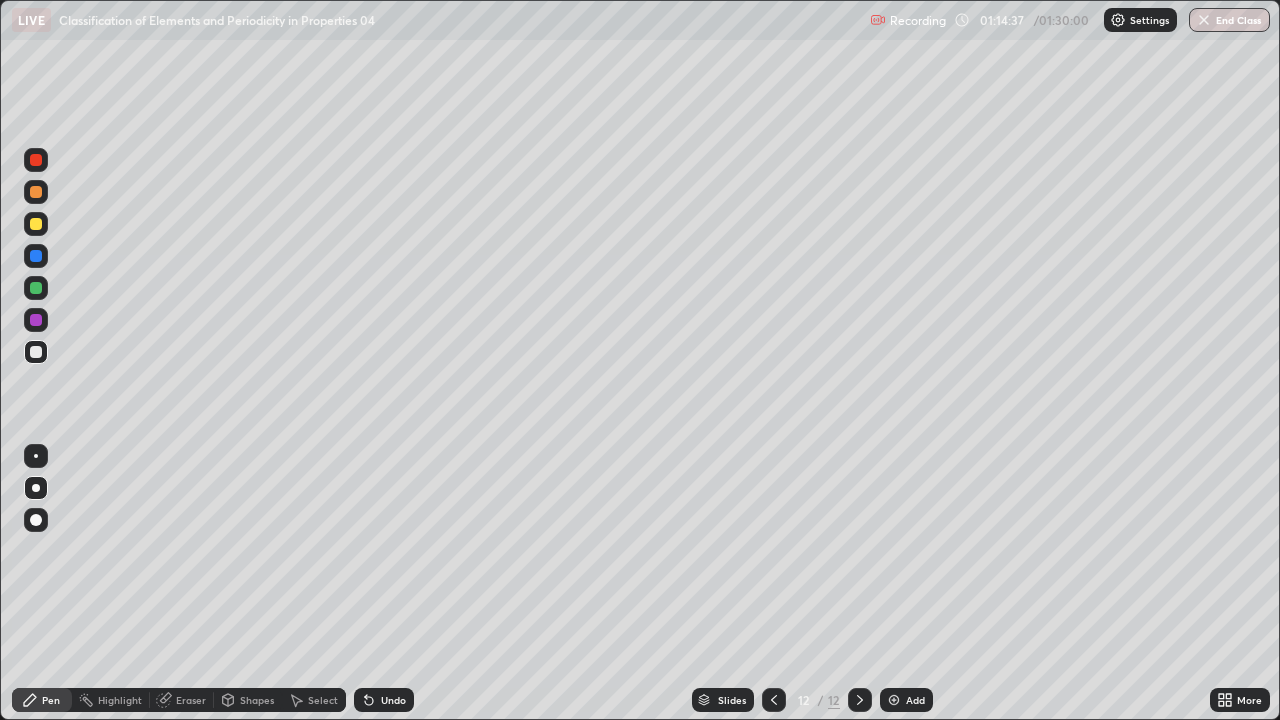 click at bounding box center (36, 224) 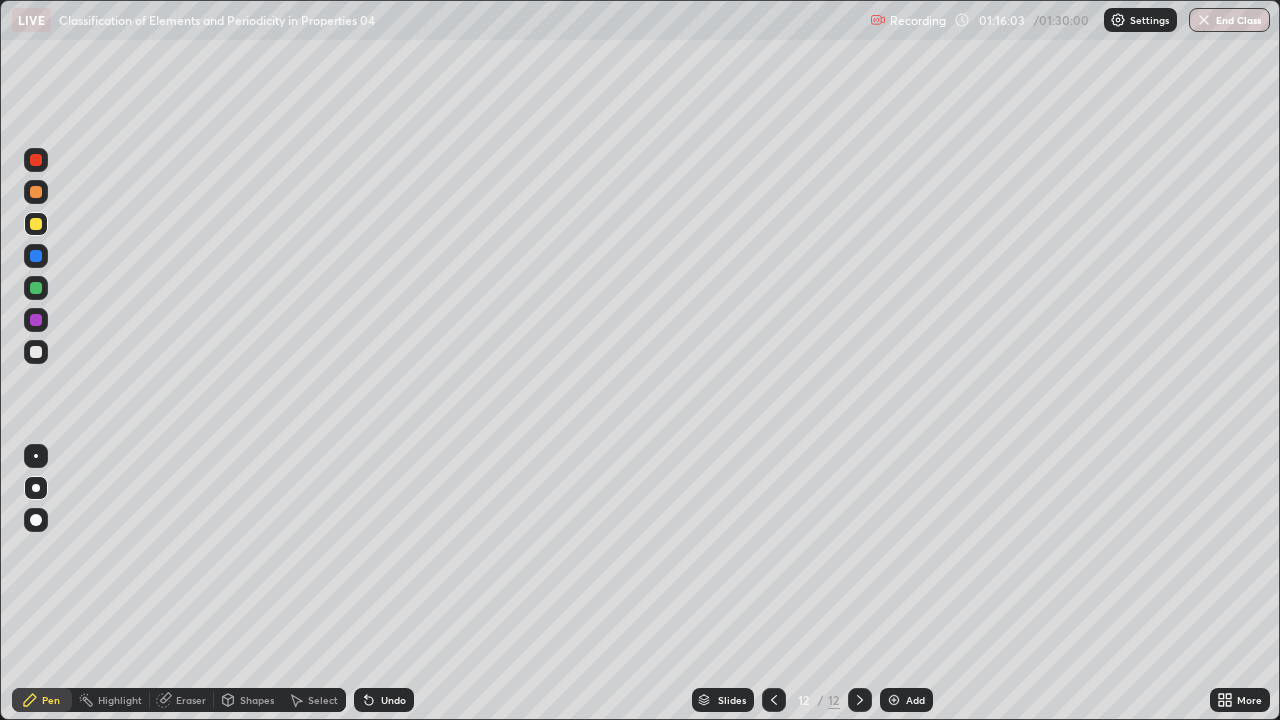click at bounding box center (36, 352) 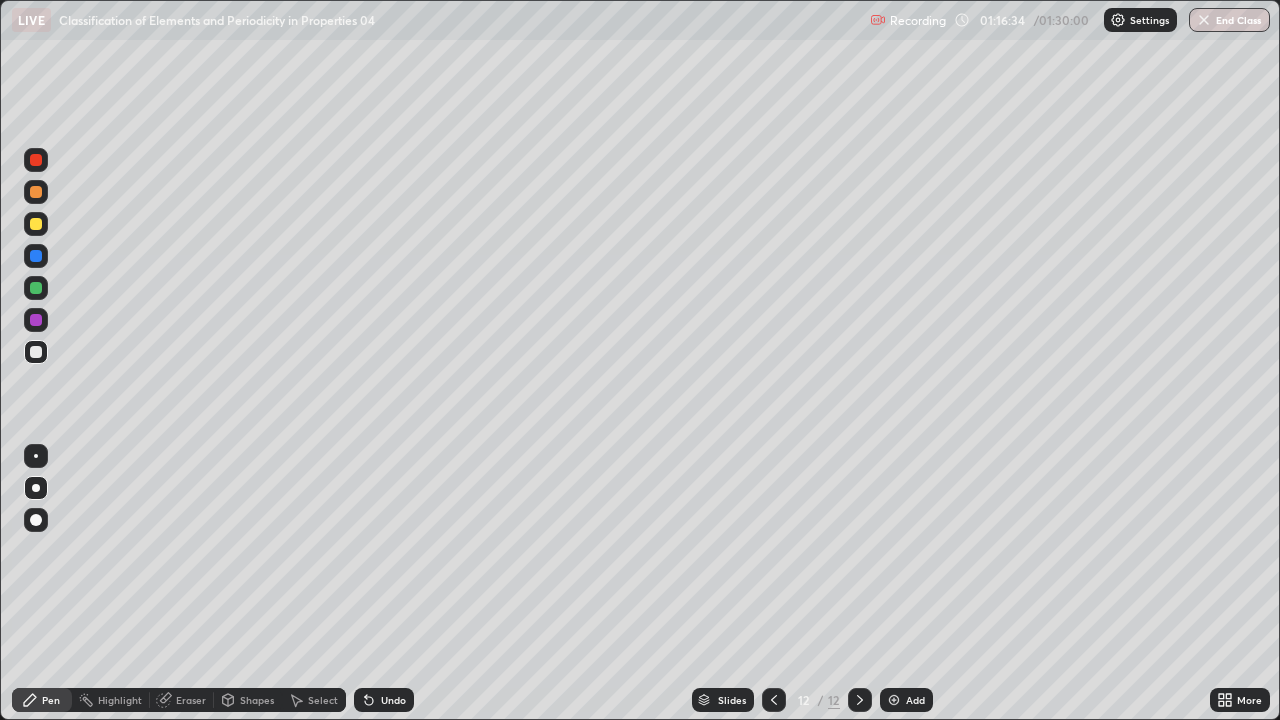 click at bounding box center (36, 288) 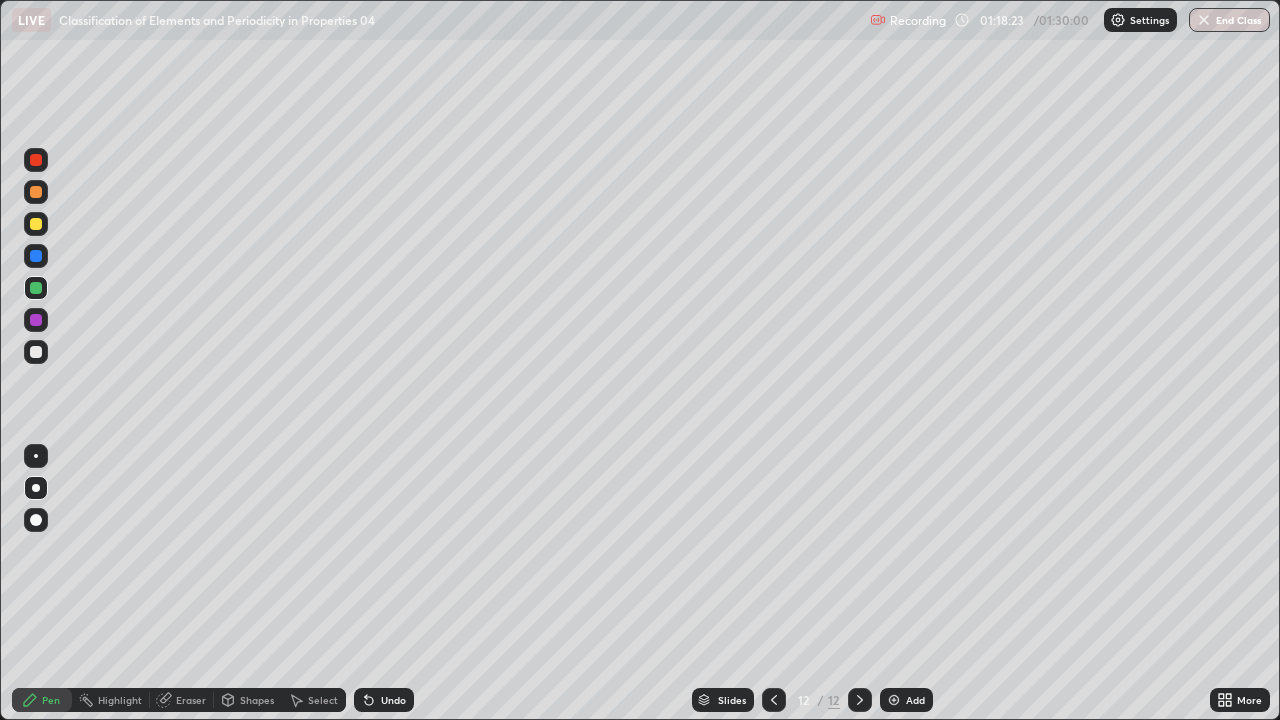 click 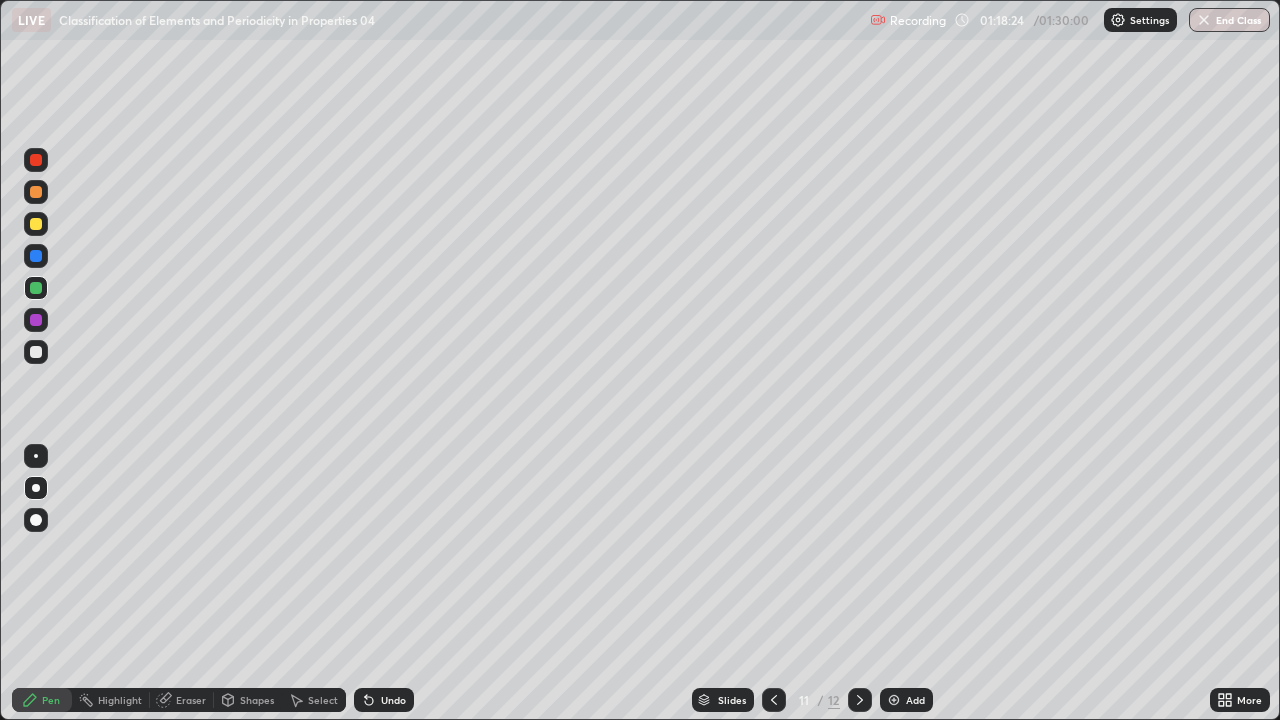 click 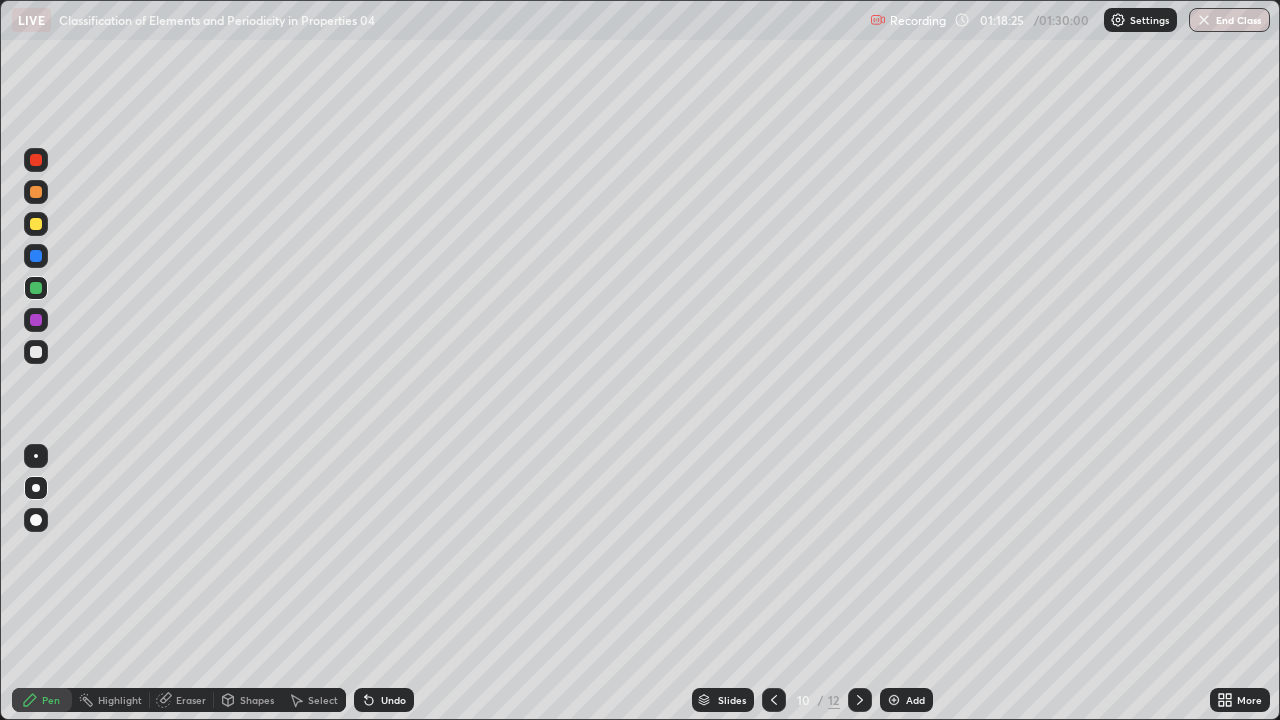 click 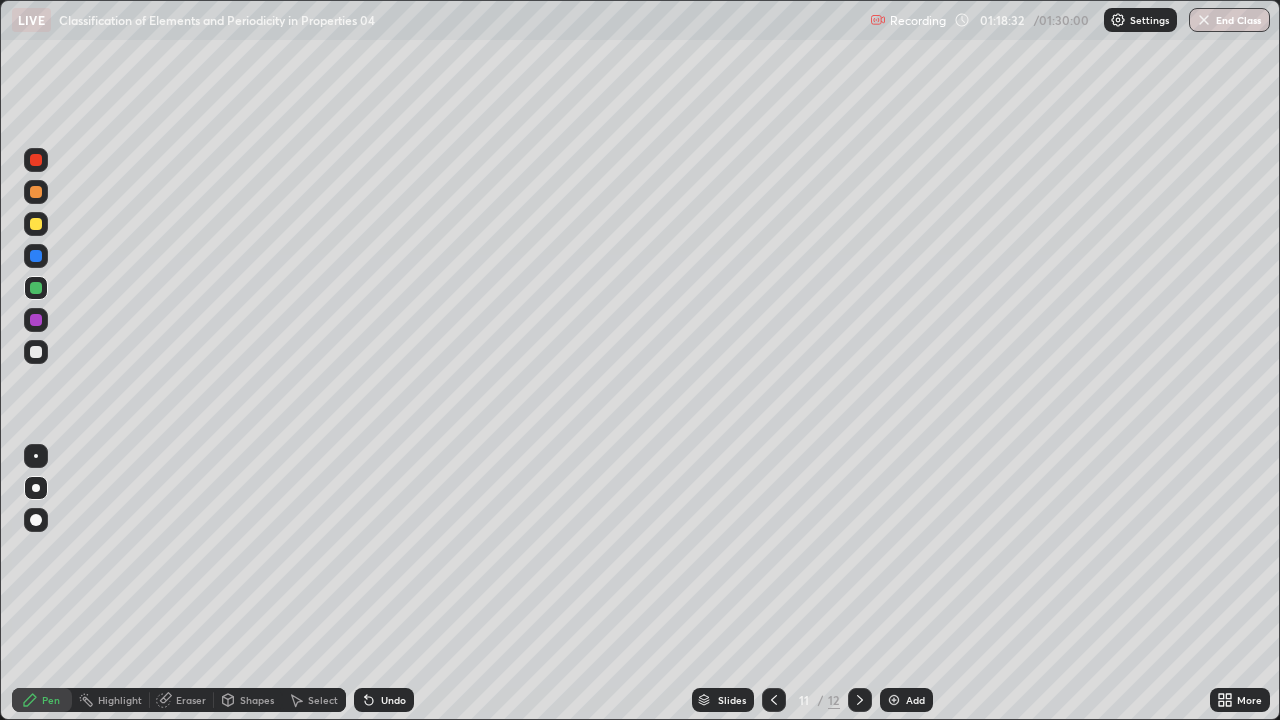 click 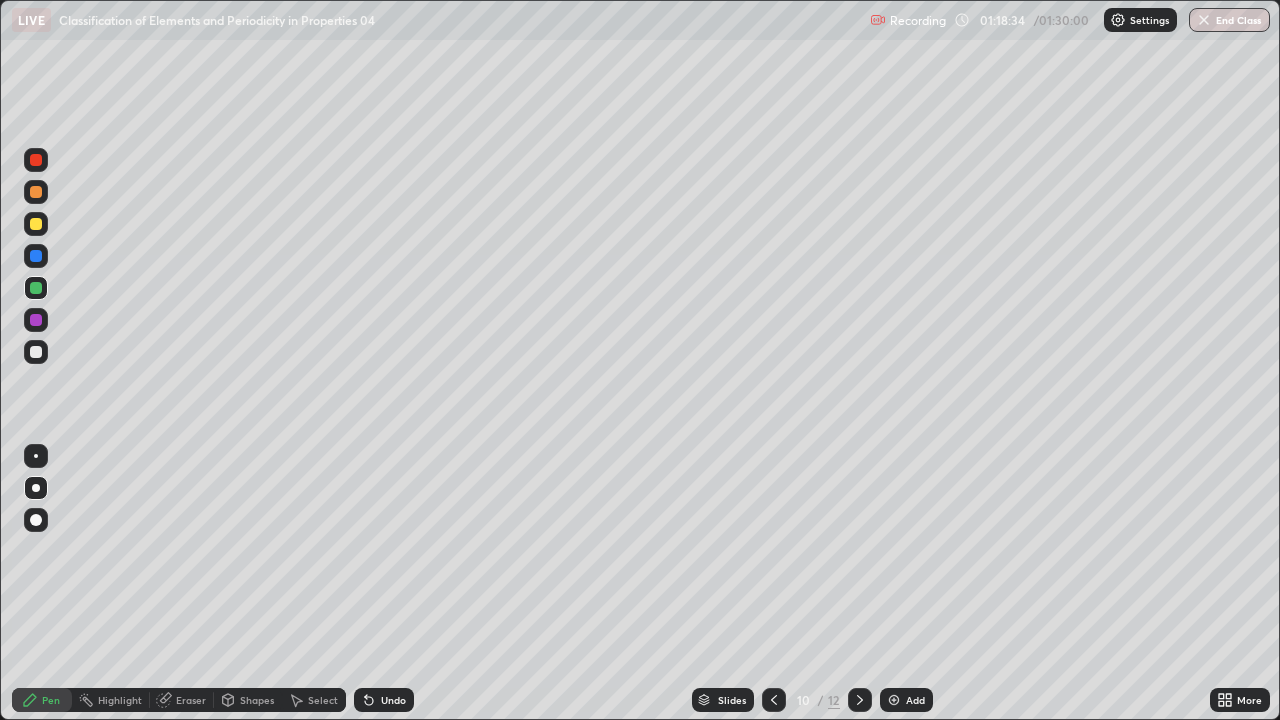 click at bounding box center [774, 700] 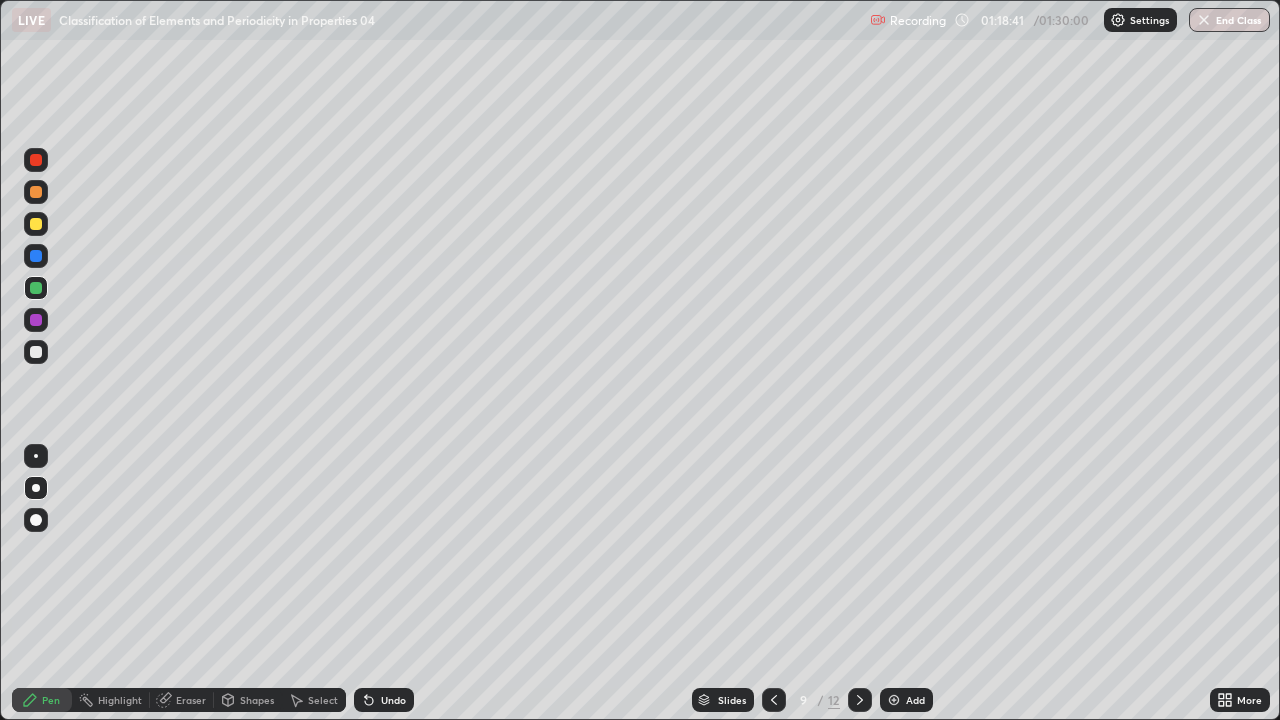 click at bounding box center [774, 700] 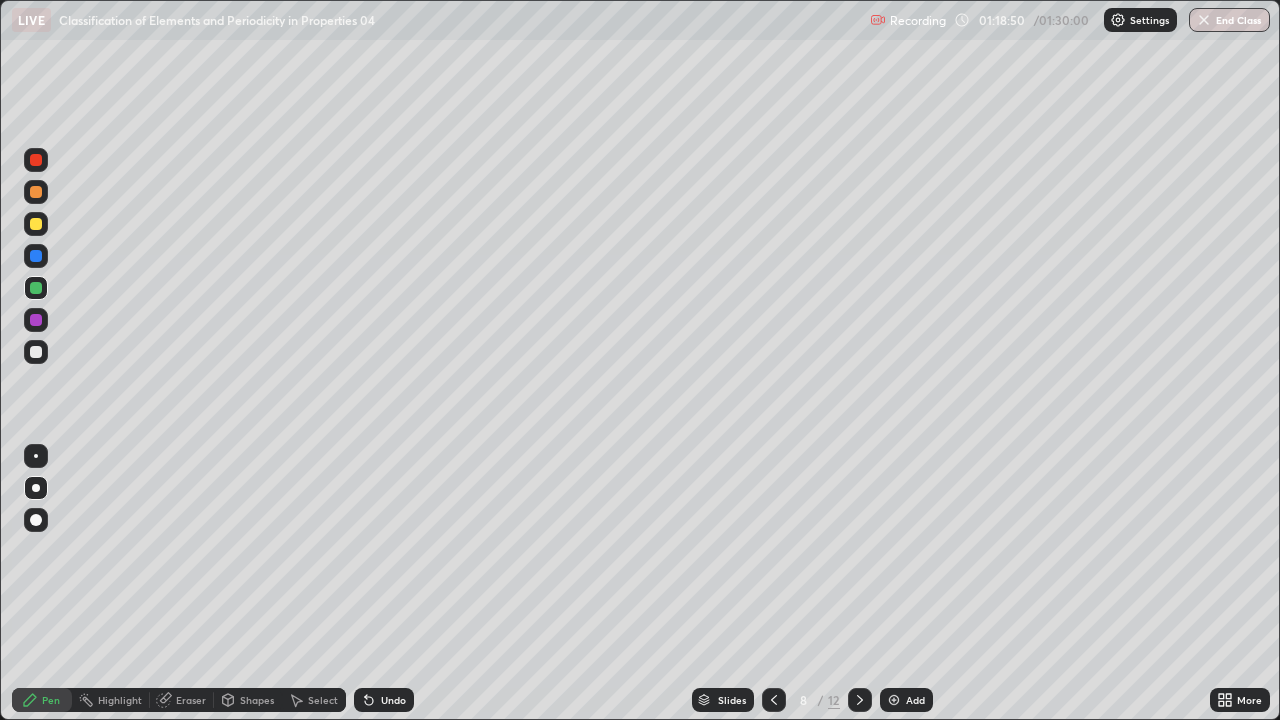 click 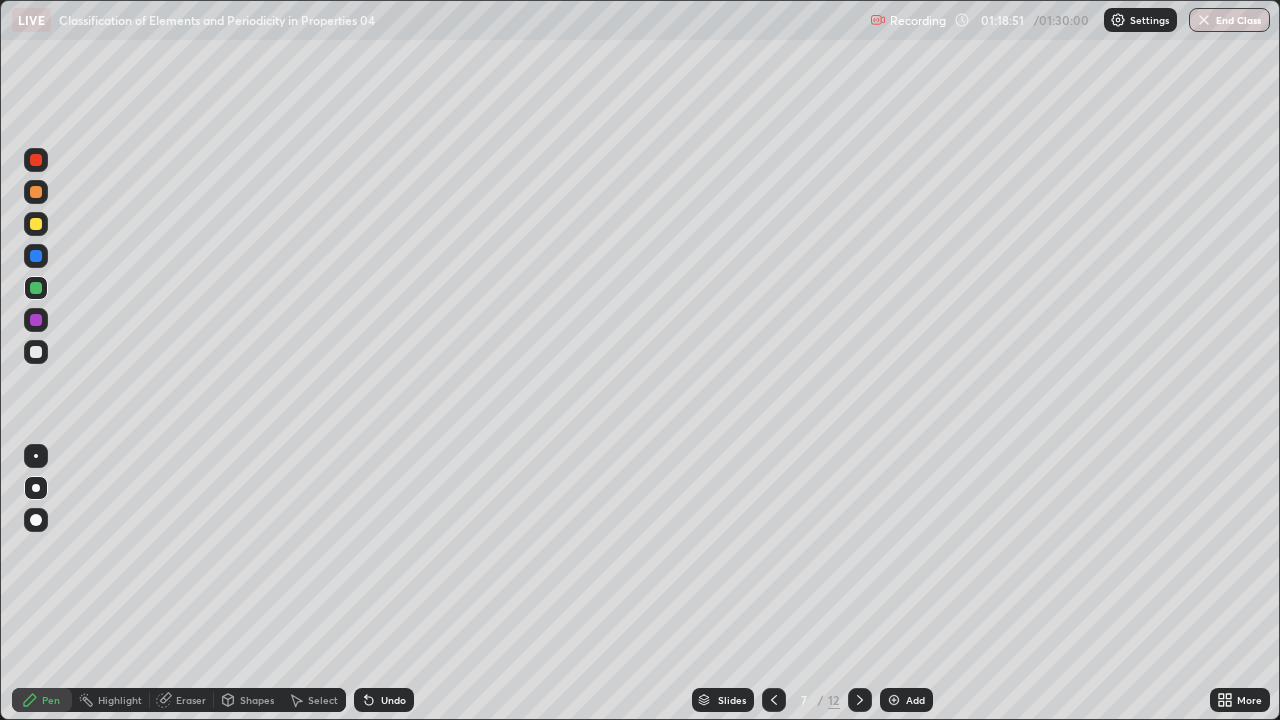 click 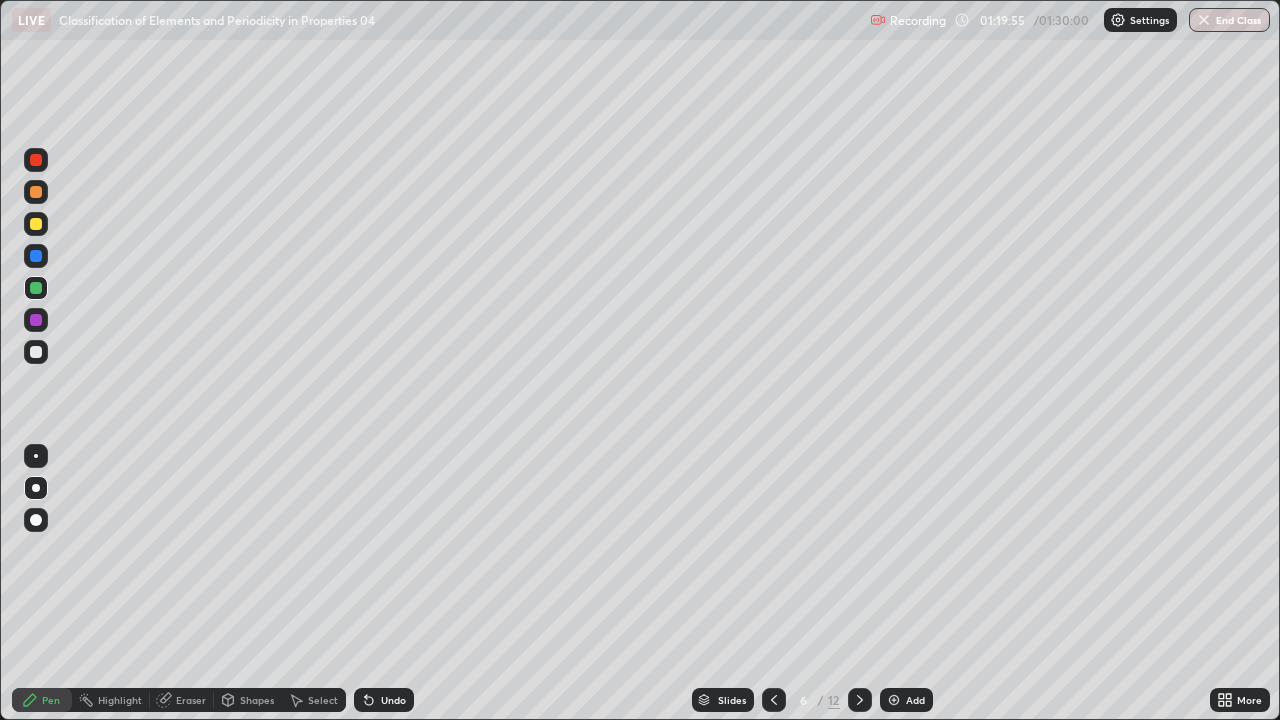 click at bounding box center [1204, 20] 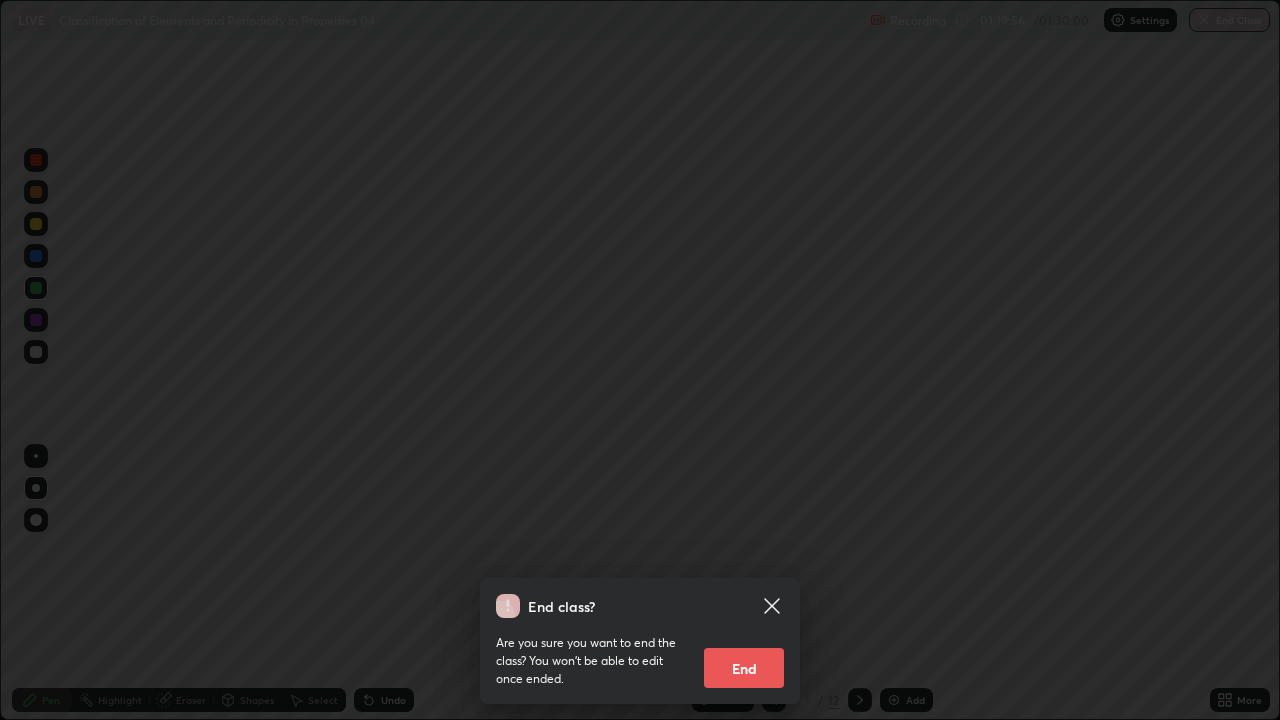 click on "End" at bounding box center [744, 668] 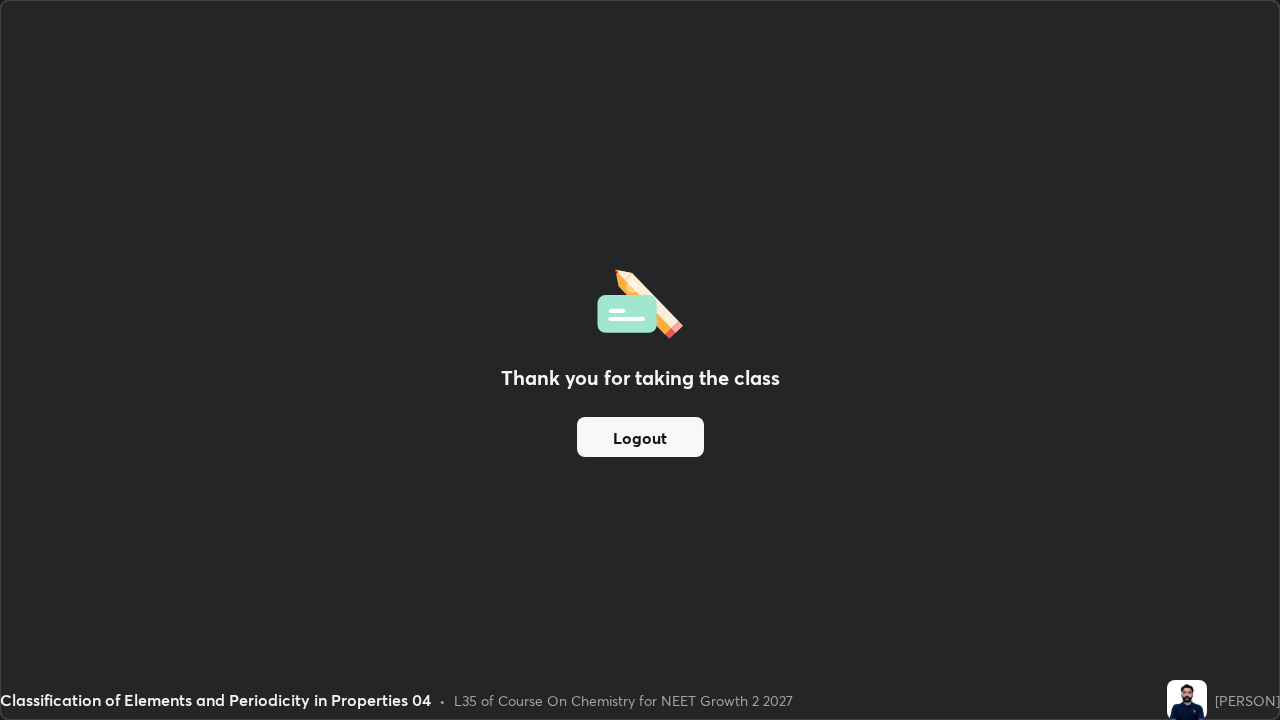 click on "Logout" at bounding box center (640, 437) 